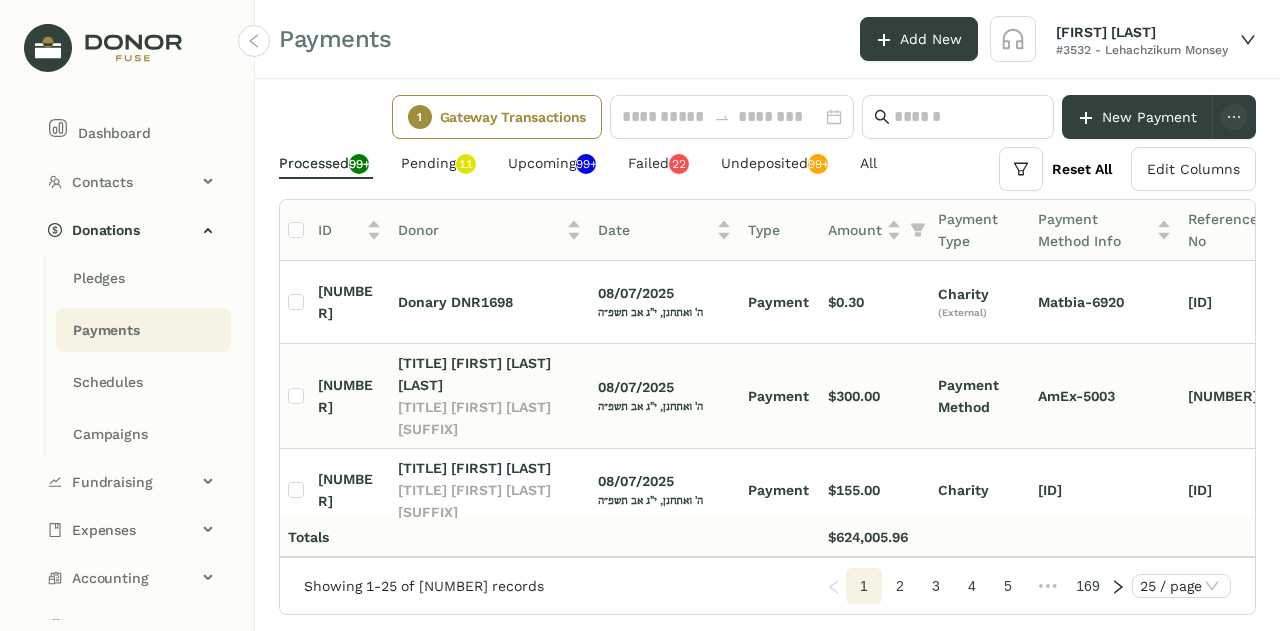 scroll, scrollTop: 0, scrollLeft: 0, axis: both 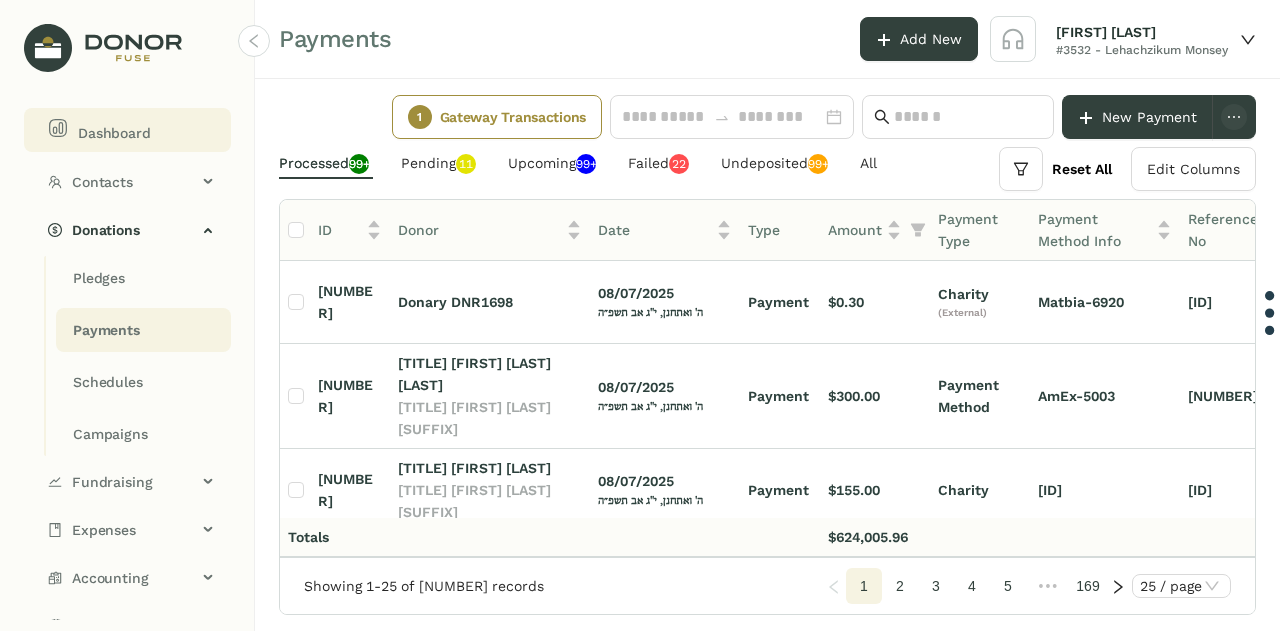 click on "Dashboard" 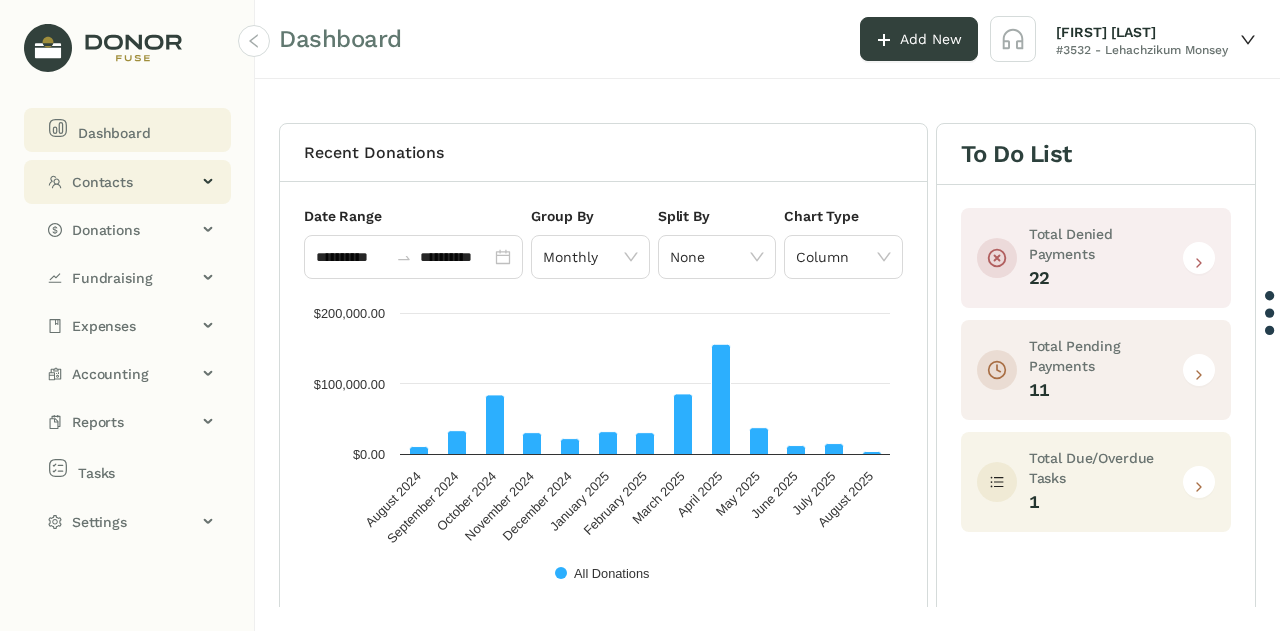 click on "Contacts" 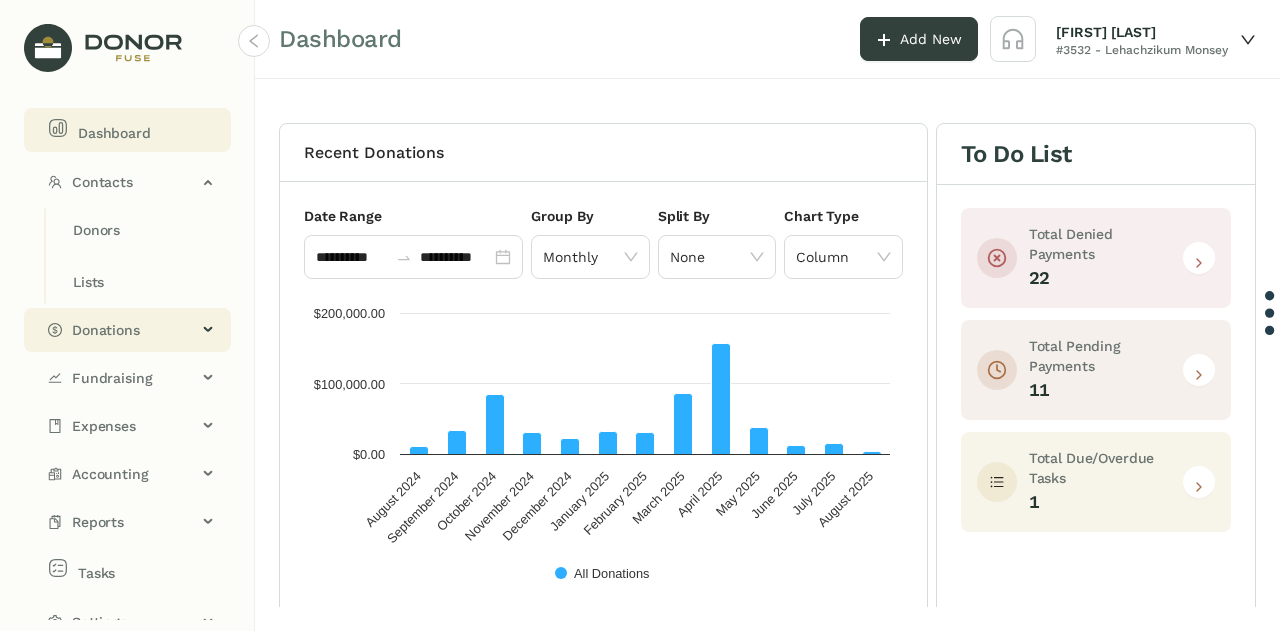 click on "Donations" 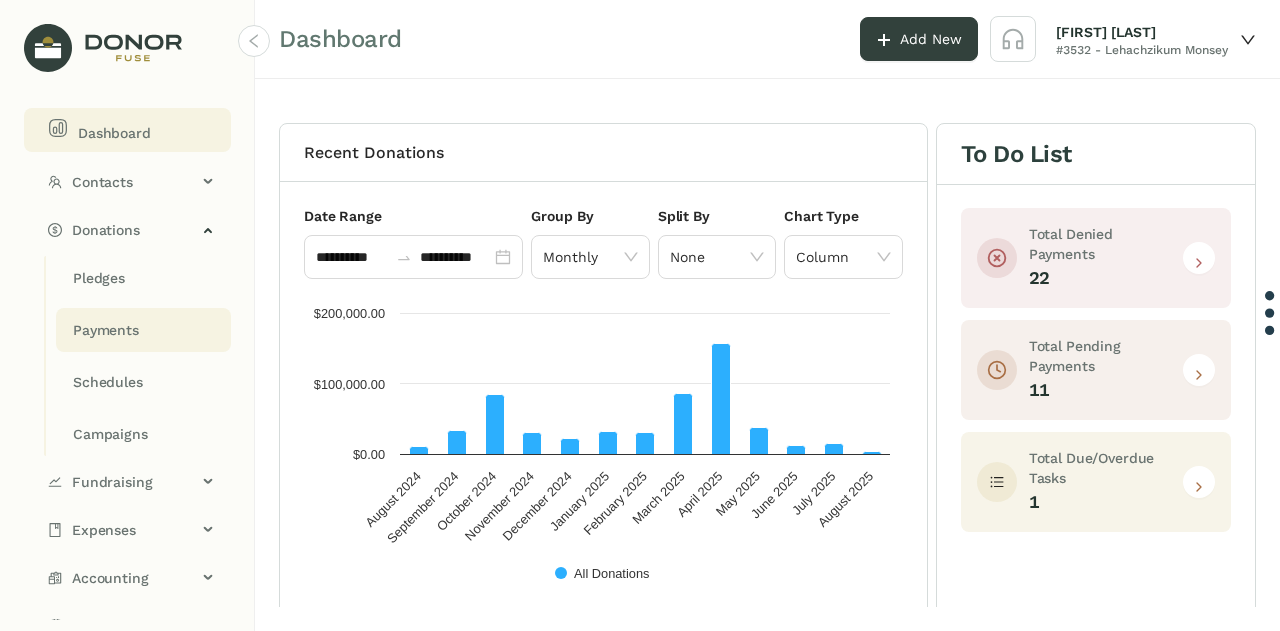 click on "Payments" 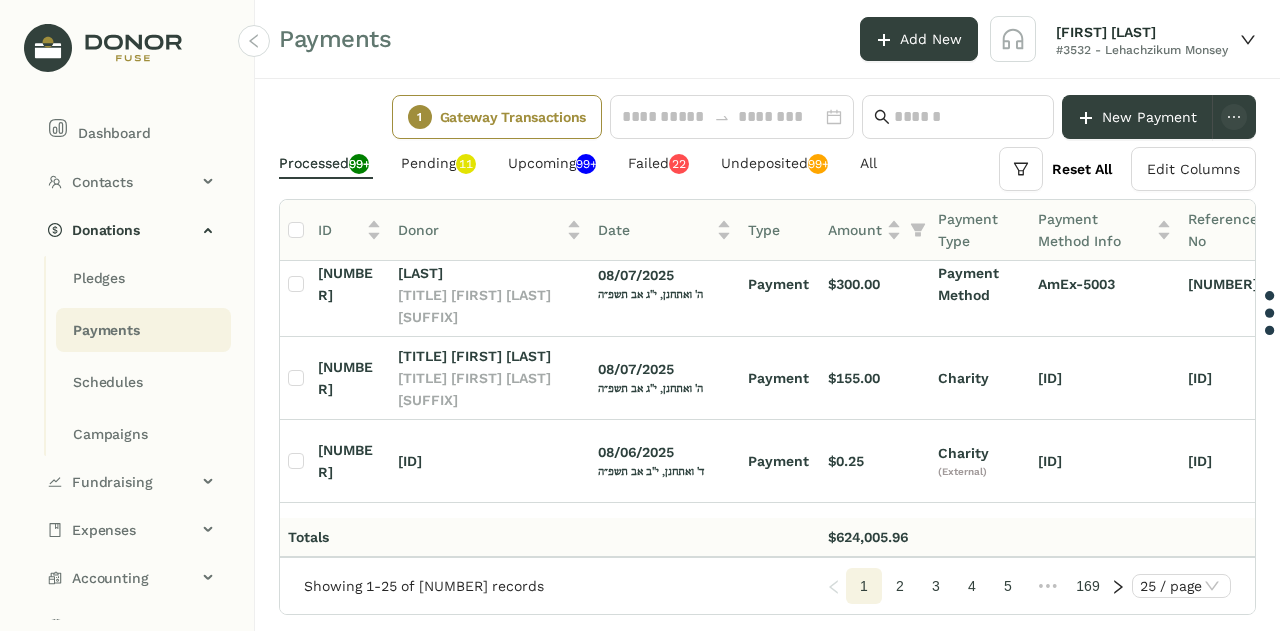 scroll, scrollTop: 0, scrollLeft: 0, axis: both 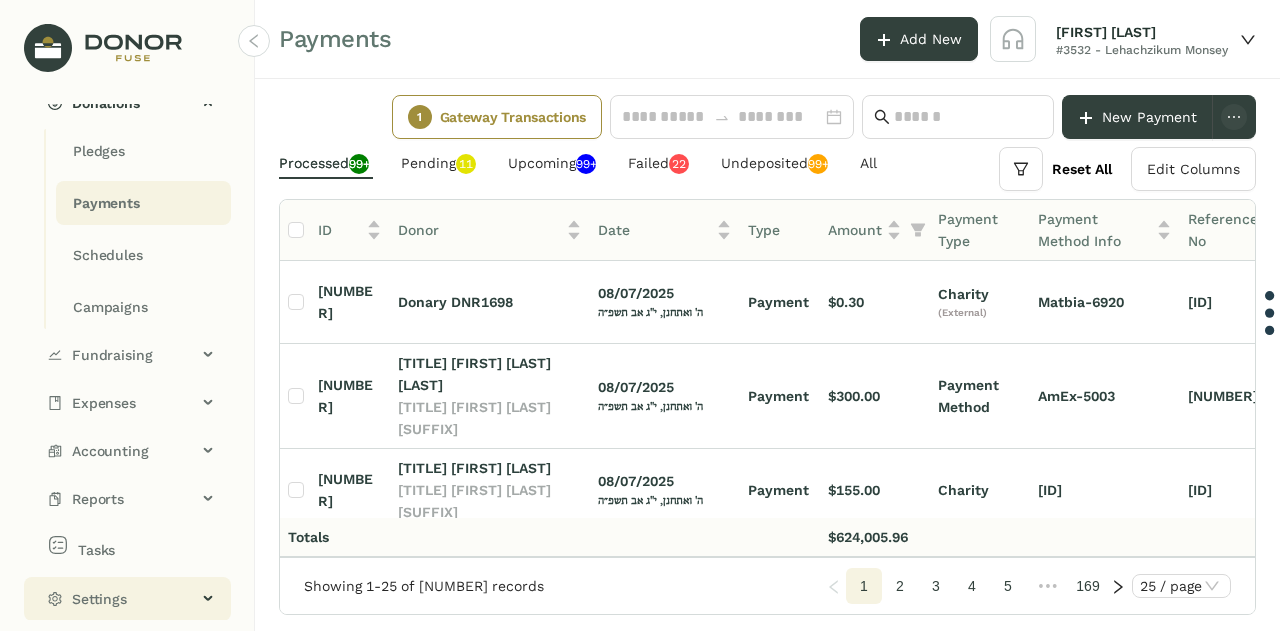 click on "Settings" 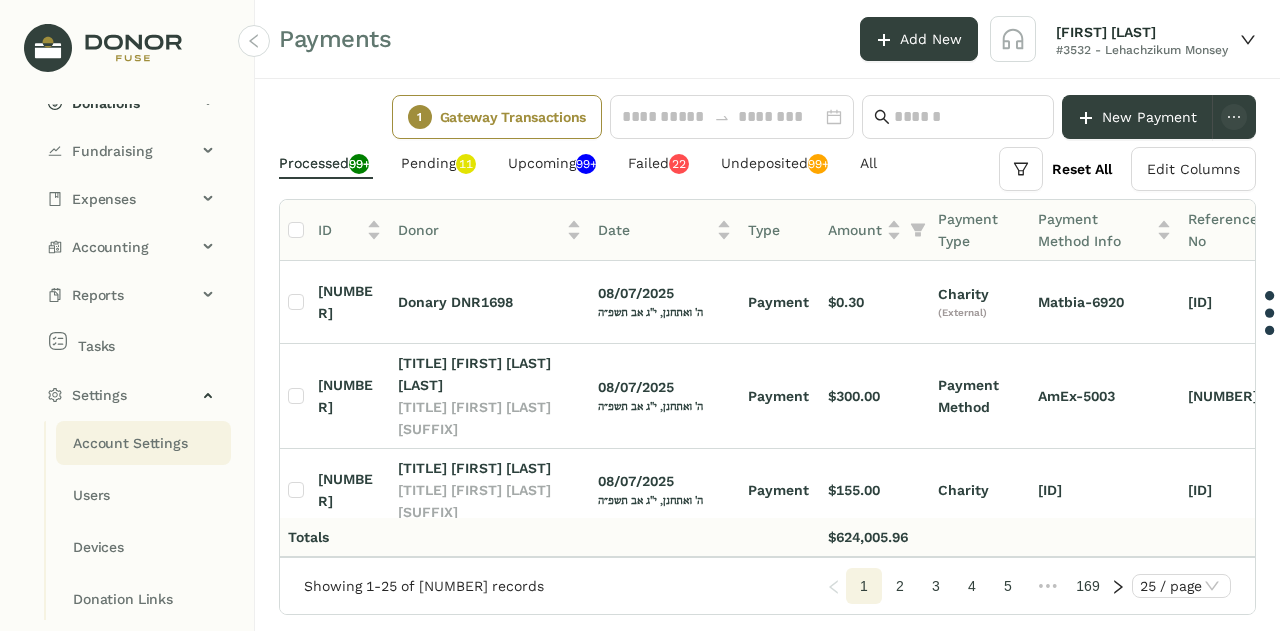 click on "Account Settings" 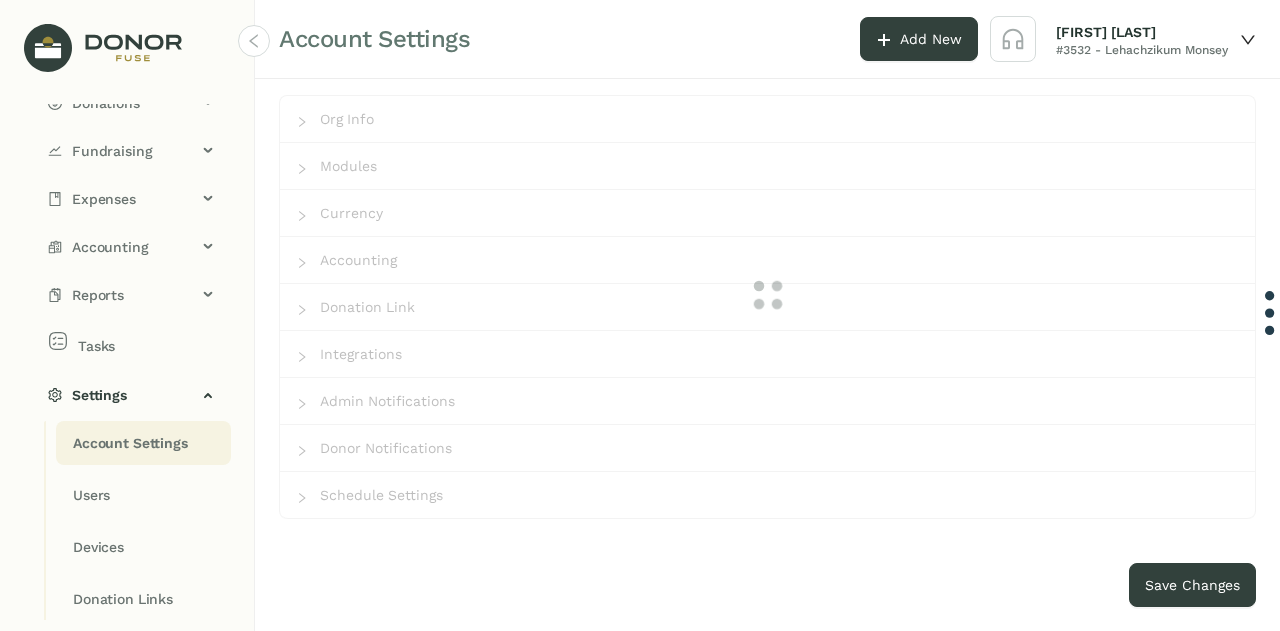 type on "**********" 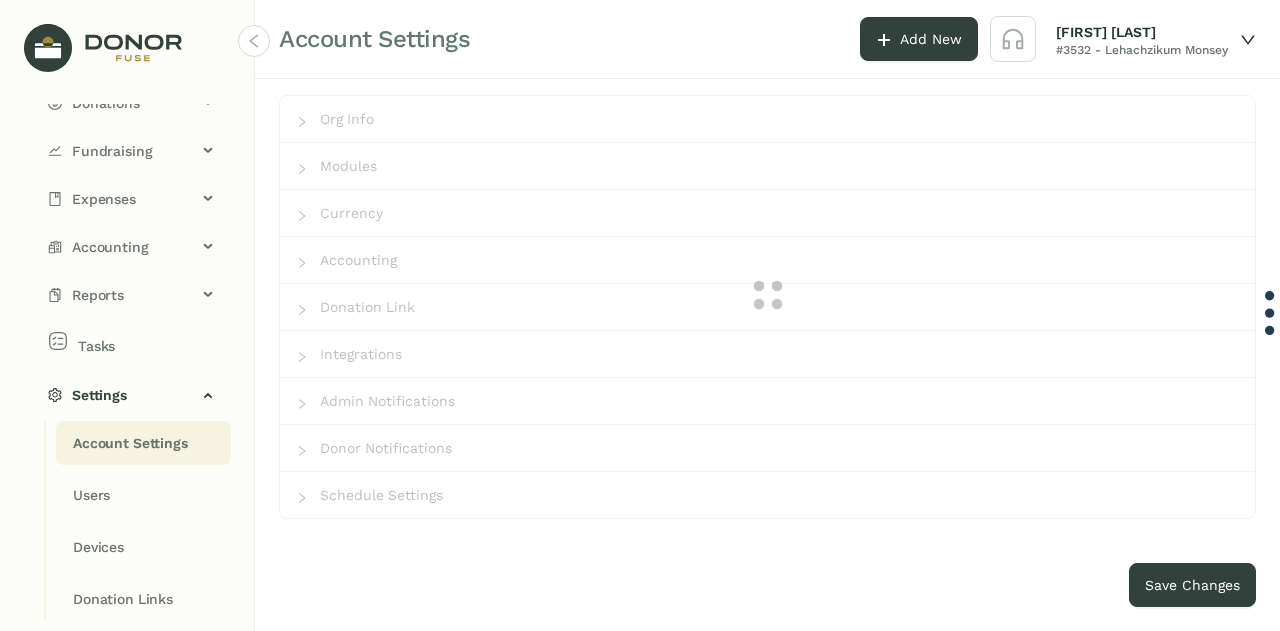 type on "*******" 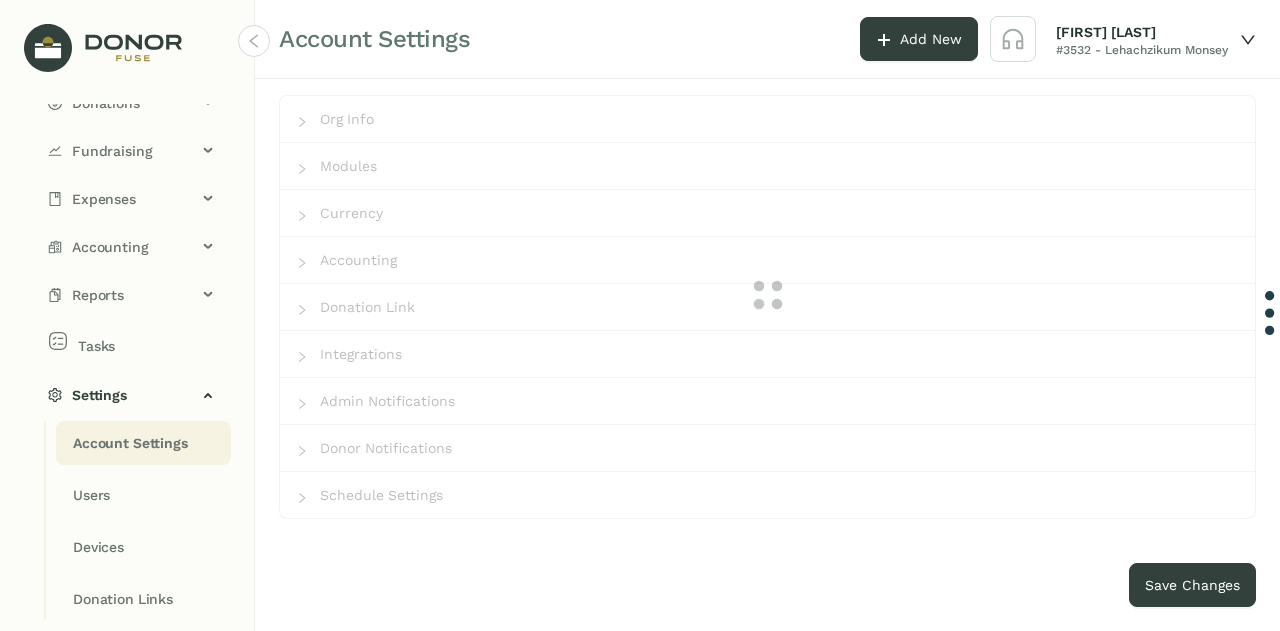 type on "*********" 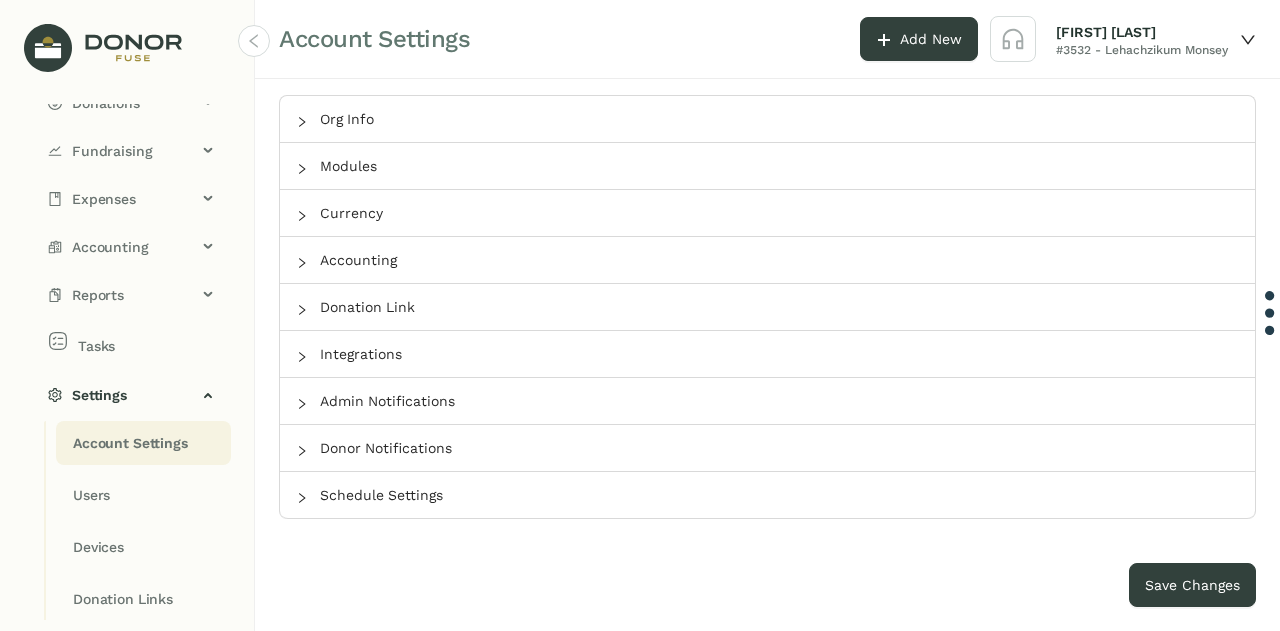 click 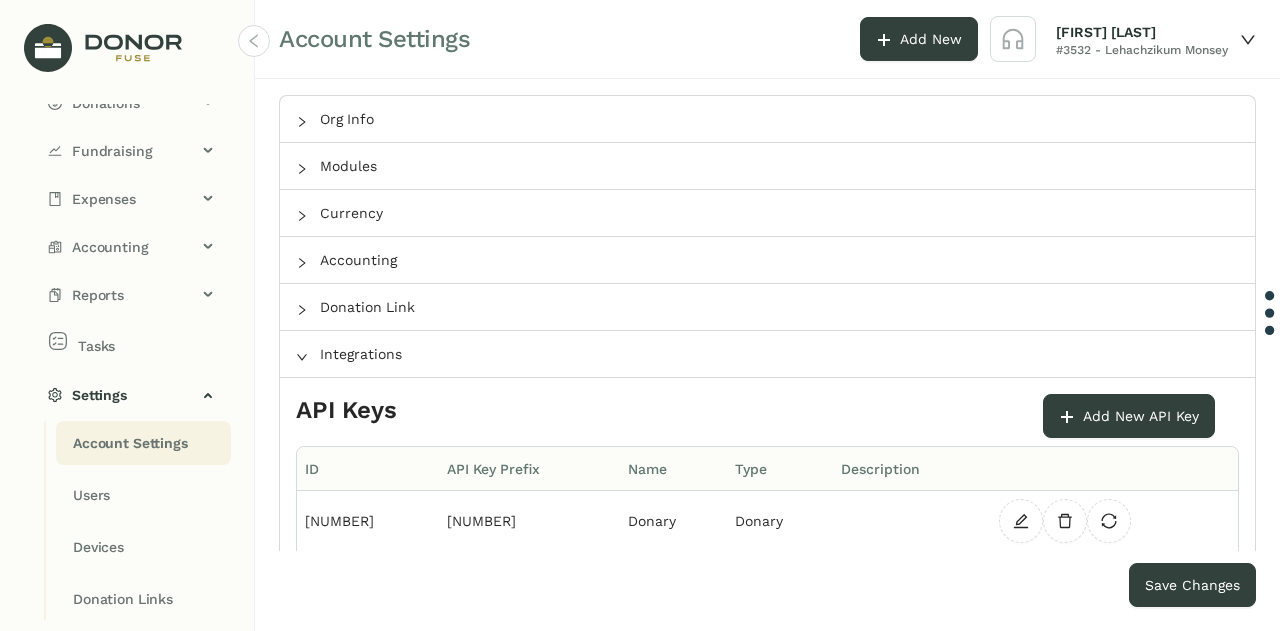 scroll, scrollTop: 122, scrollLeft: 0, axis: vertical 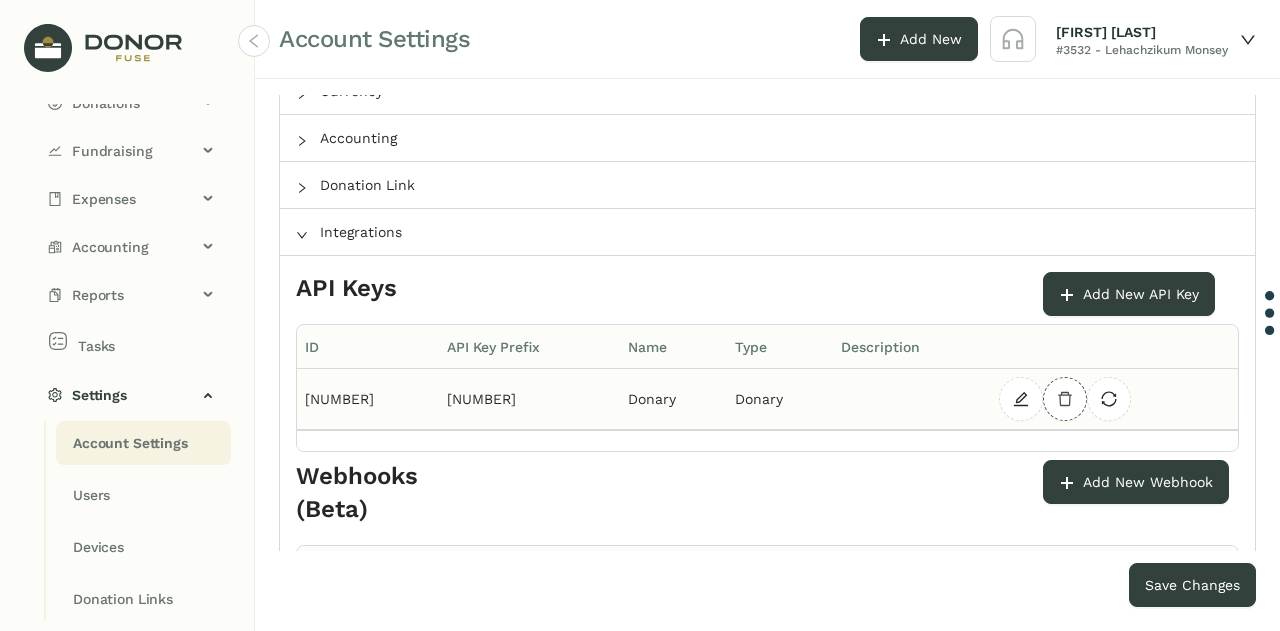 click 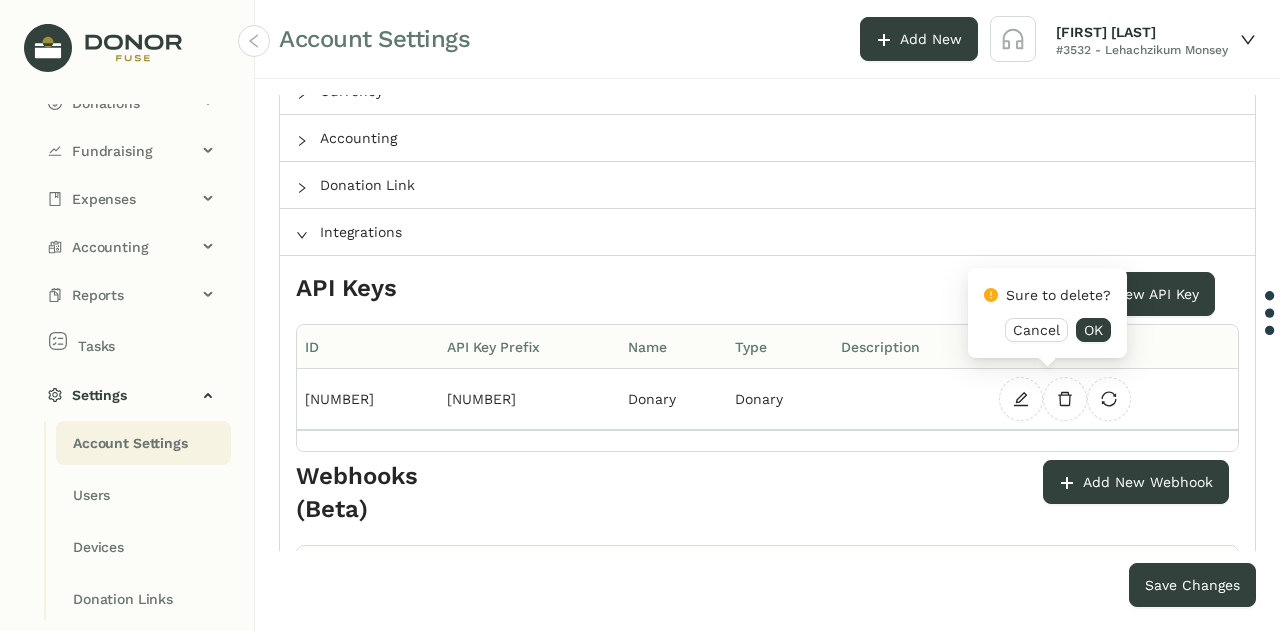 click on "Webhooks (Beta)     Add New Webhook" 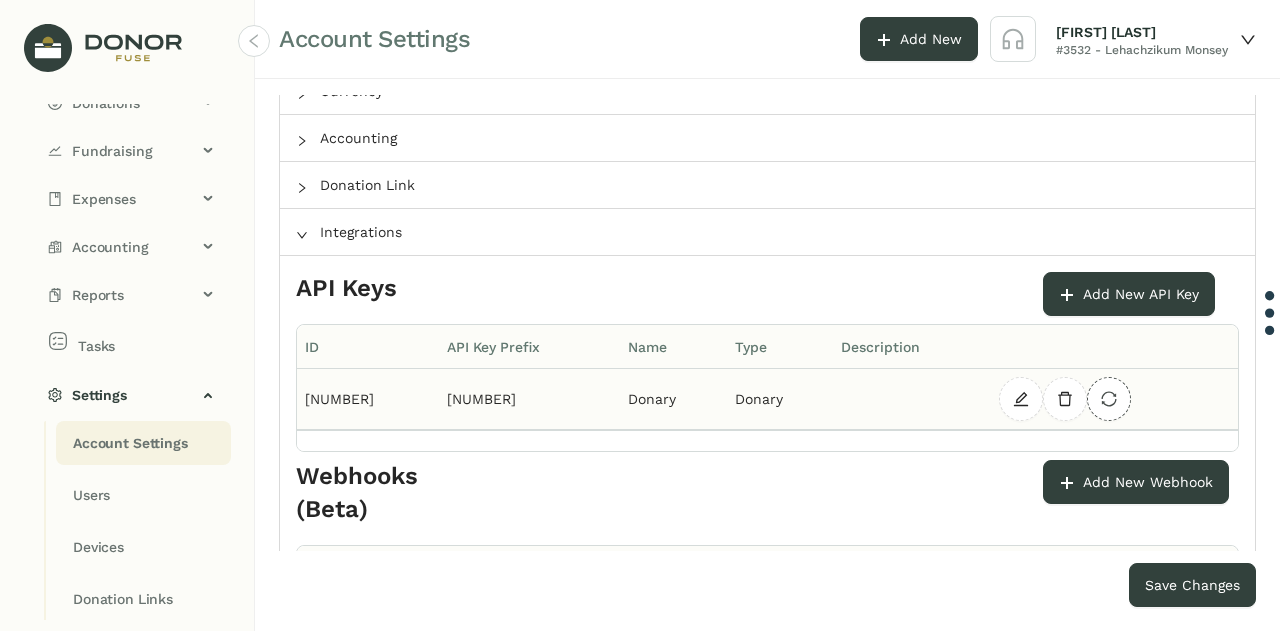 click 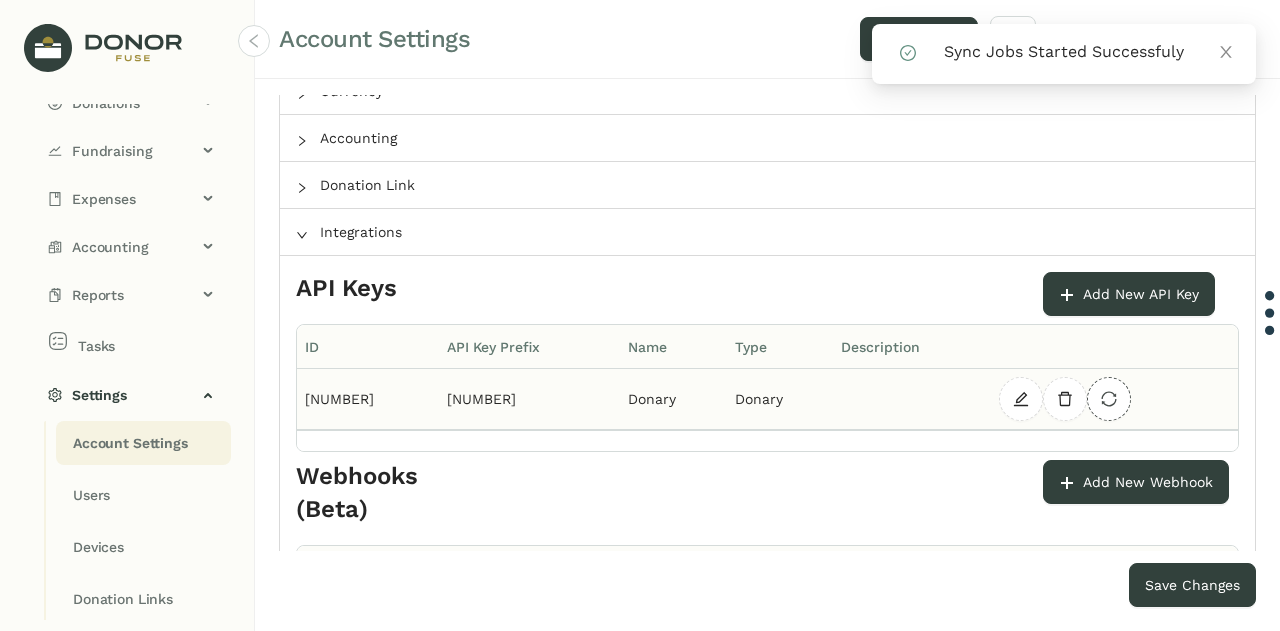 scroll, scrollTop: 0, scrollLeft: 0, axis: both 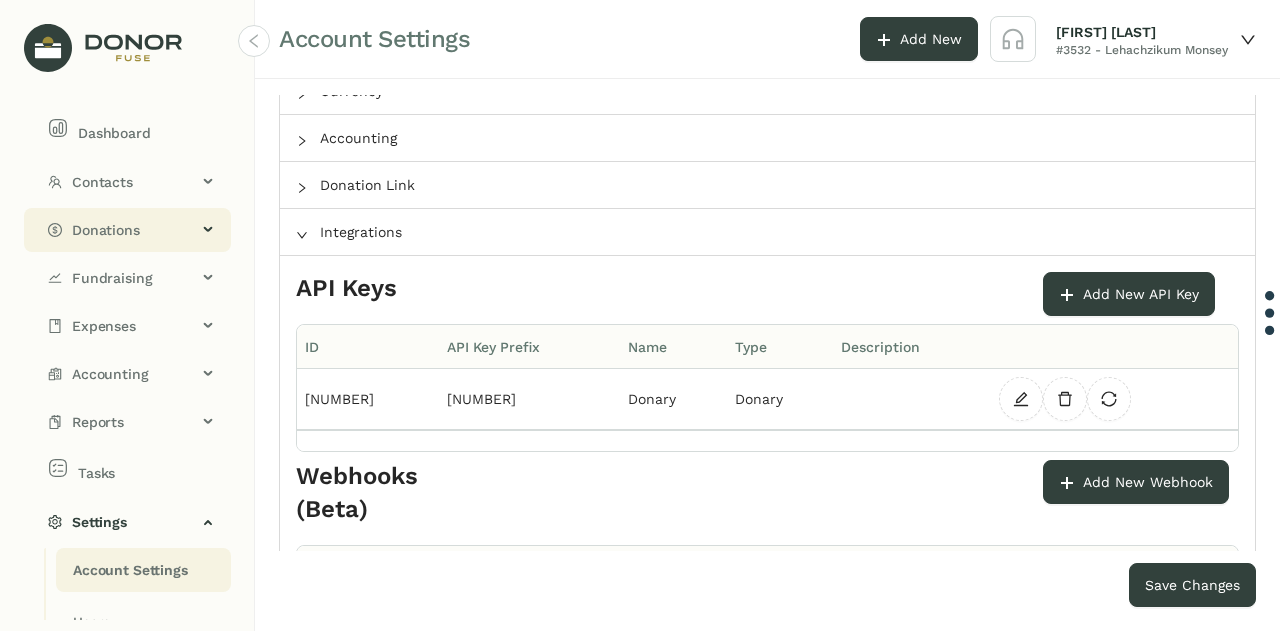 click on "Donations" 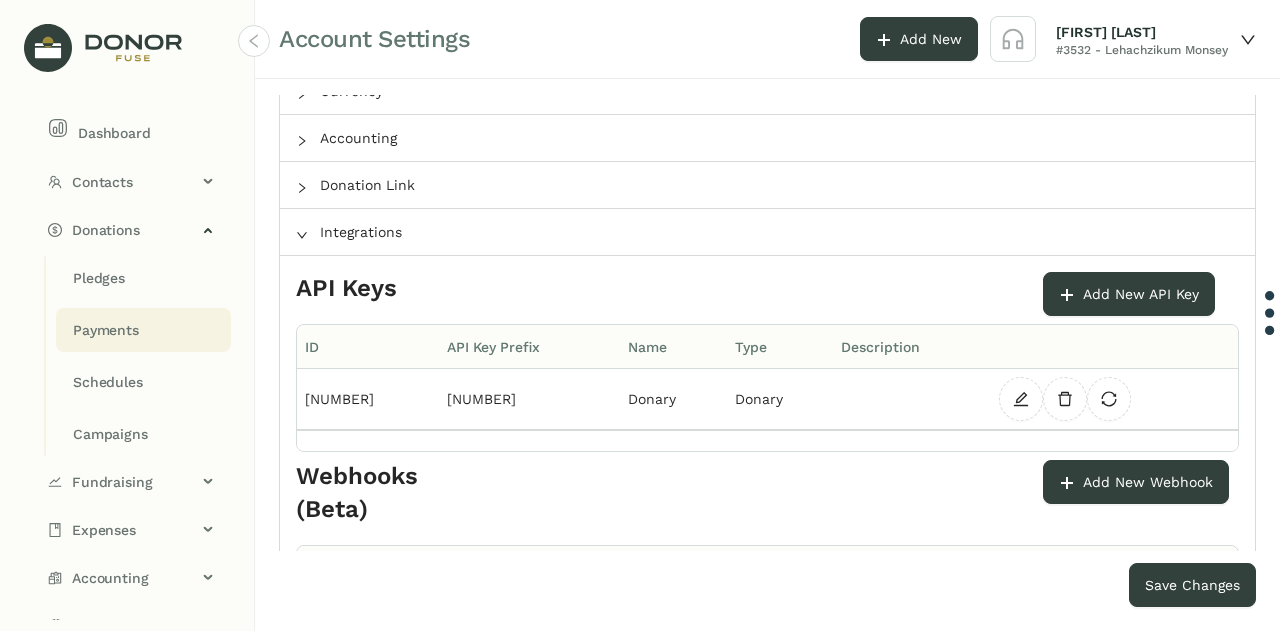 click on "Payments" 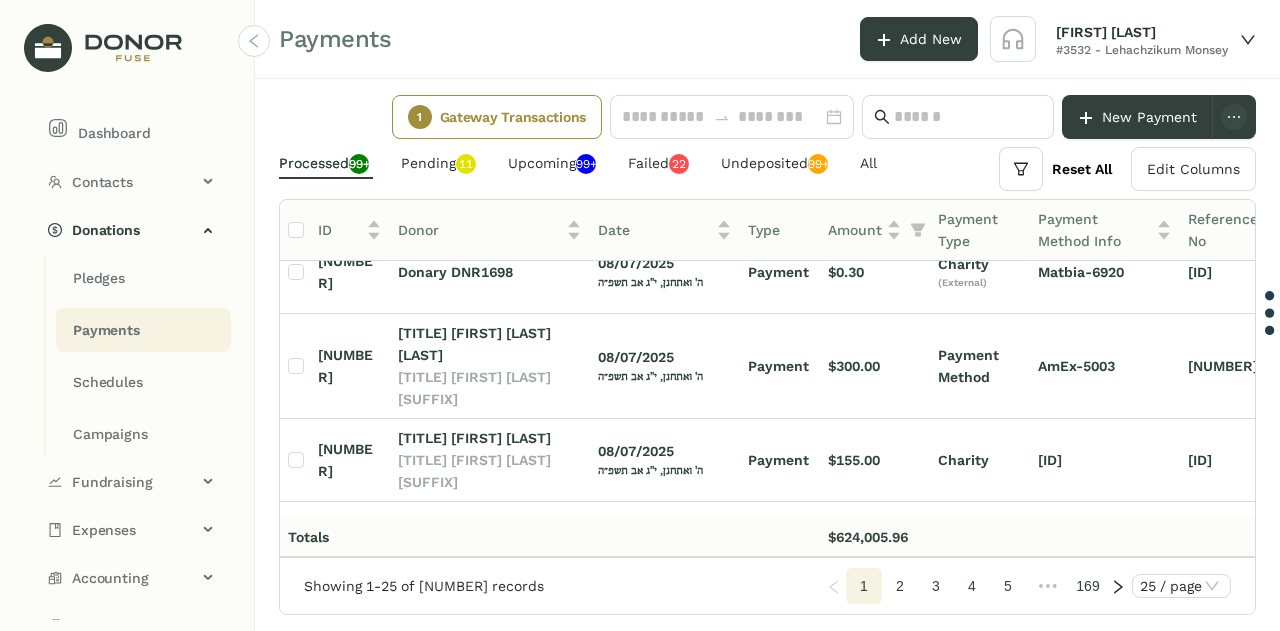 scroll, scrollTop: 0, scrollLeft: 0, axis: both 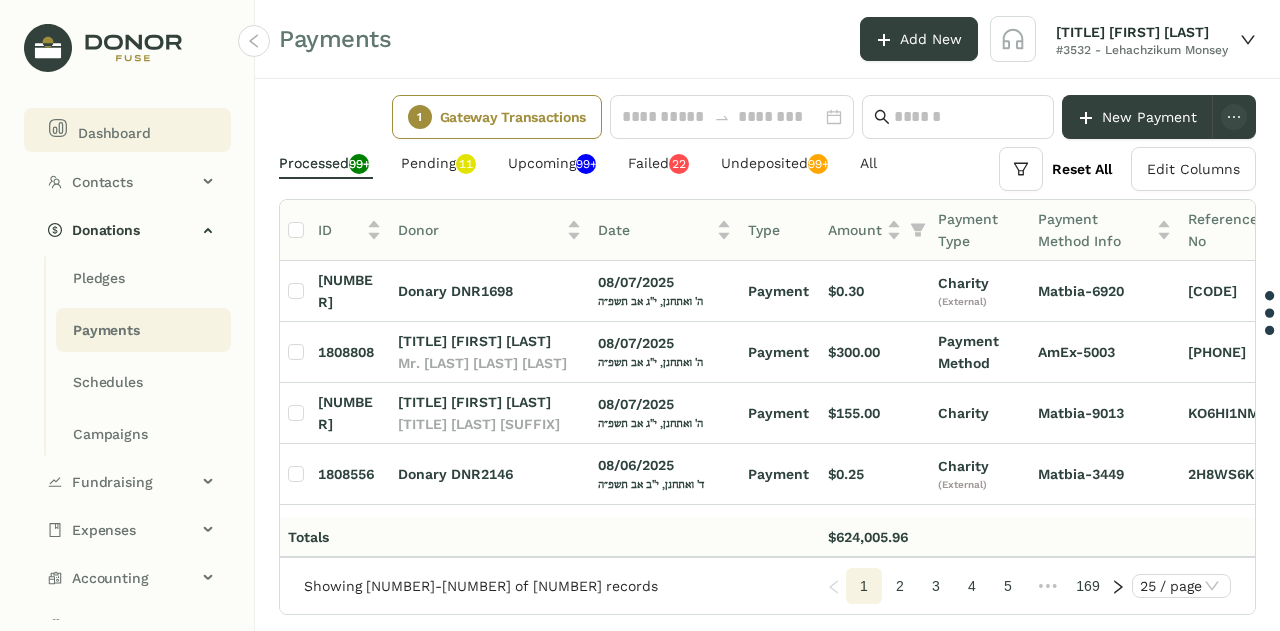 click on "Dashboard" 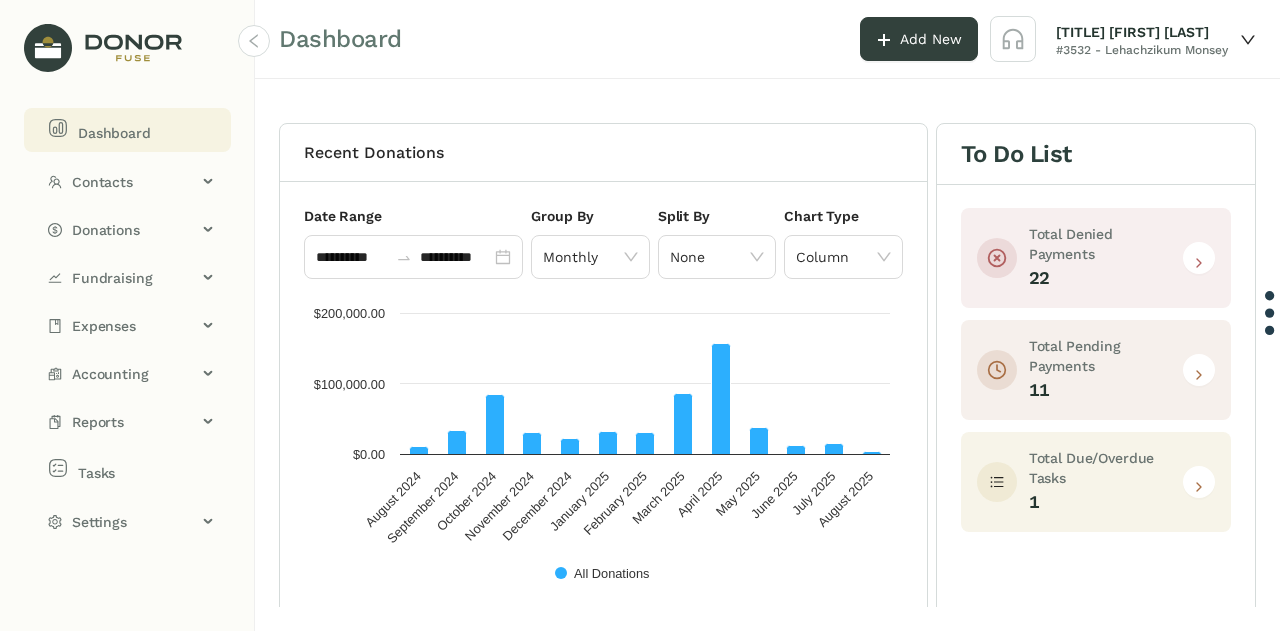 click 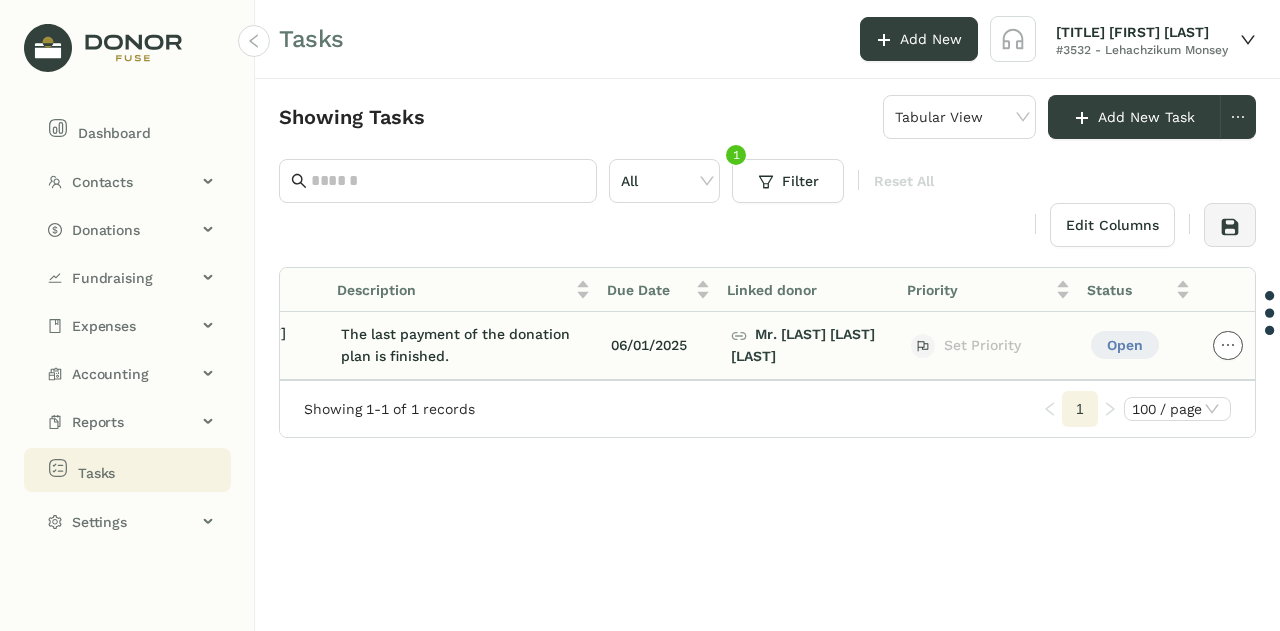 click 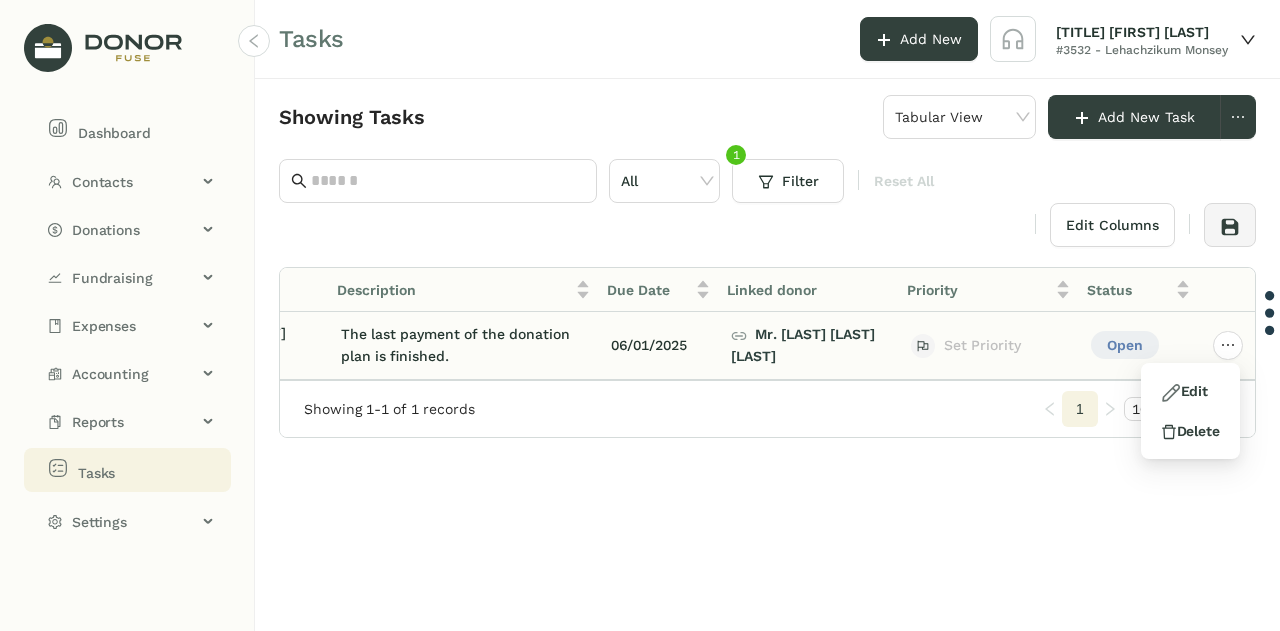 click on "Open" 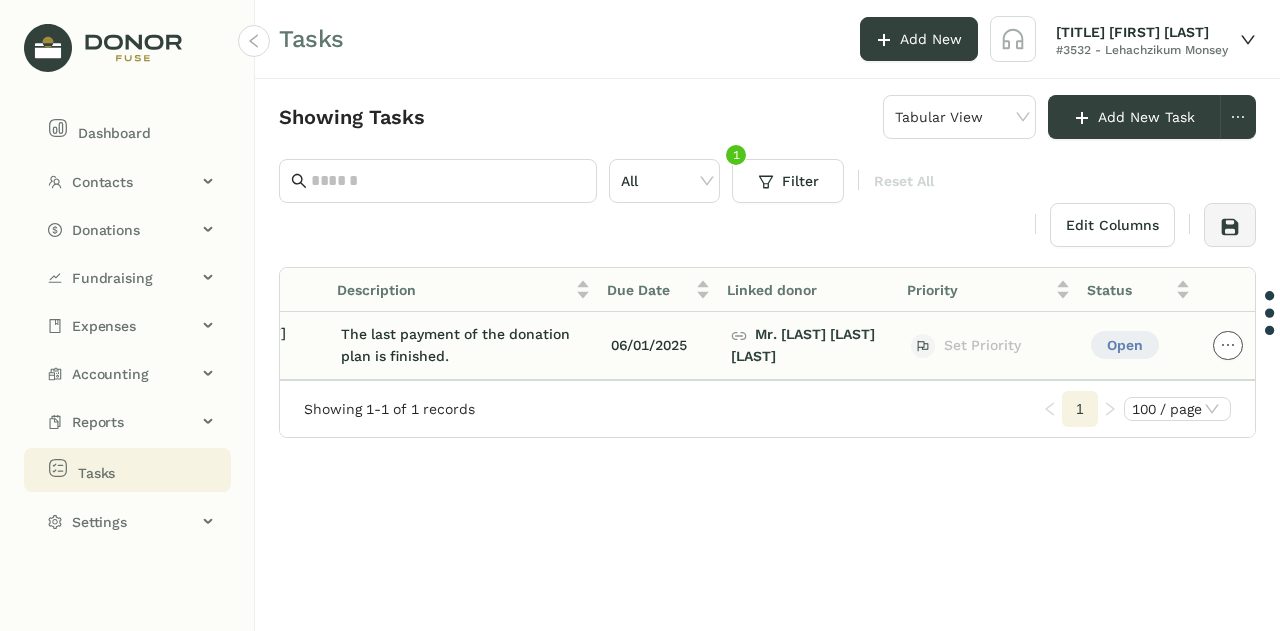 click 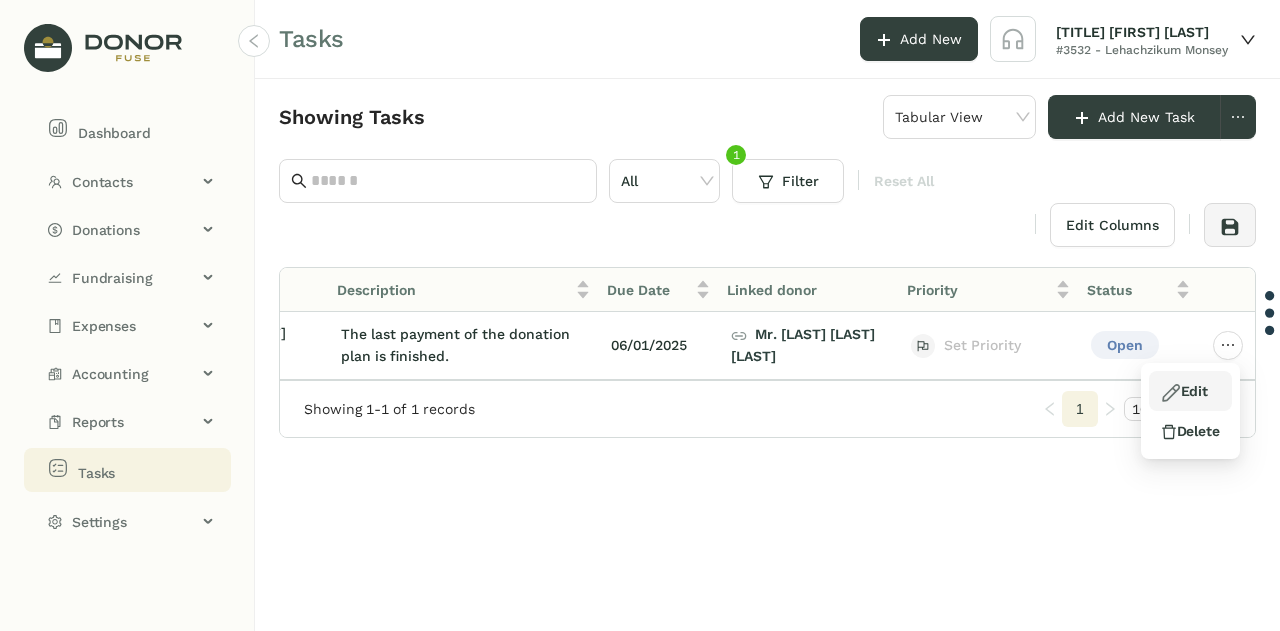 click on "Edit" at bounding box center (1184, 391) 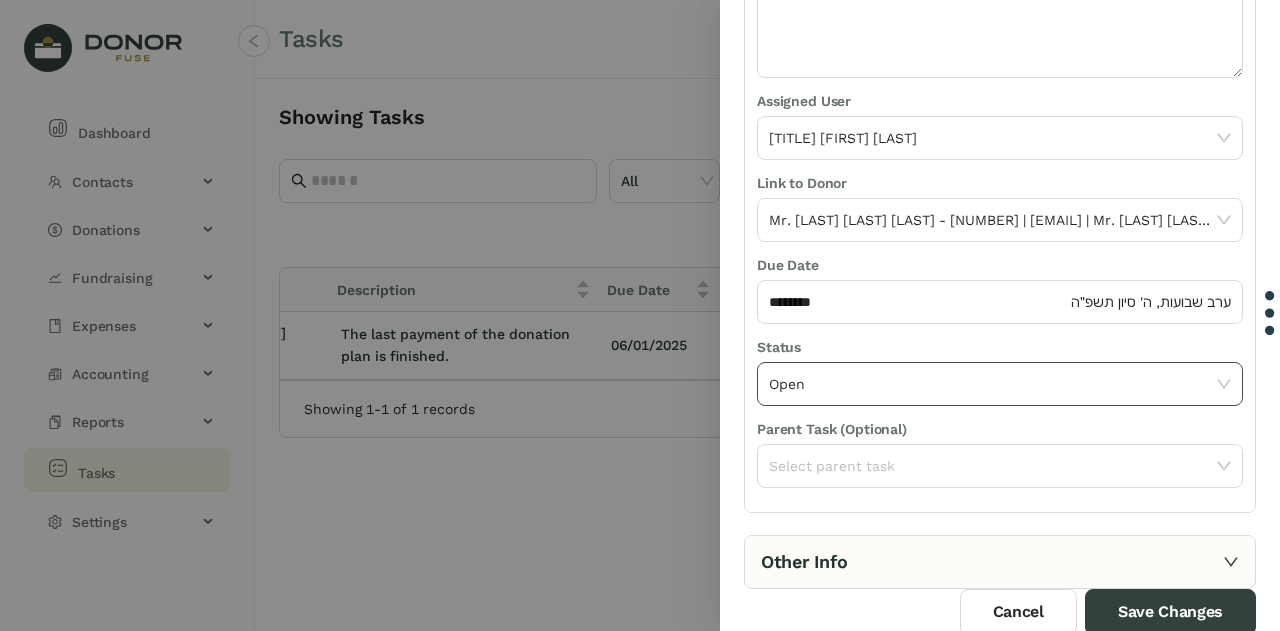 click on "Open" 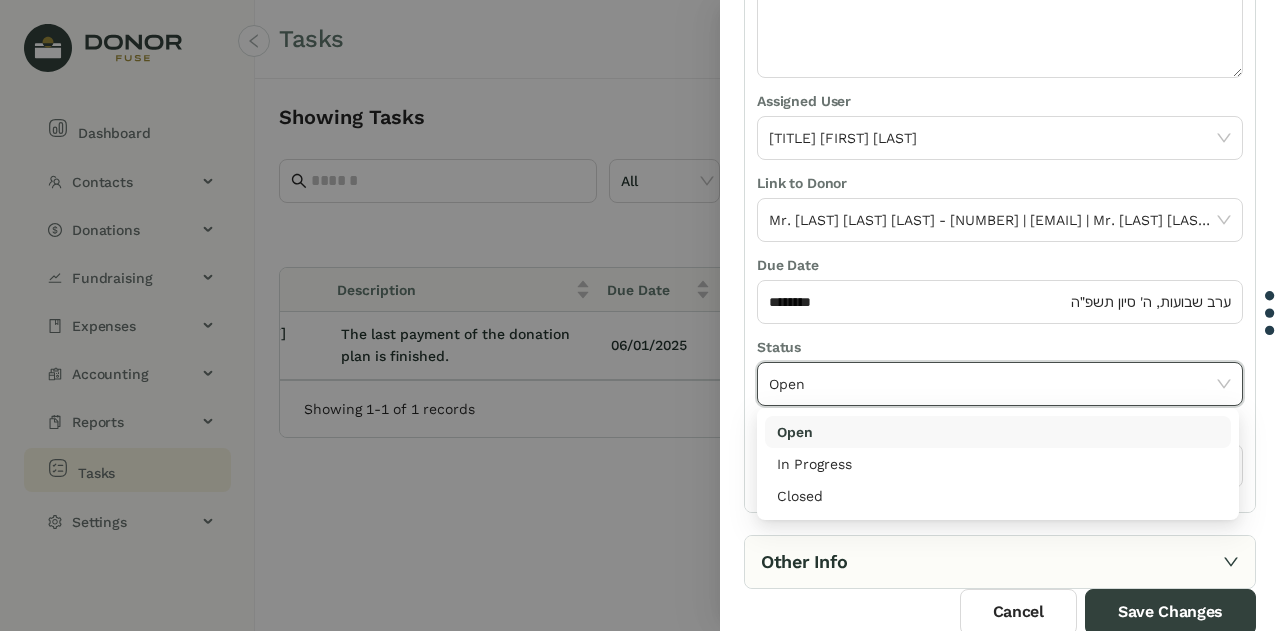 click on "In Progress" at bounding box center (998, 464) 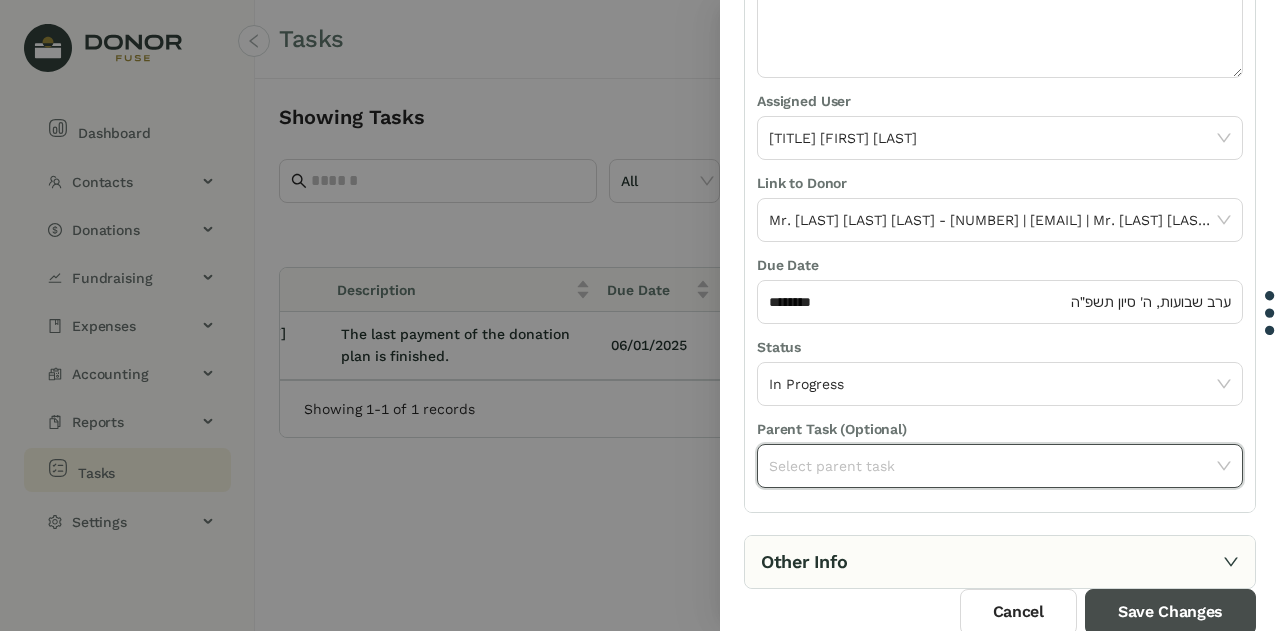 click on "Save Changes" at bounding box center (1170, 612) 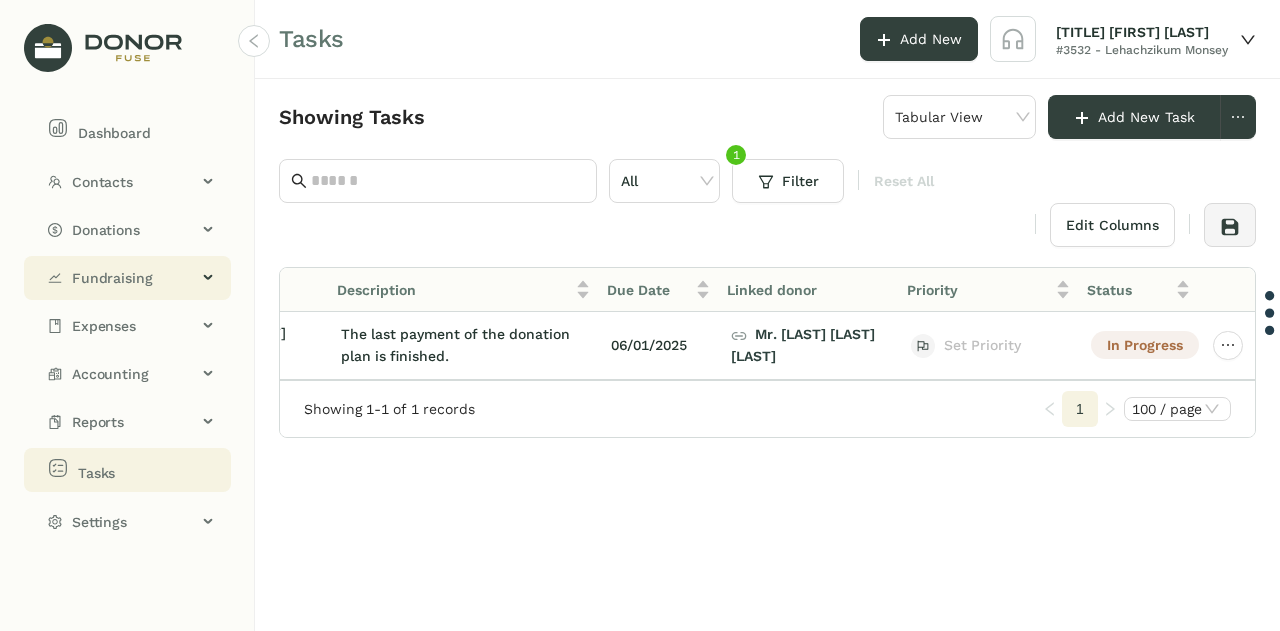 click on "Fundraising" 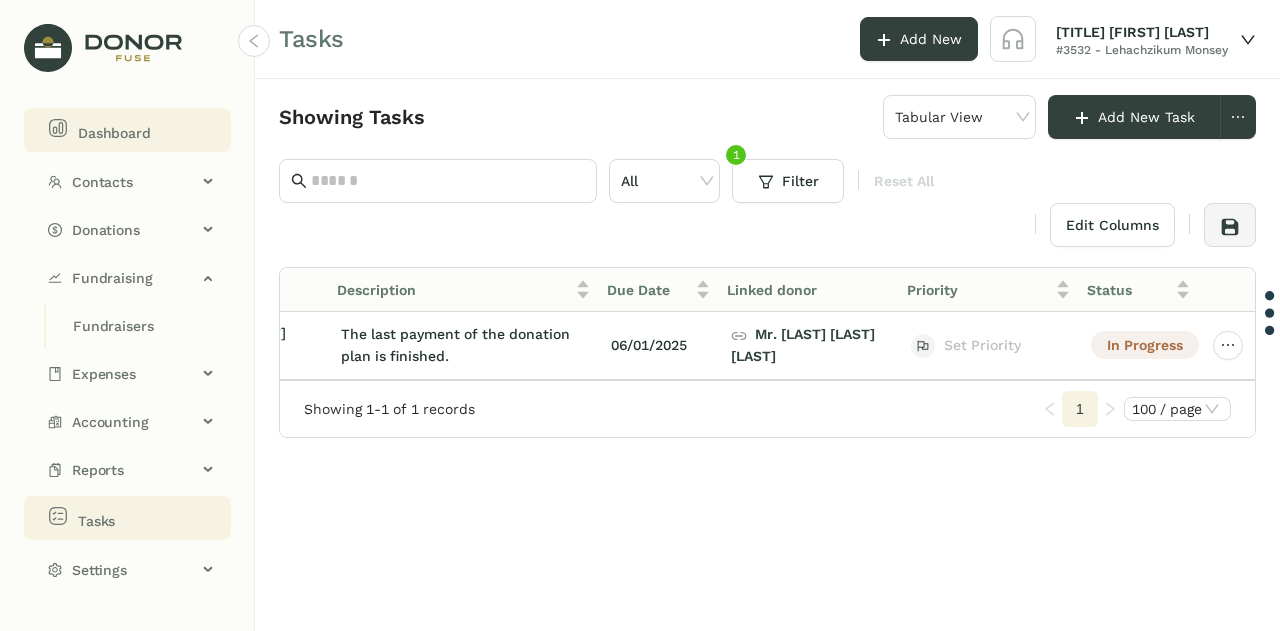 click on "Dashboard" 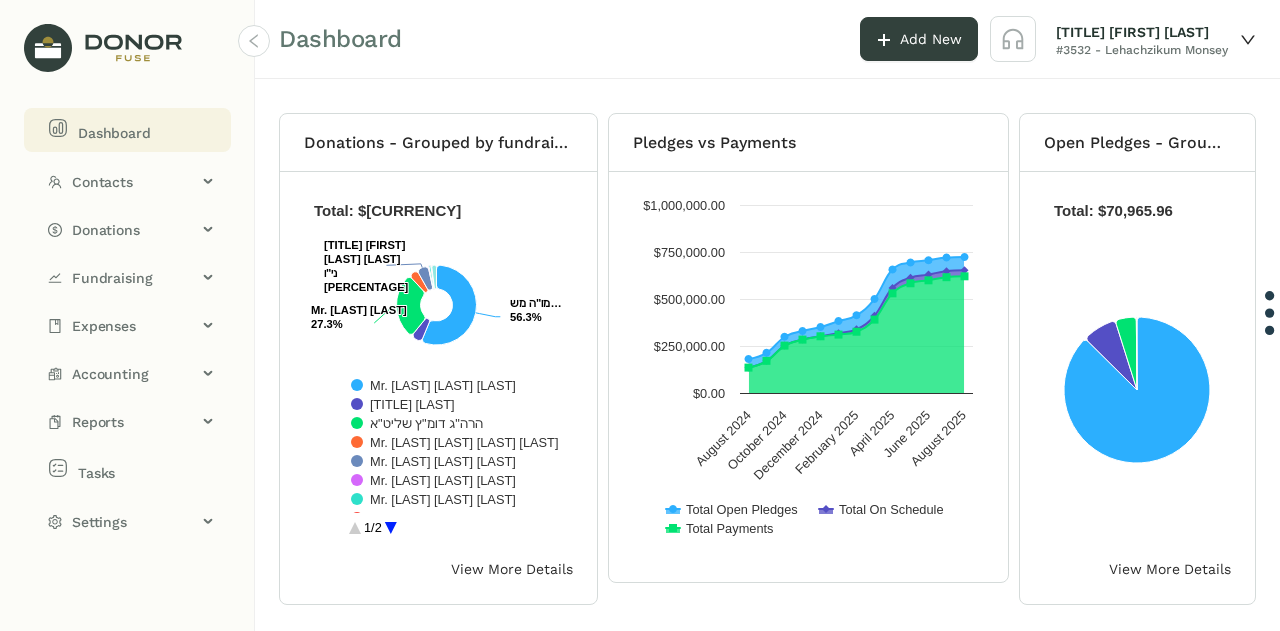 click 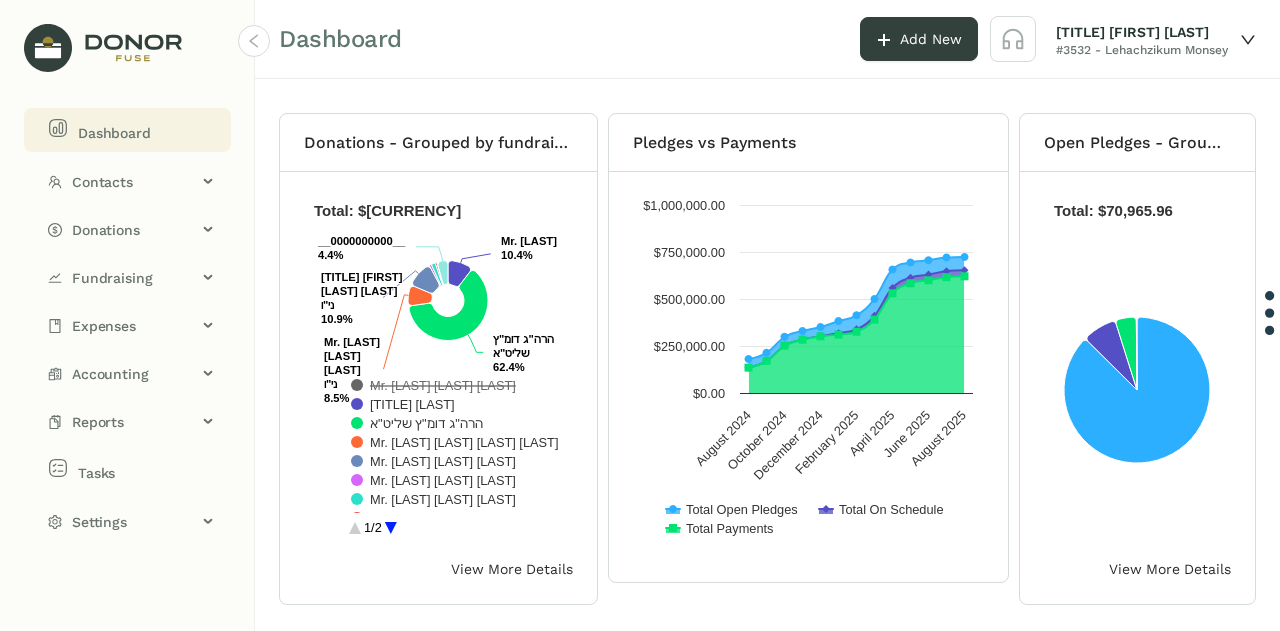 click 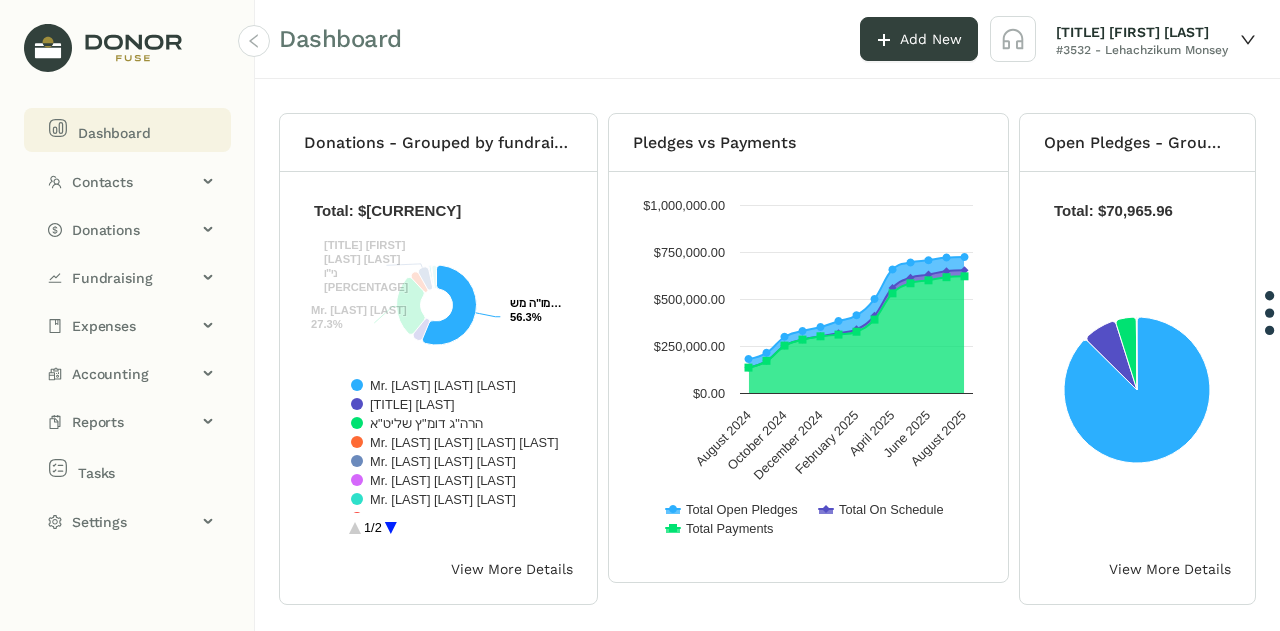 click 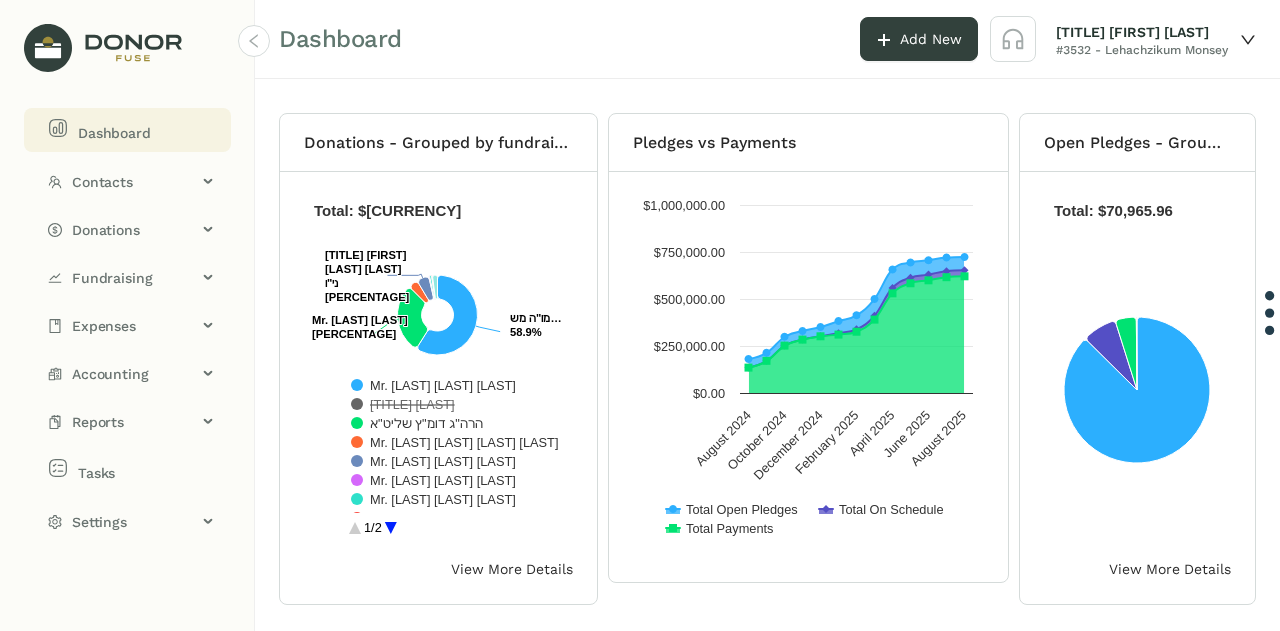 click 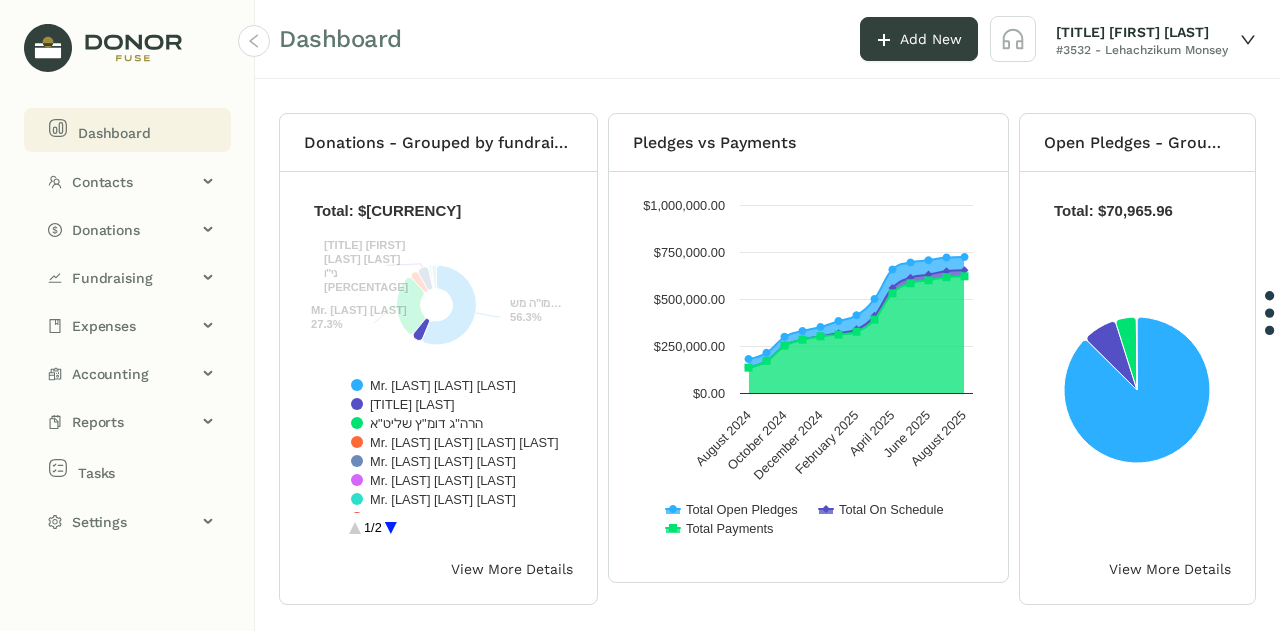 click 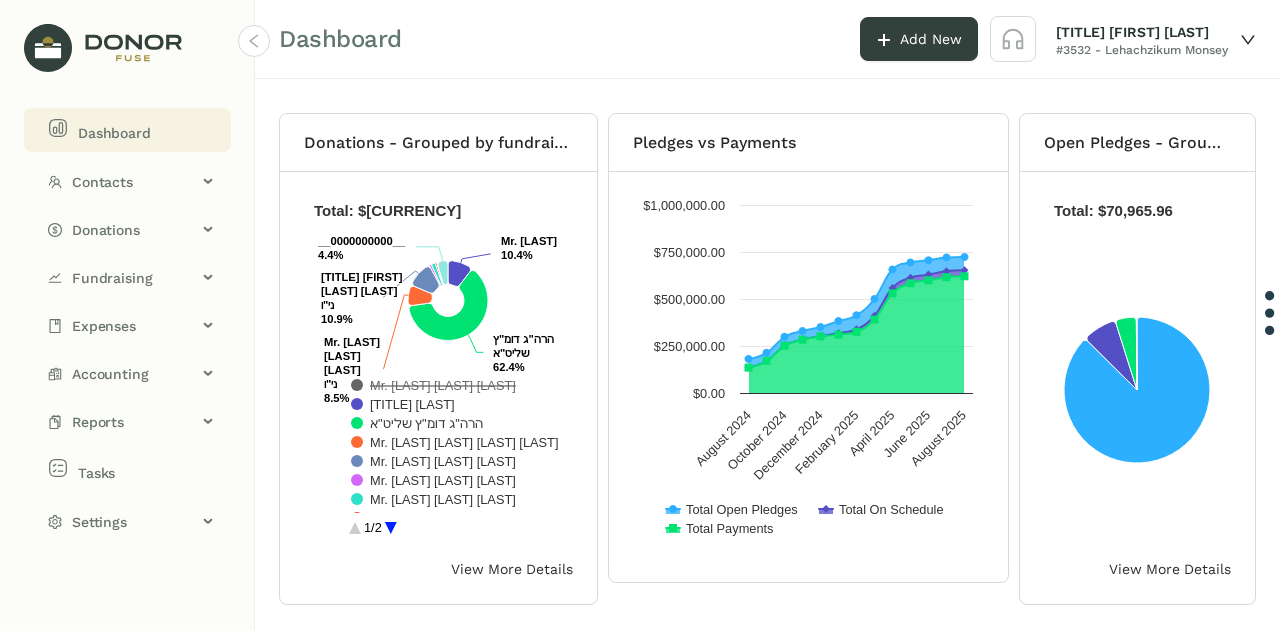 click 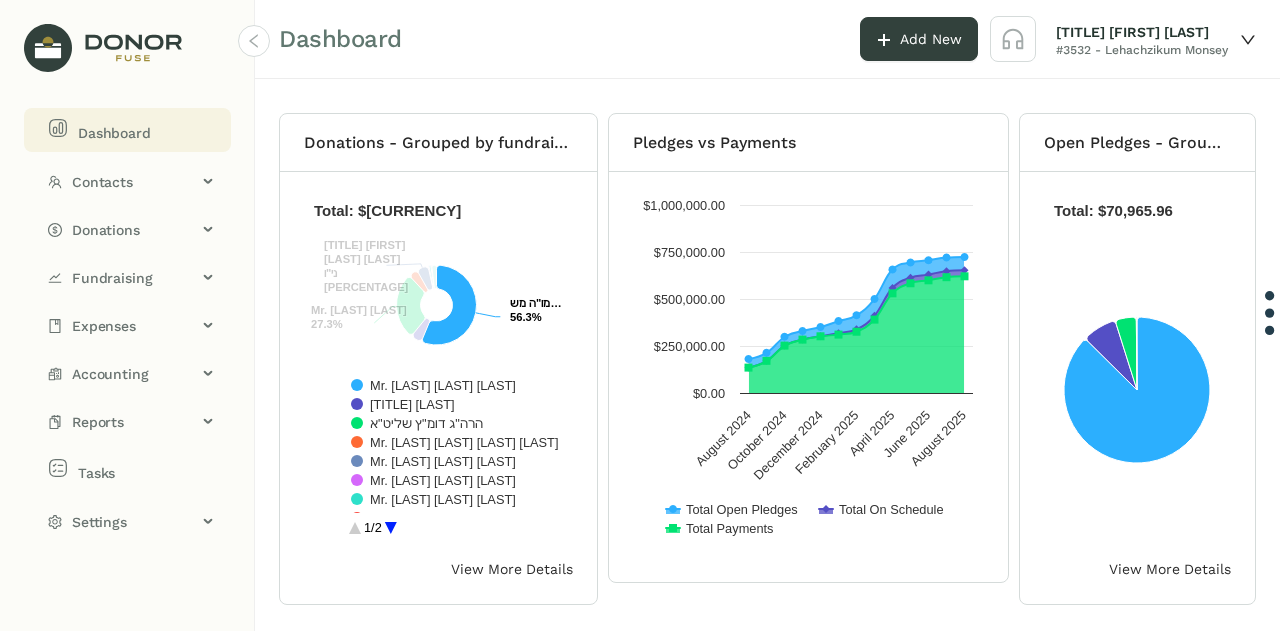 click 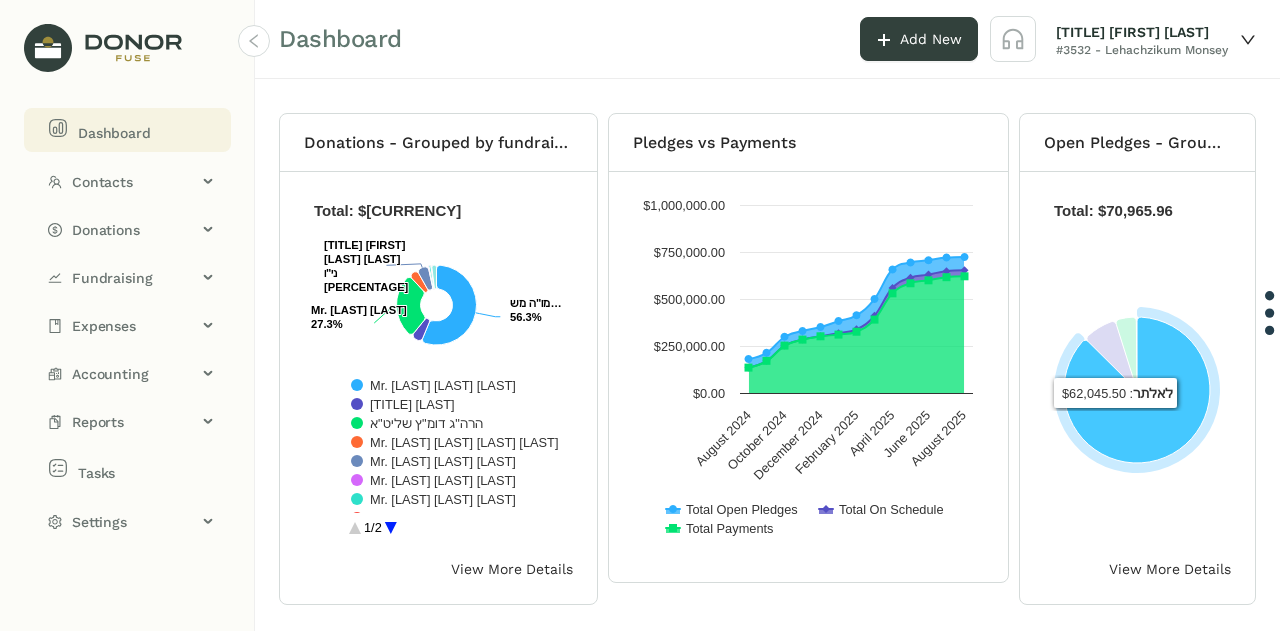click 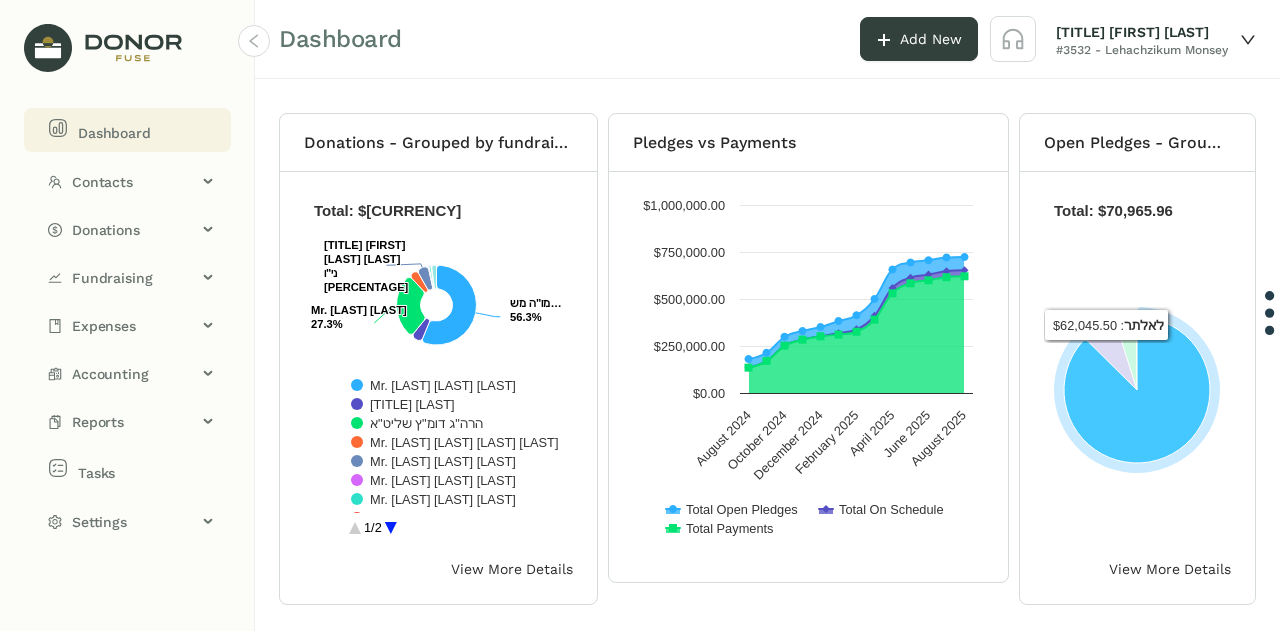 click 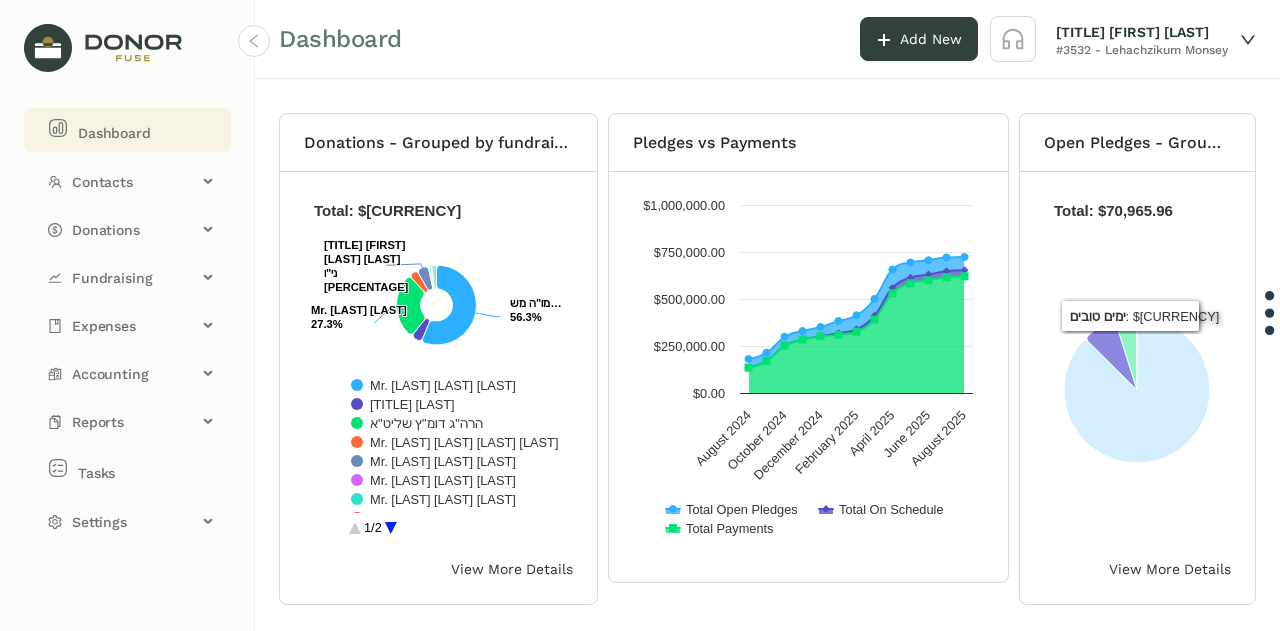 click 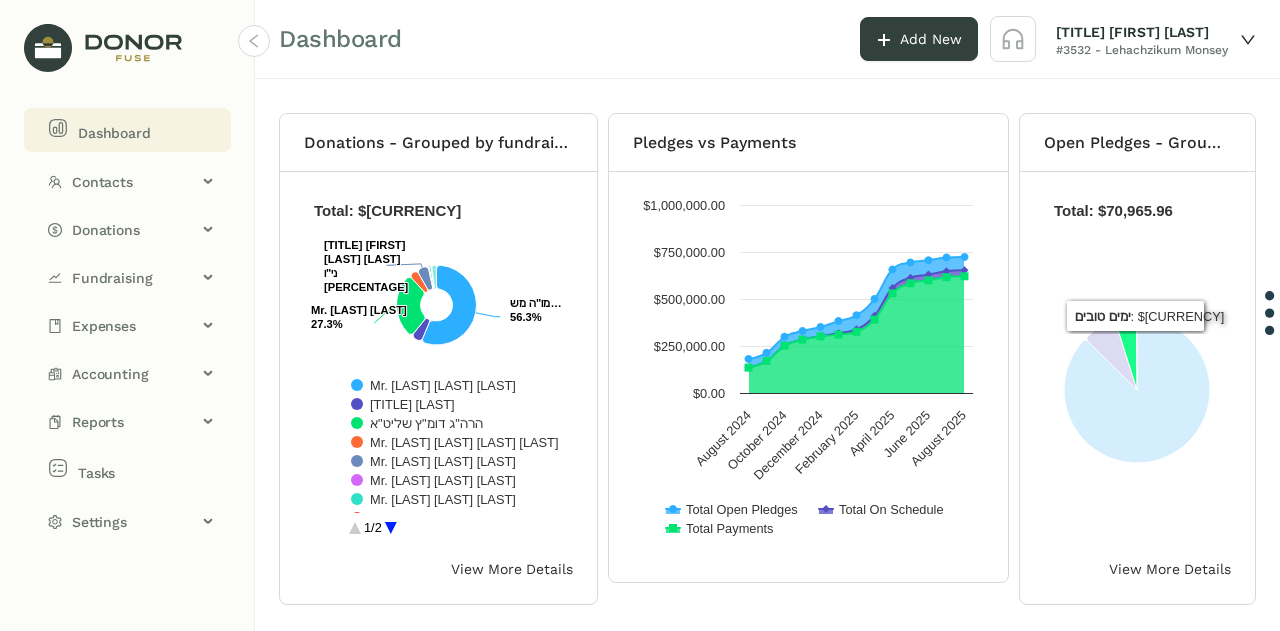 click 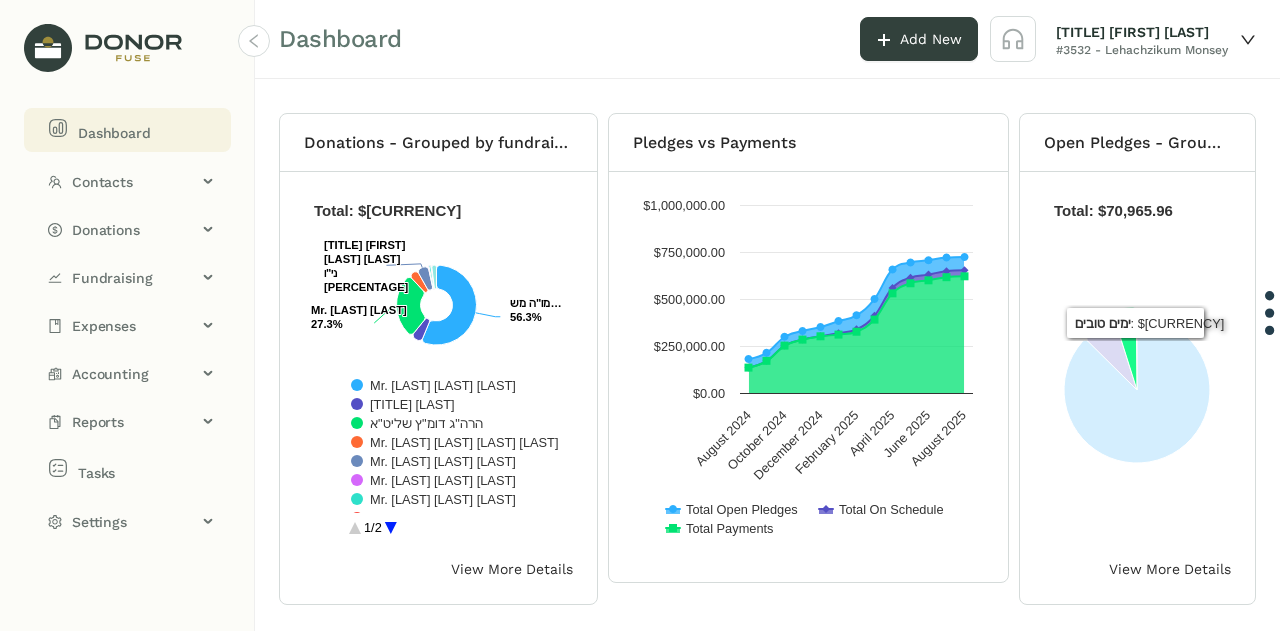 click 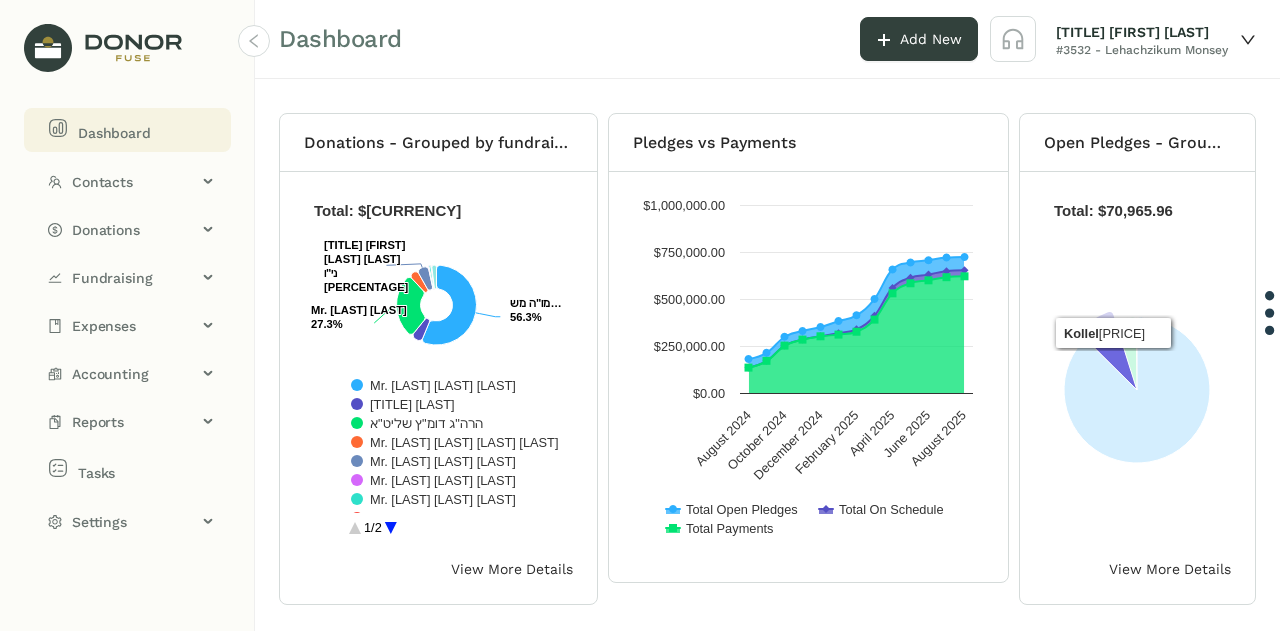 click 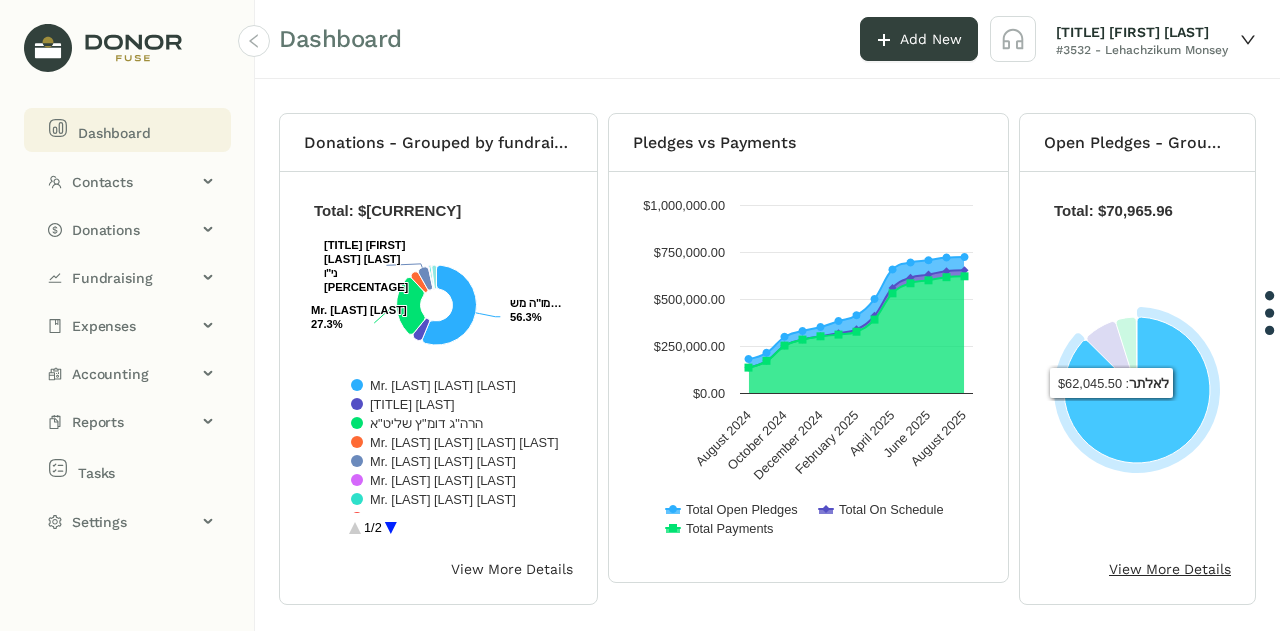 click on "View More Details" 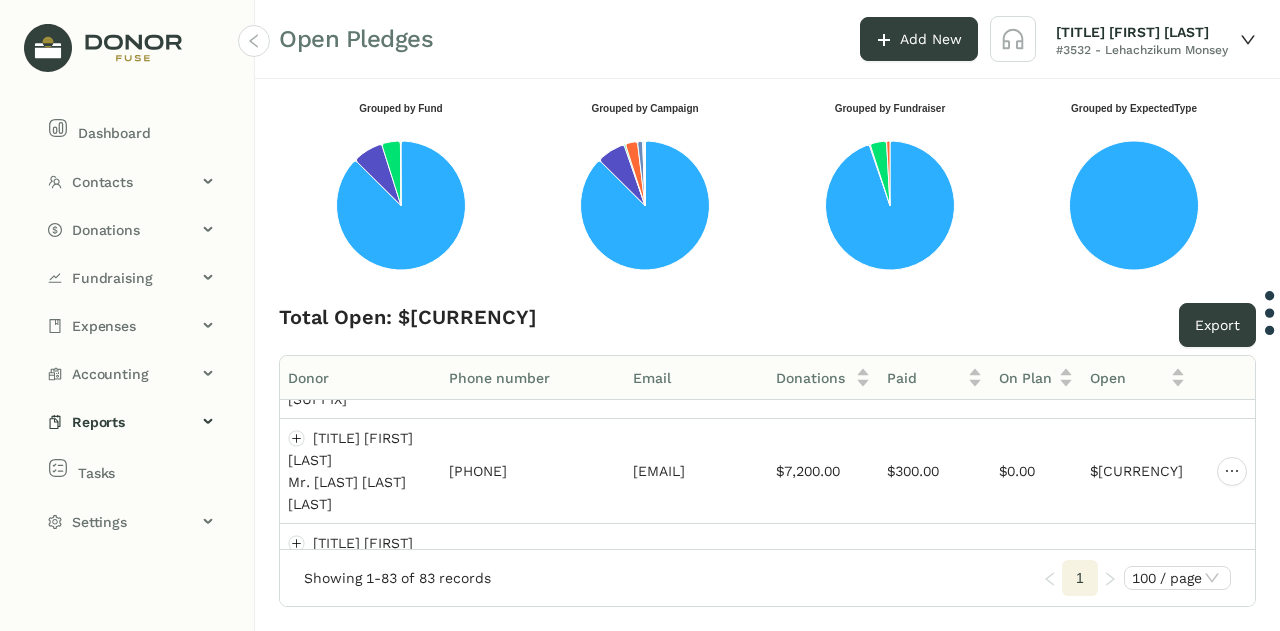 scroll, scrollTop: 86, scrollLeft: 8, axis: both 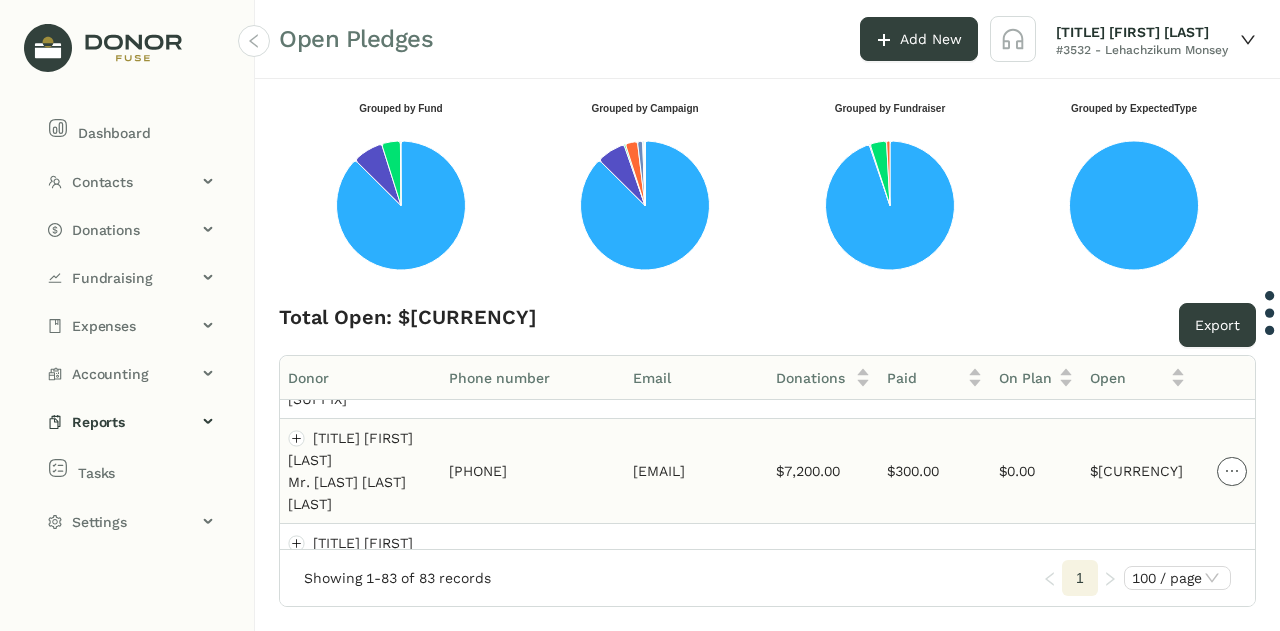 click 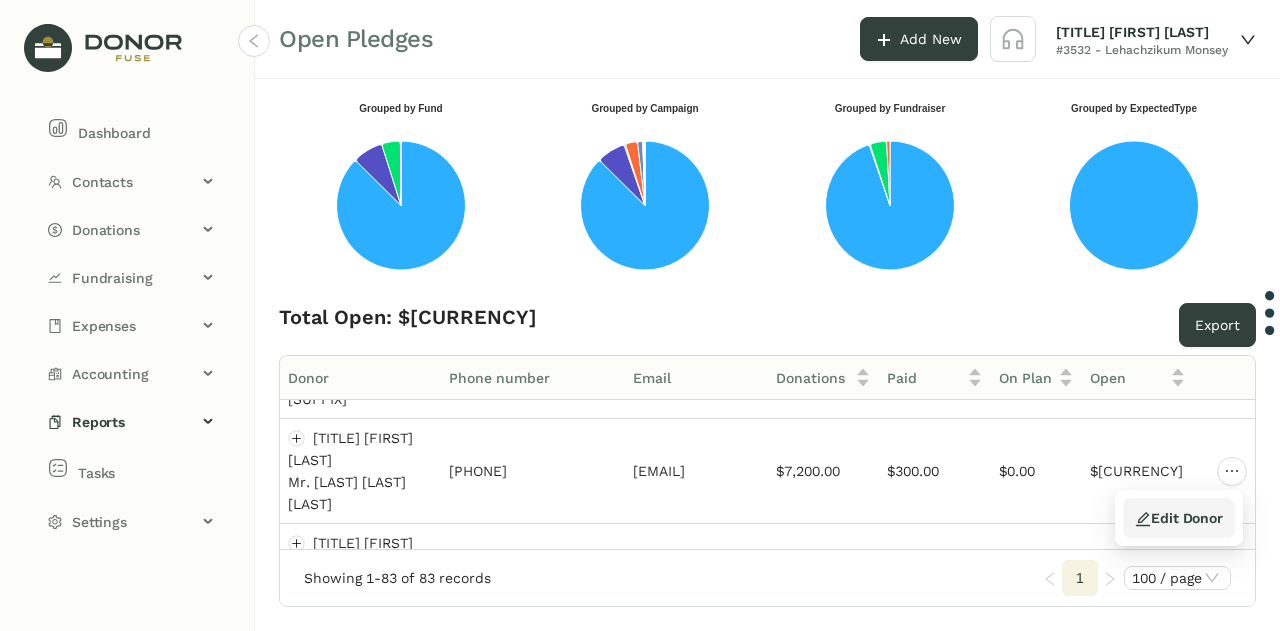 click on "Edit Donor" at bounding box center (1179, 518) 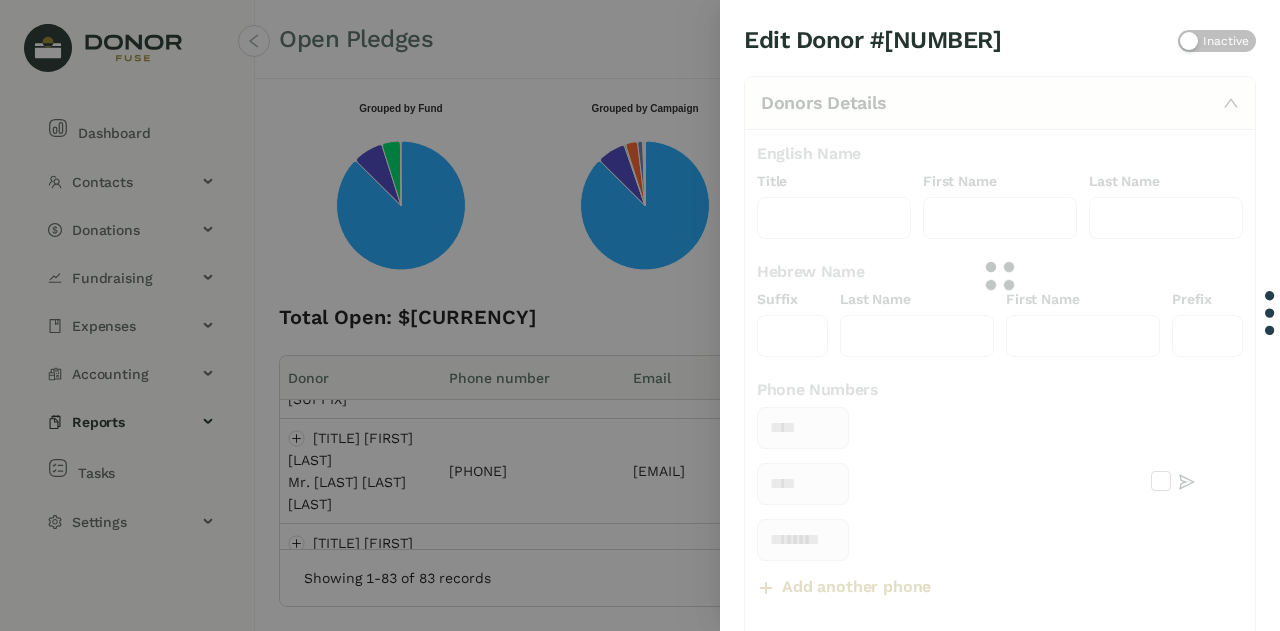 type on "***" 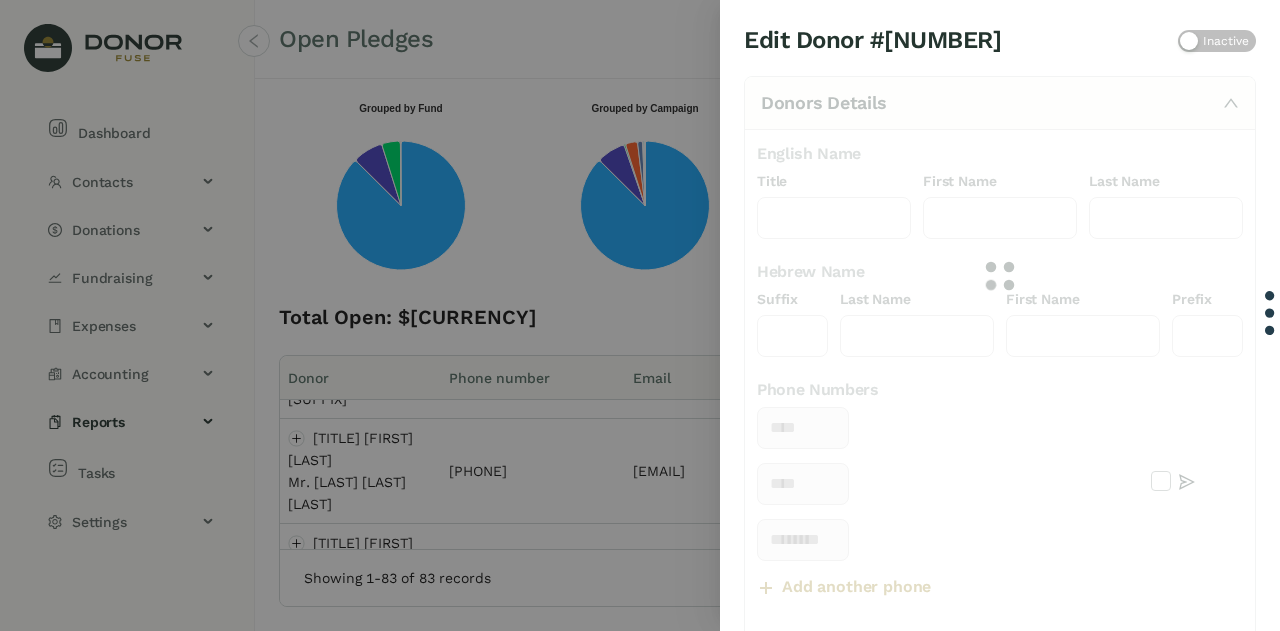type on "*******" 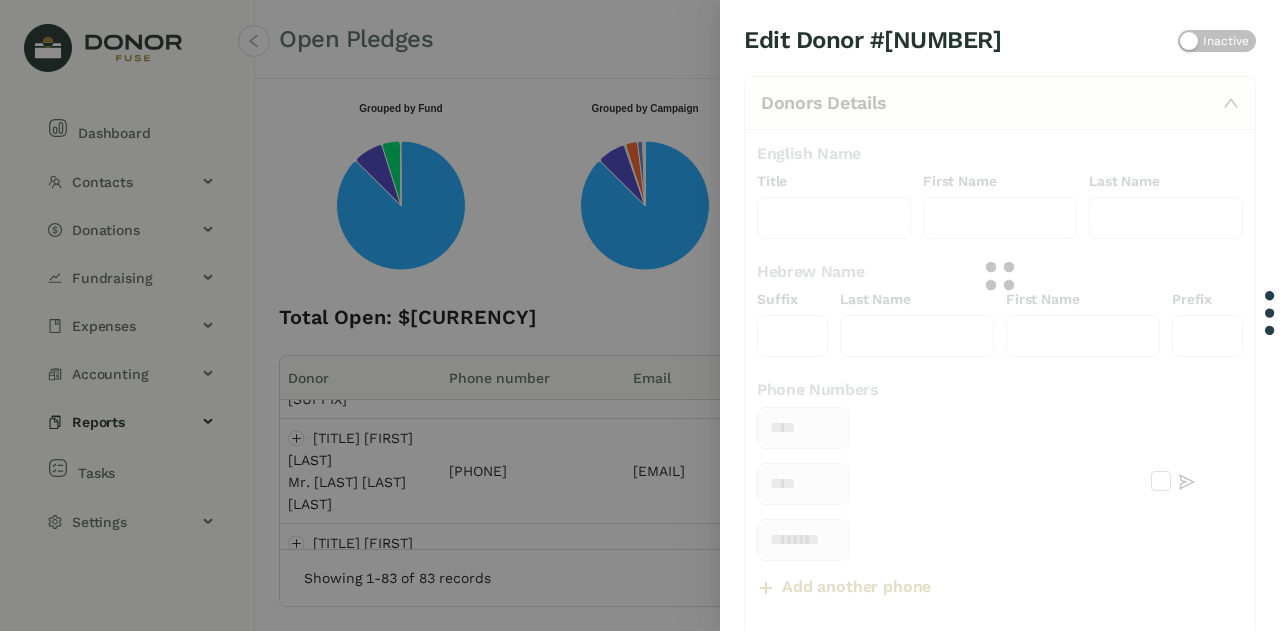 type on "****" 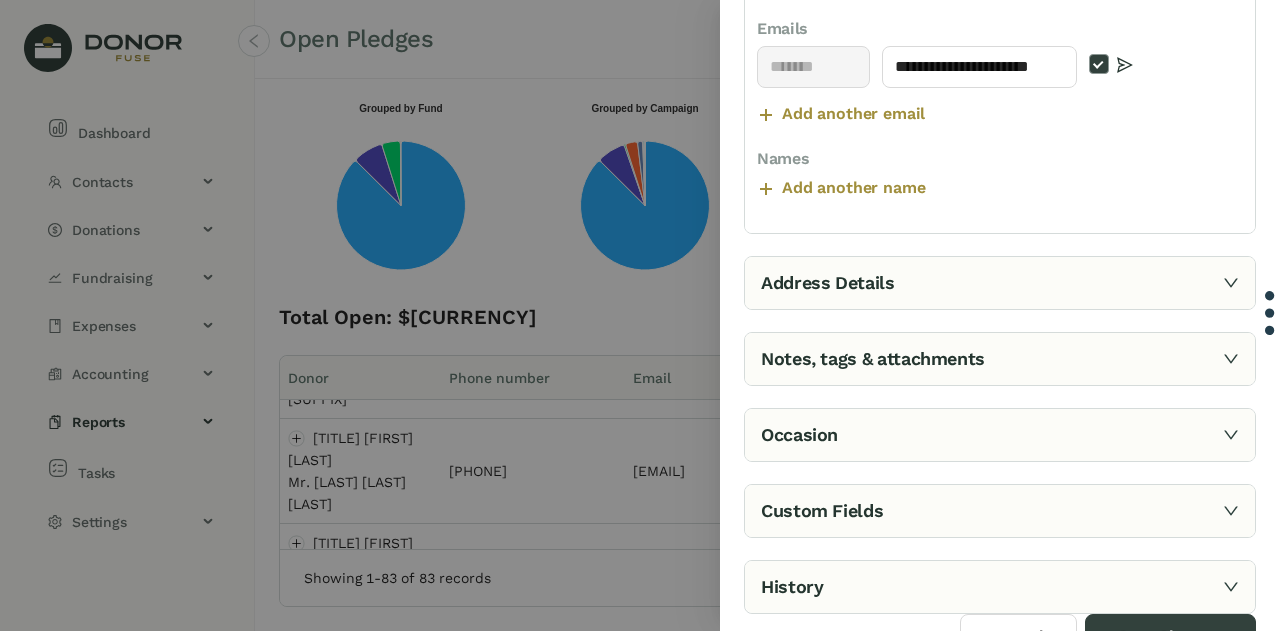 scroll, scrollTop: 616, scrollLeft: 0, axis: vertical 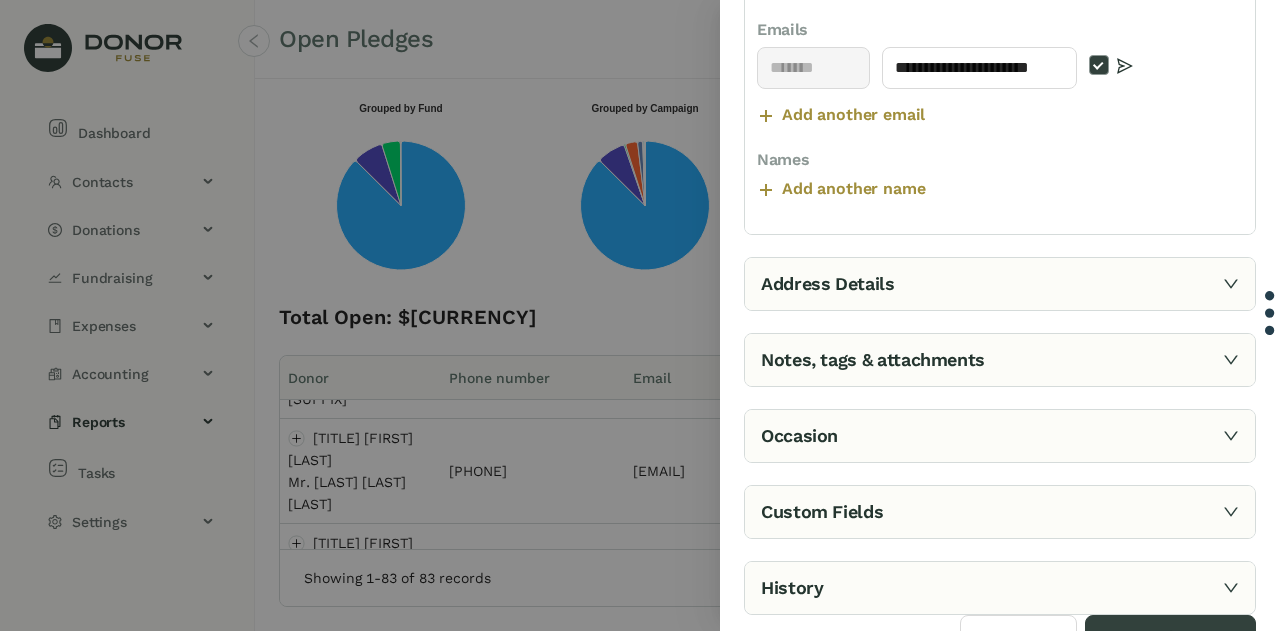 click on "Occasion" at bounding box center [1000, 436] 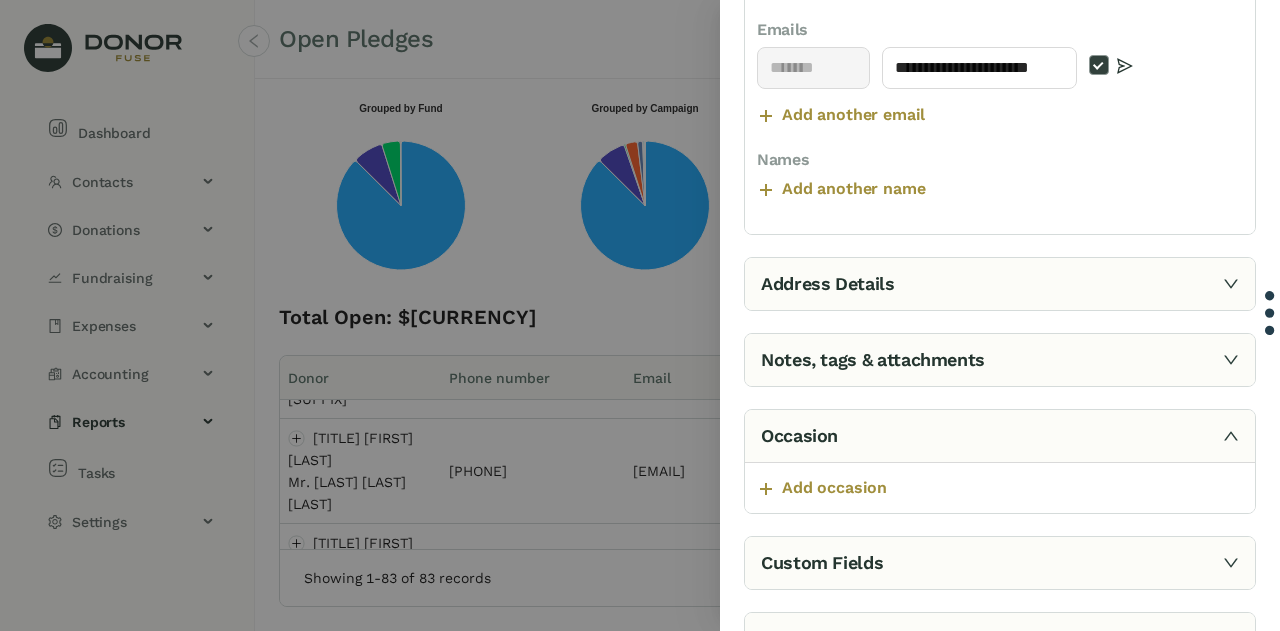 scroll, scrollTop: 0, scrollLeft: 0, axis: both 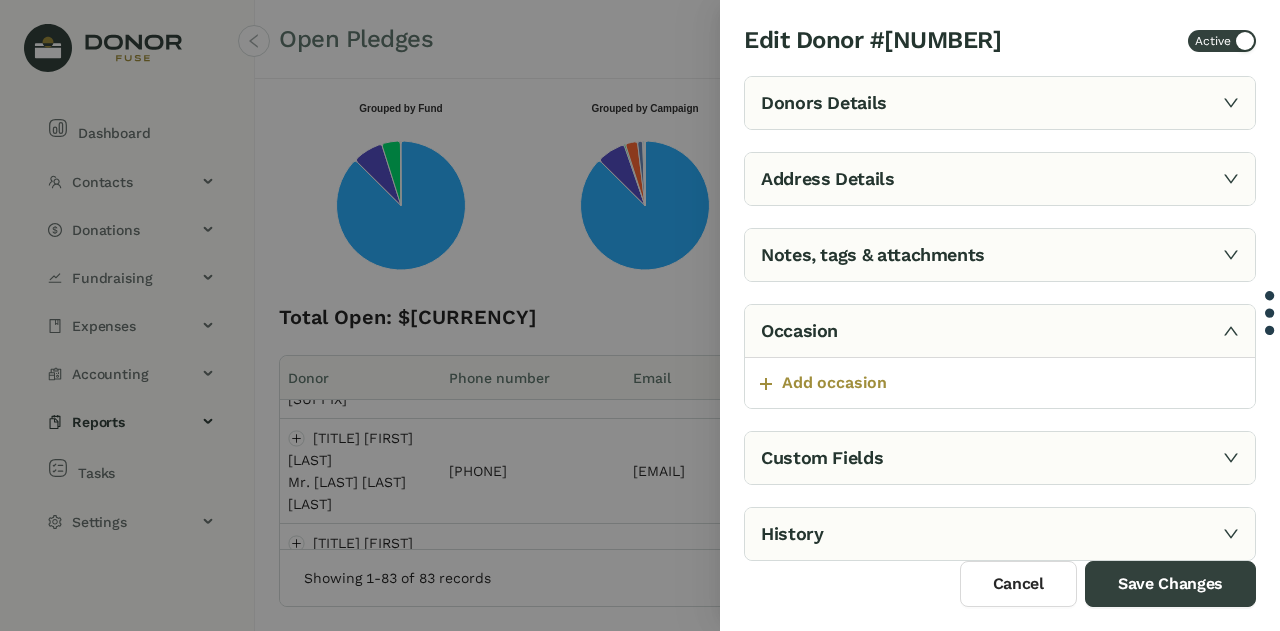 click 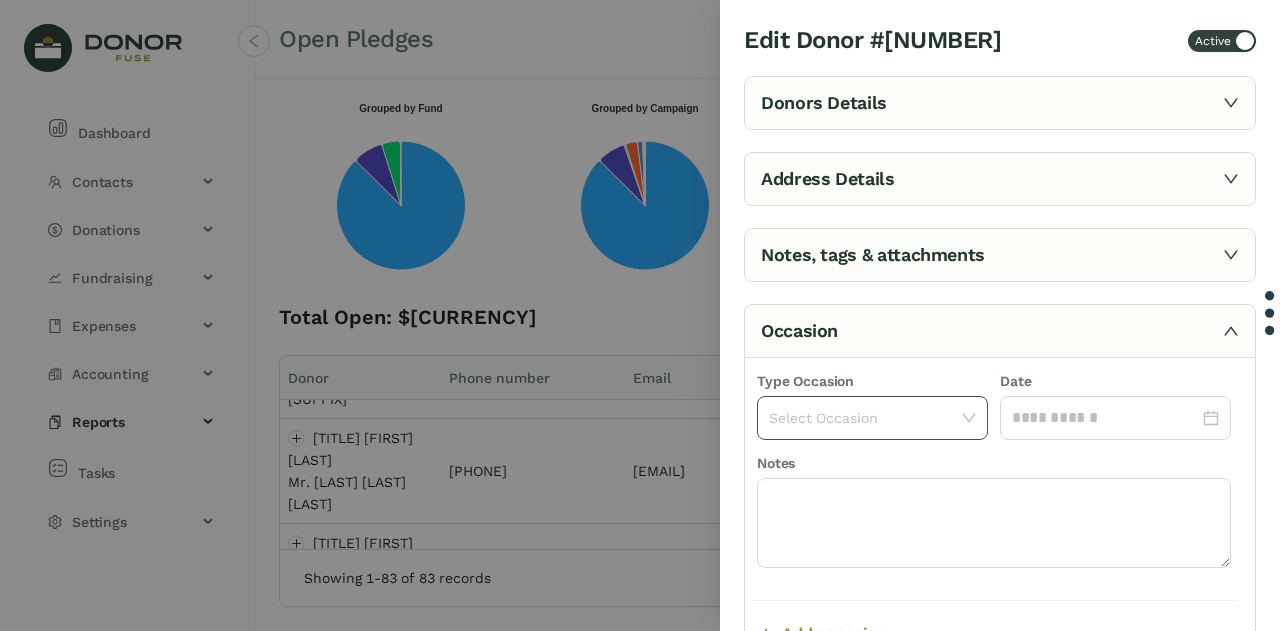 click 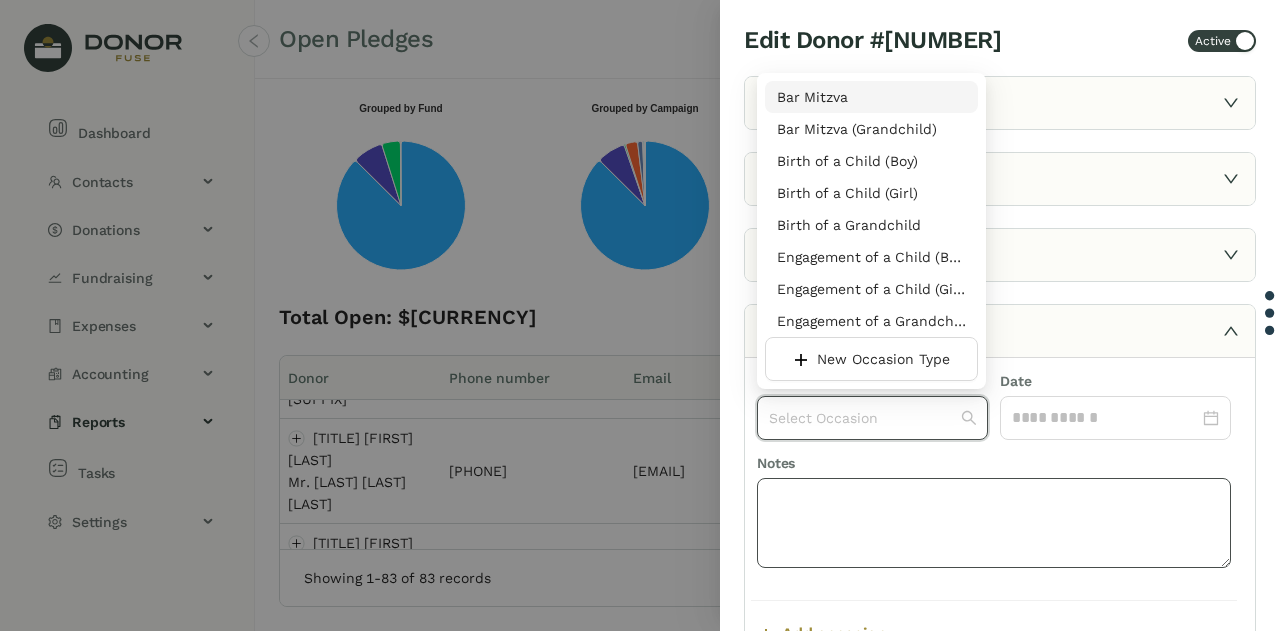 click 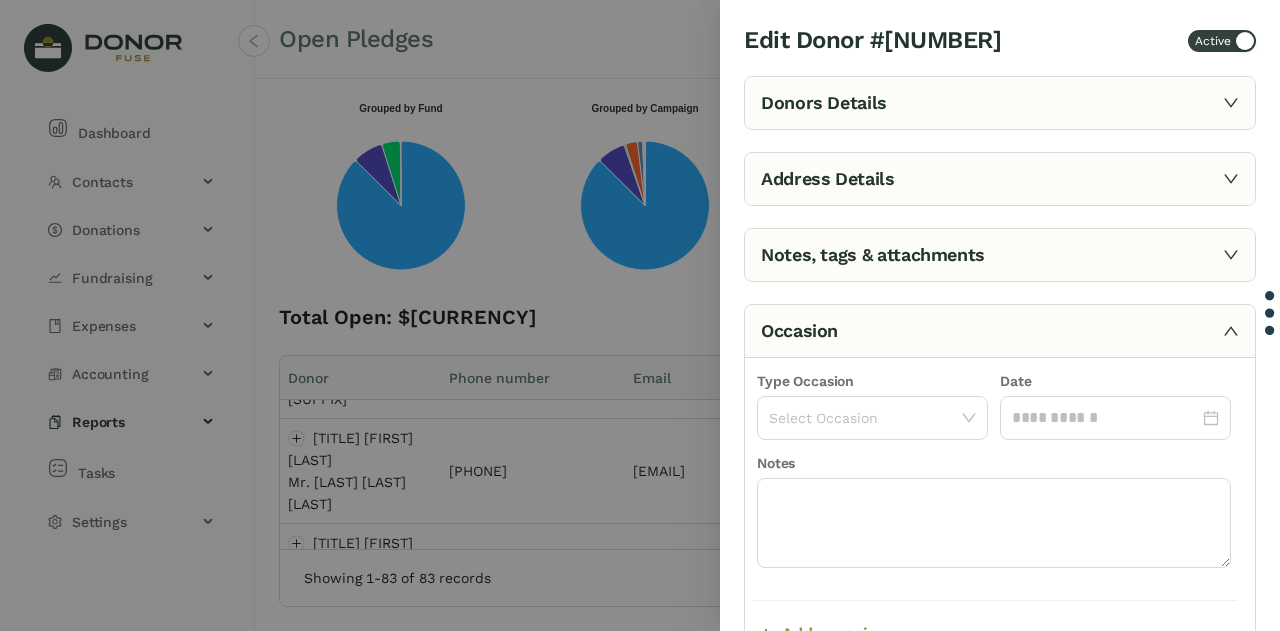click at bounding box center [640, 315] 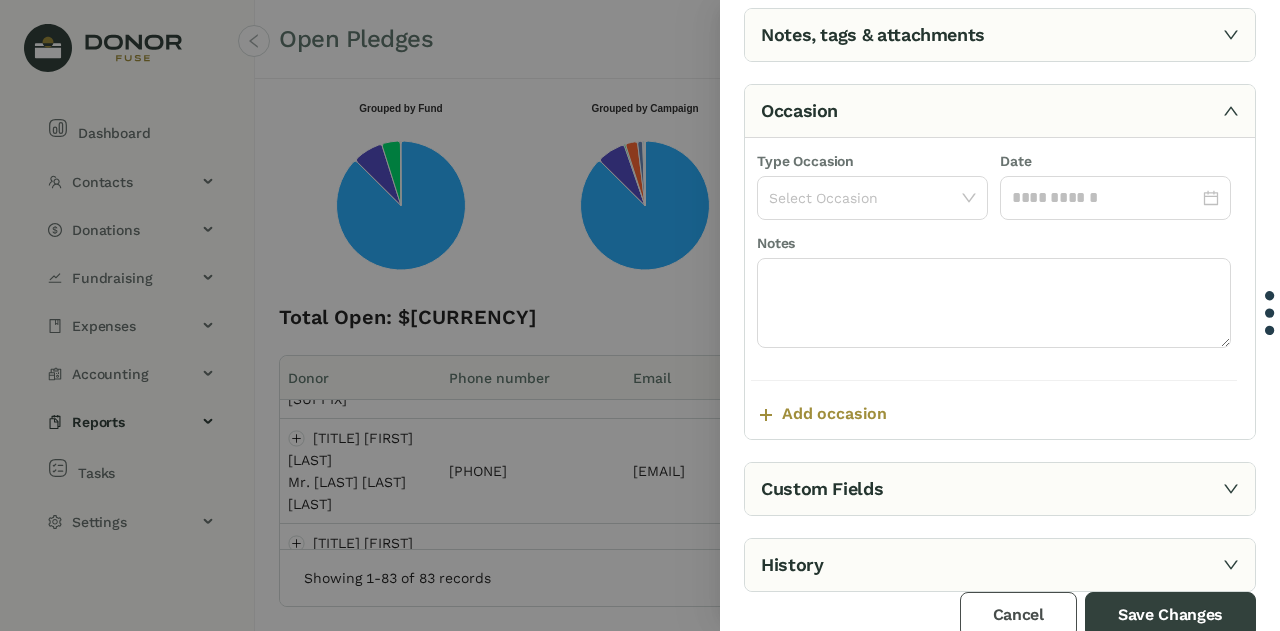 click on "Cancel" at bounding box center (1018, 615) 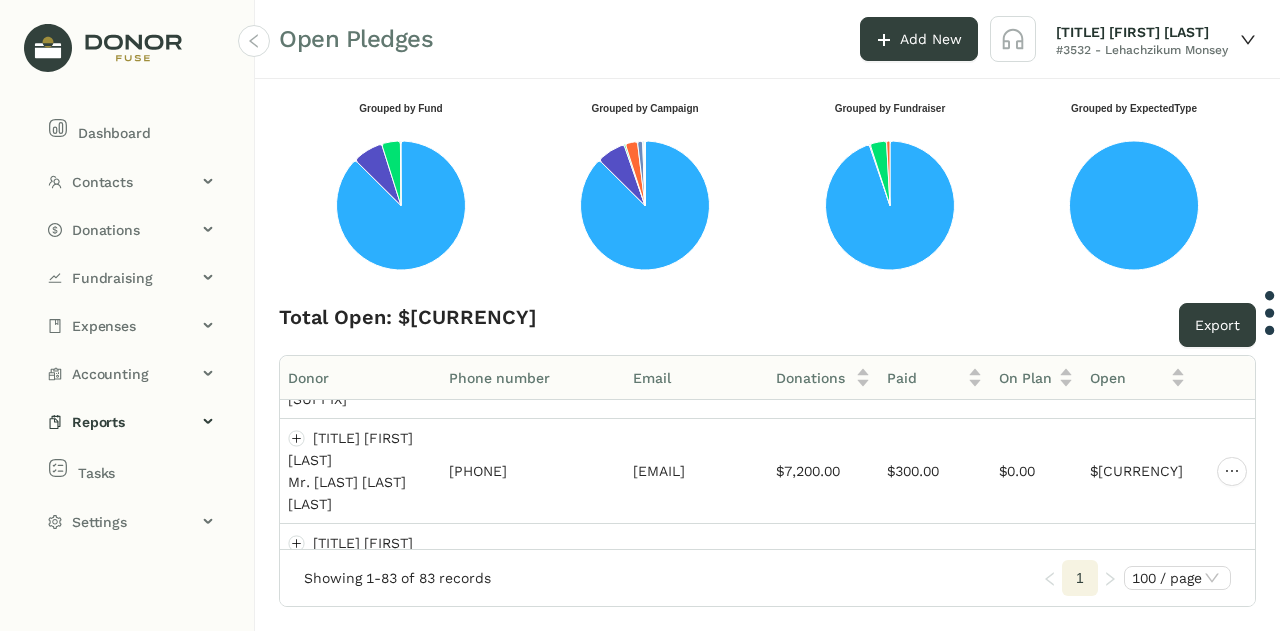 scroll, scrollTop: 86, scrollLeft: 0, axis: vertical 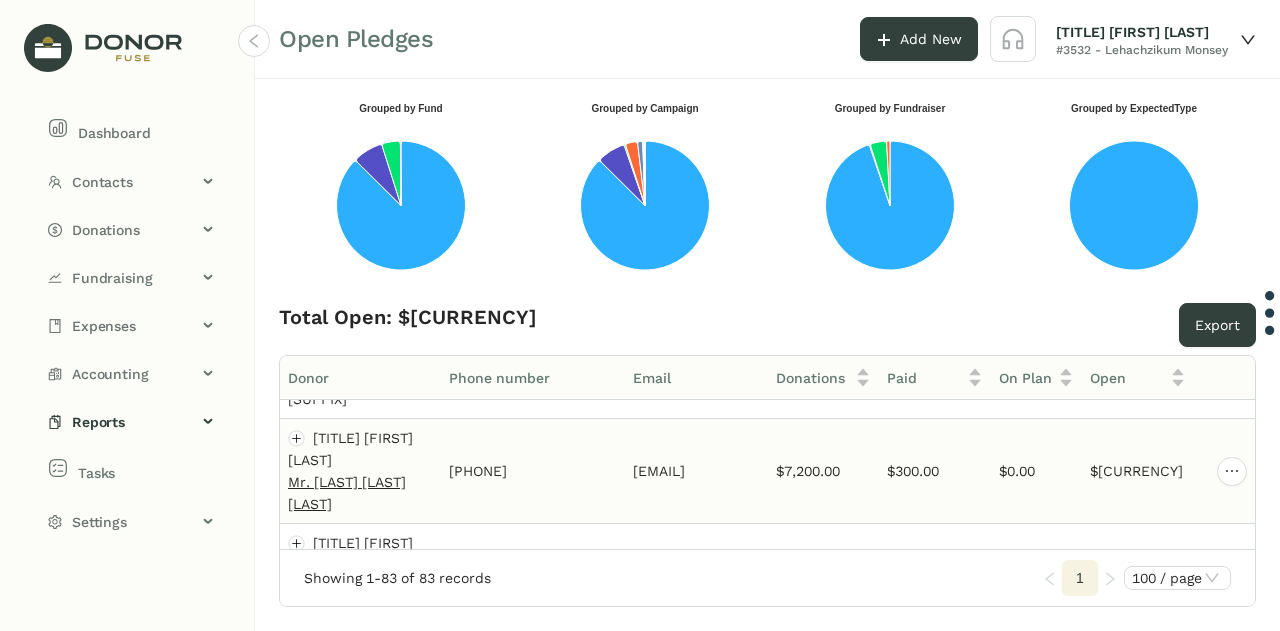 click on "Mr. [LAST] [LAST] [LAST]" at bounding box center [347, 493] 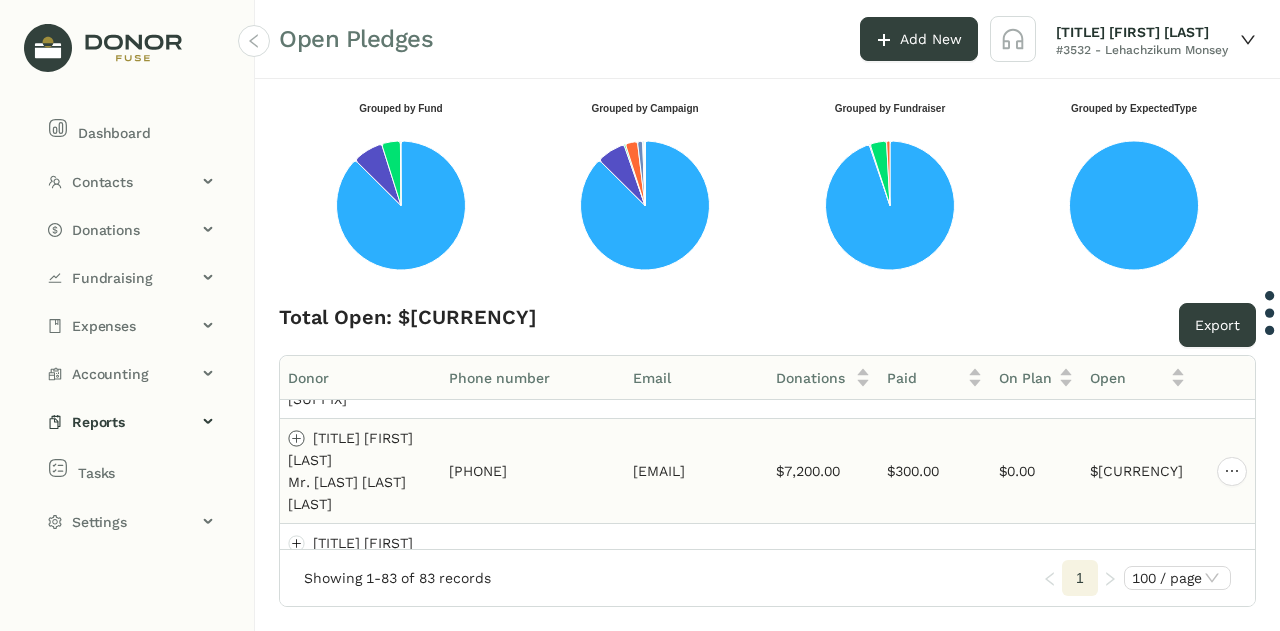 click at bounding box center [297, 438] 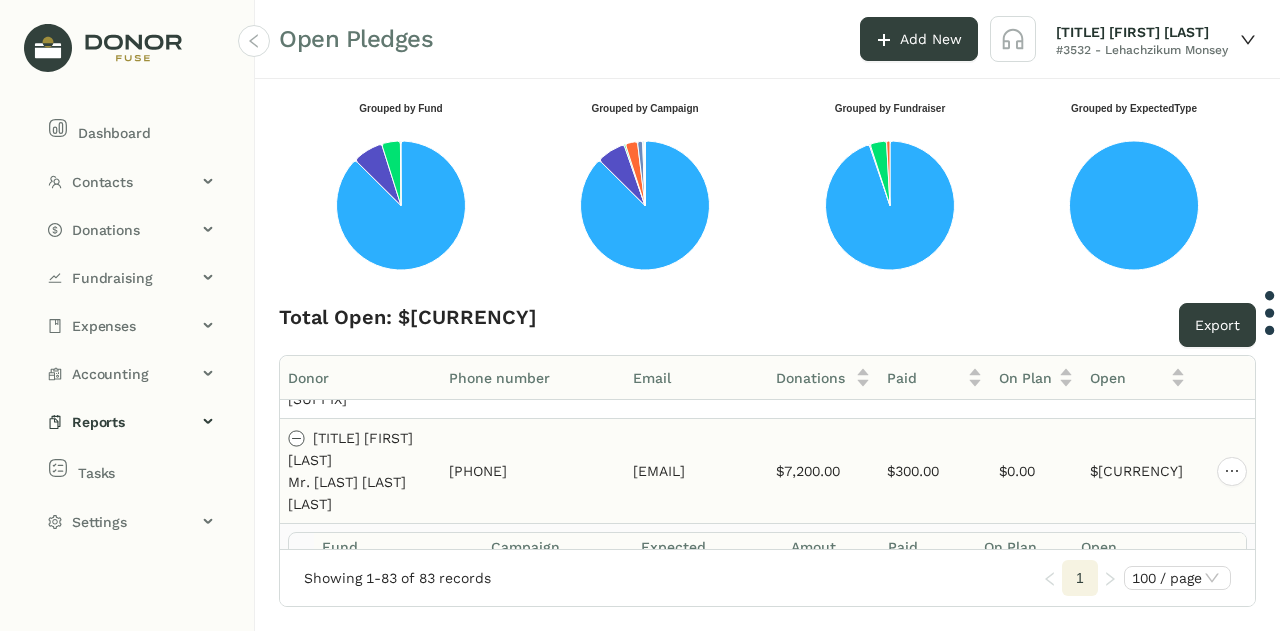 click at bounding box center (297, 438) 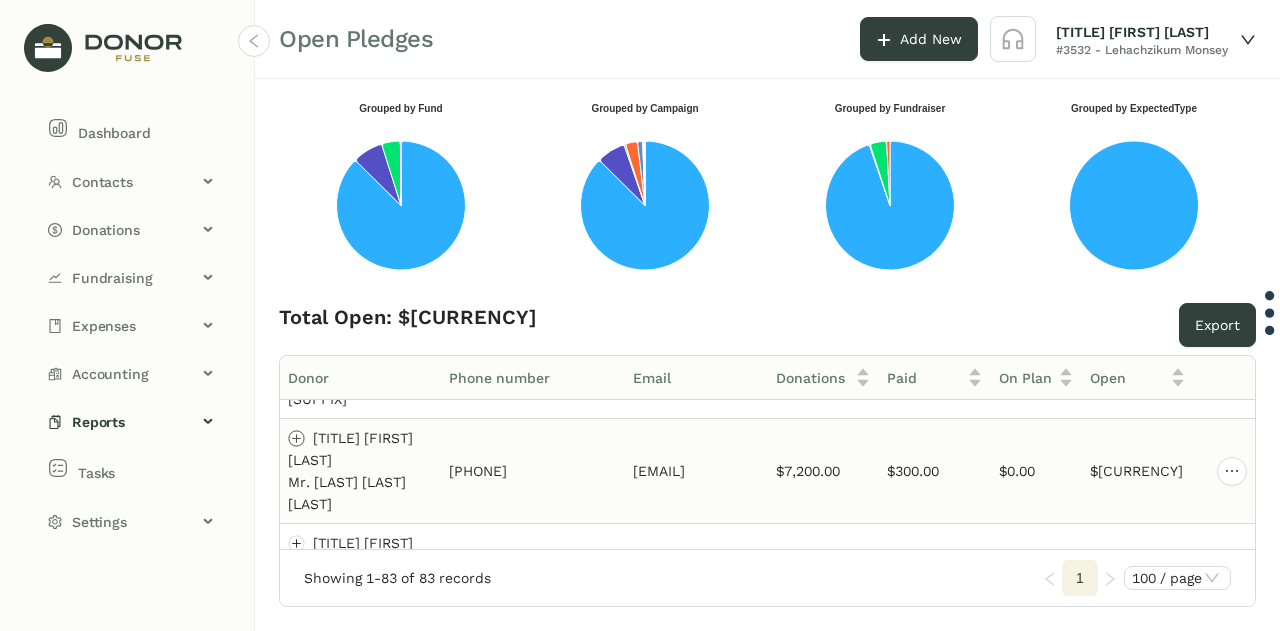 click at bounding box center (297, 438) 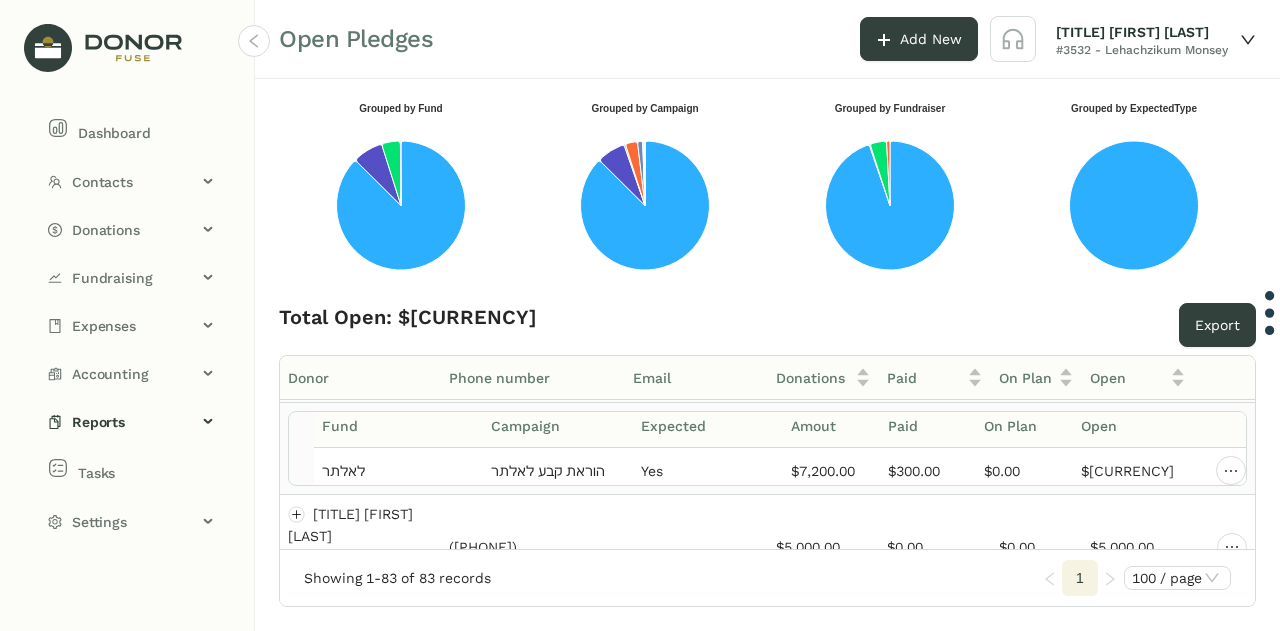 scroll, scrollTop: 209, scrollLeft: 0, axis: vertical 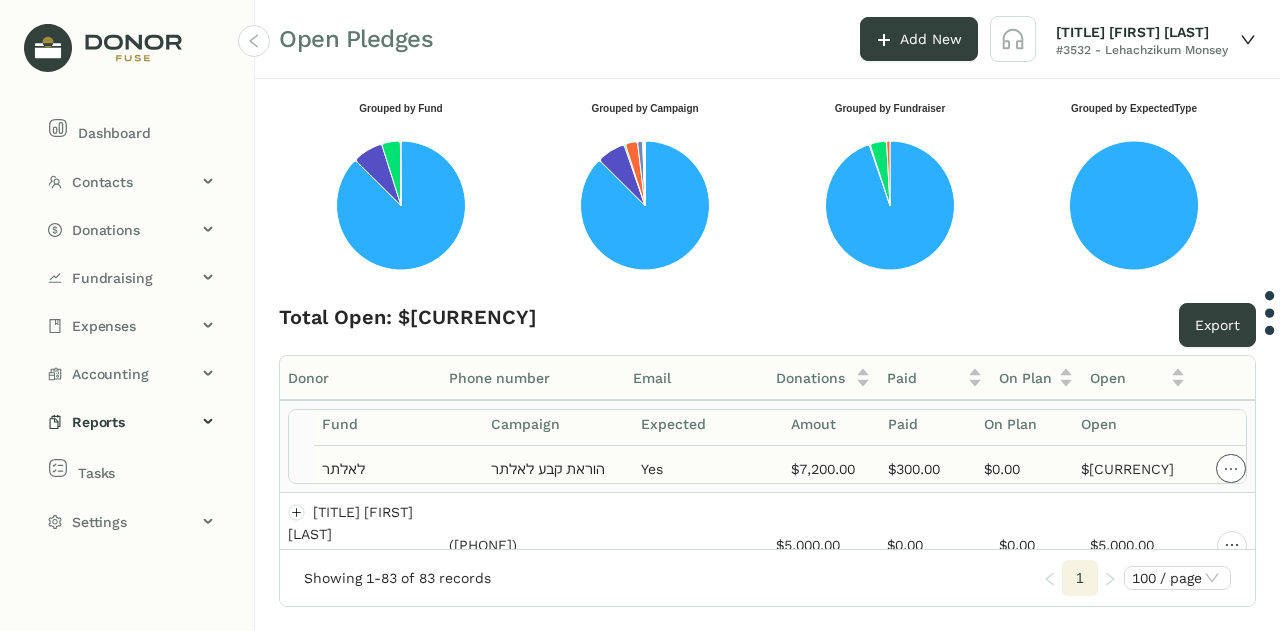 click 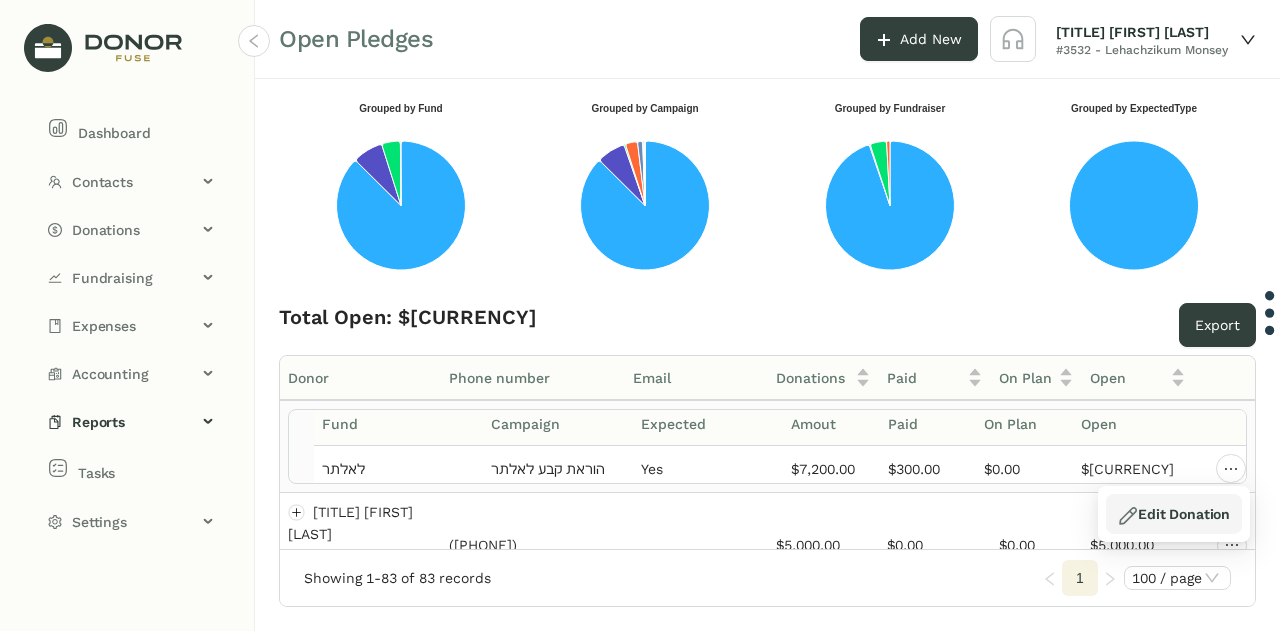 click on "Edit Donation" at bounding box center (1174, 514) 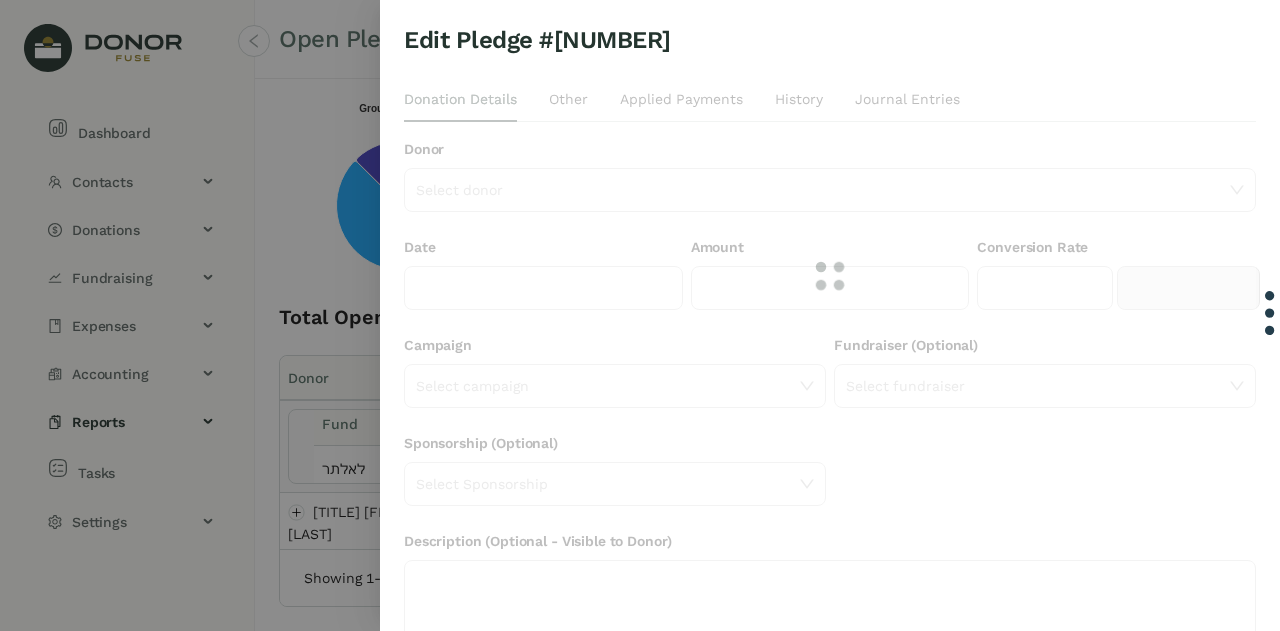 type on "********" 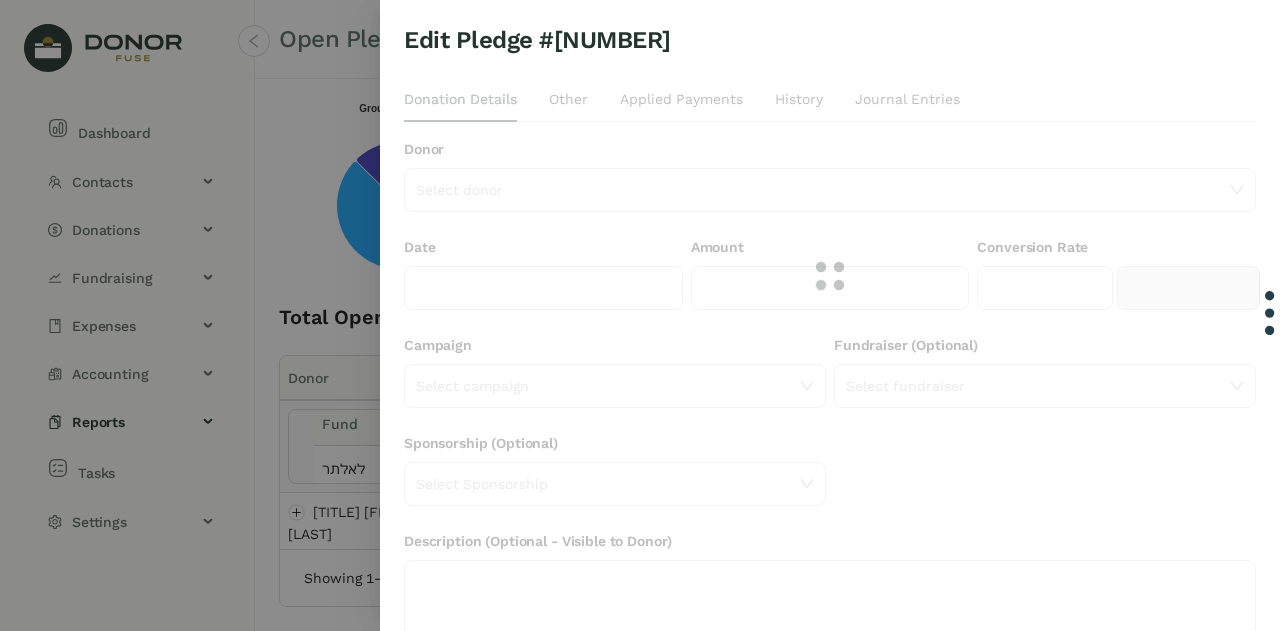 type on "*********" 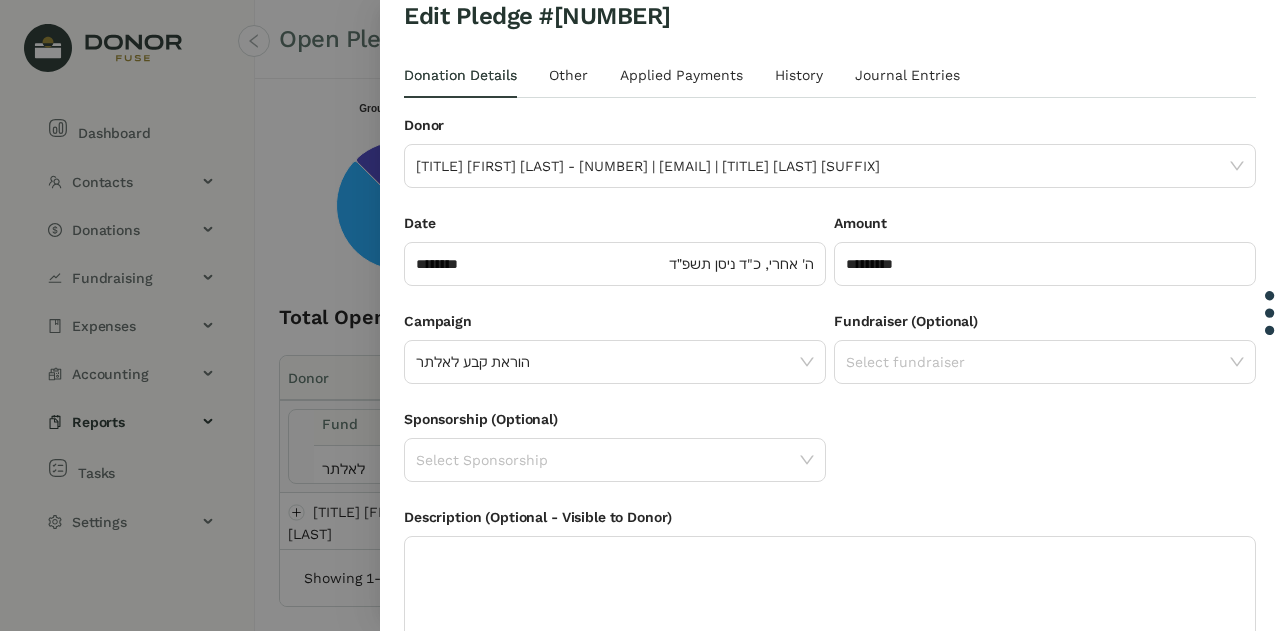 scroll, scrollTop: 2, scrollLeft: 0, axis: vertical 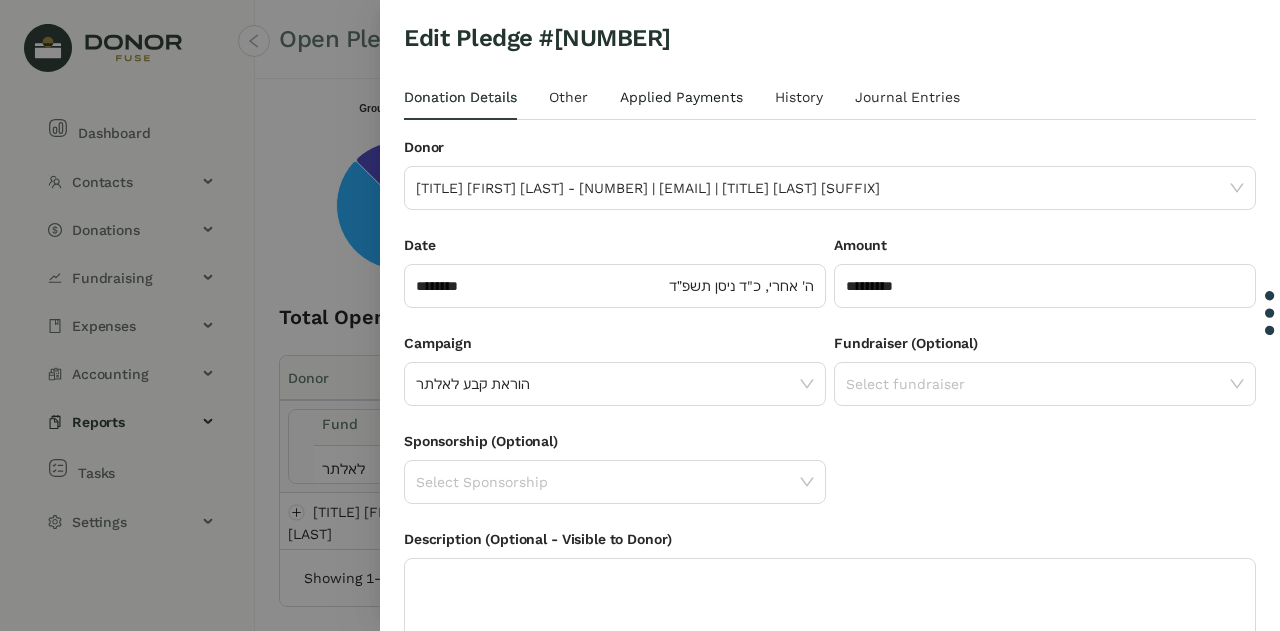click on "Applied Payments" at bounding box center (681, 97) 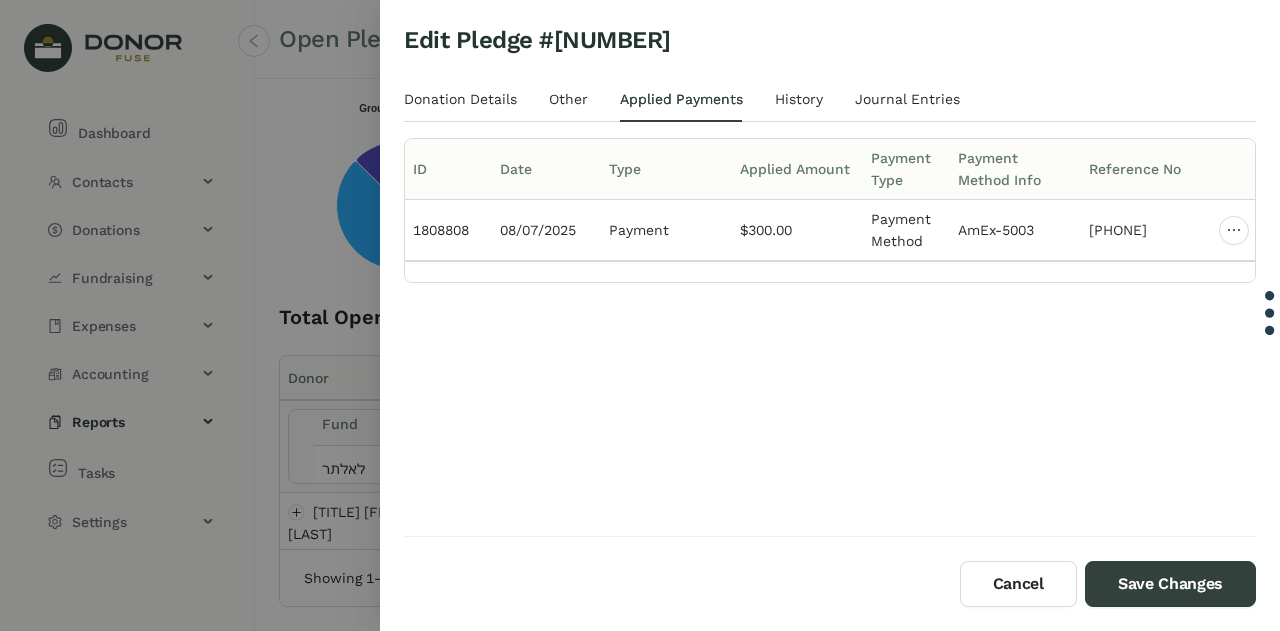 scroll, scrollTop: 0, scrollLeft: 0, axis: both 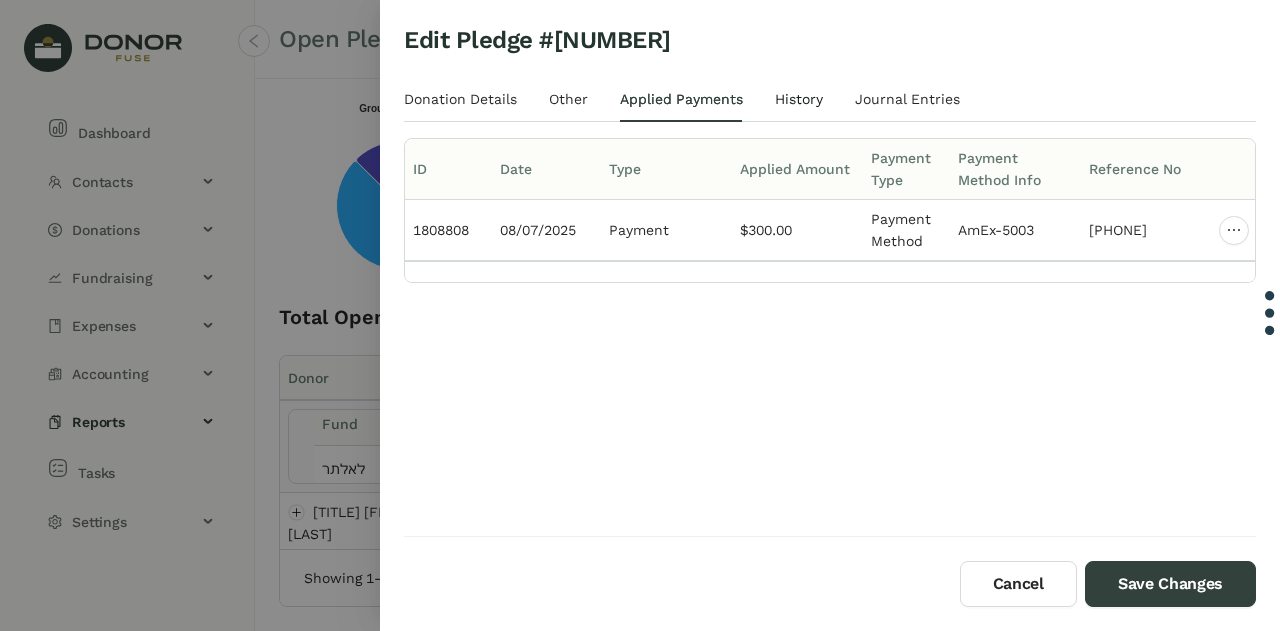 click on "History" at bounding box center [799, 99] 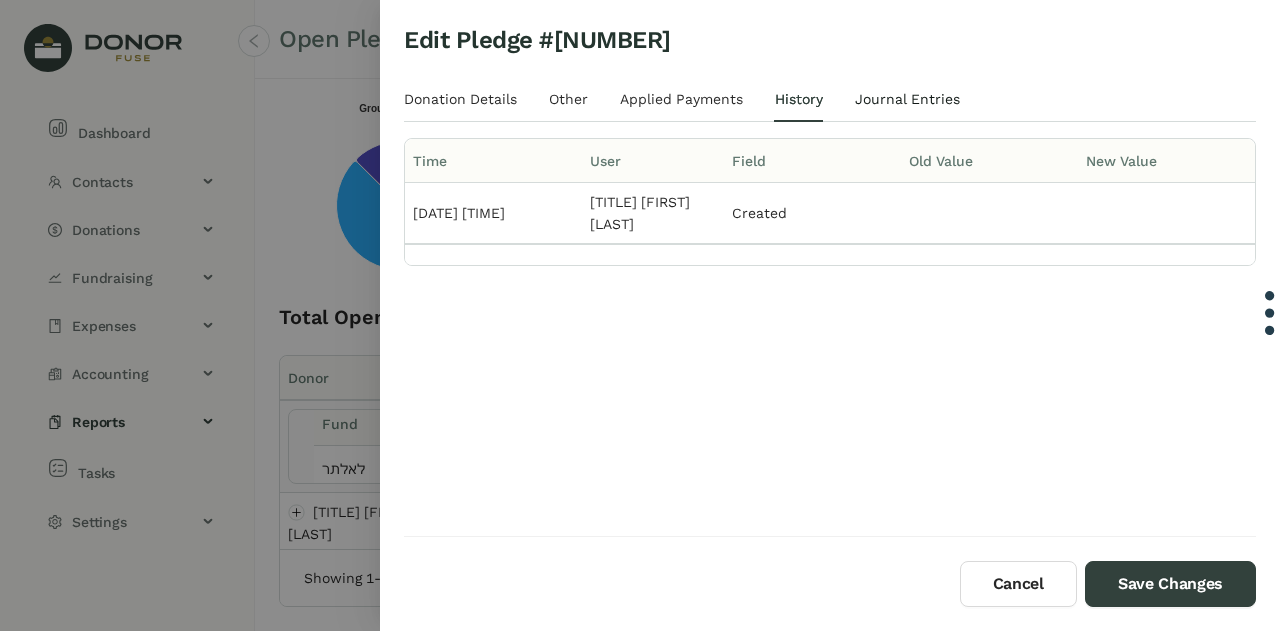 click on "Journal Entries" at bounding box center [907, 99] 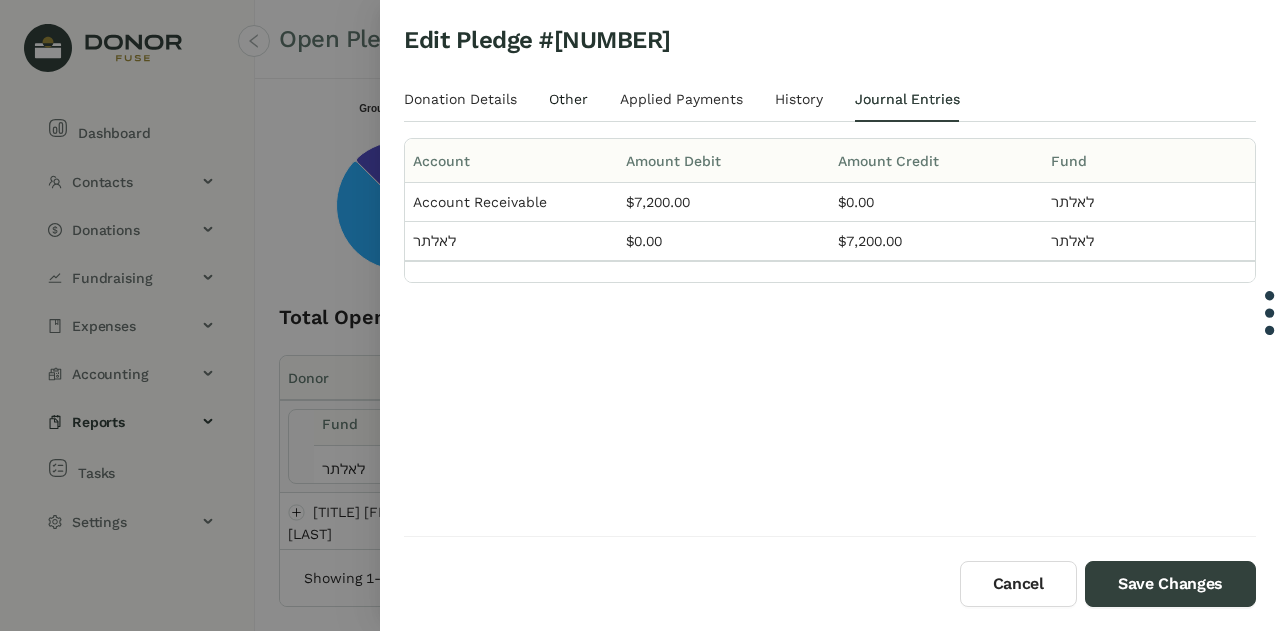 click on "Other" at bounding box center (568, 99) 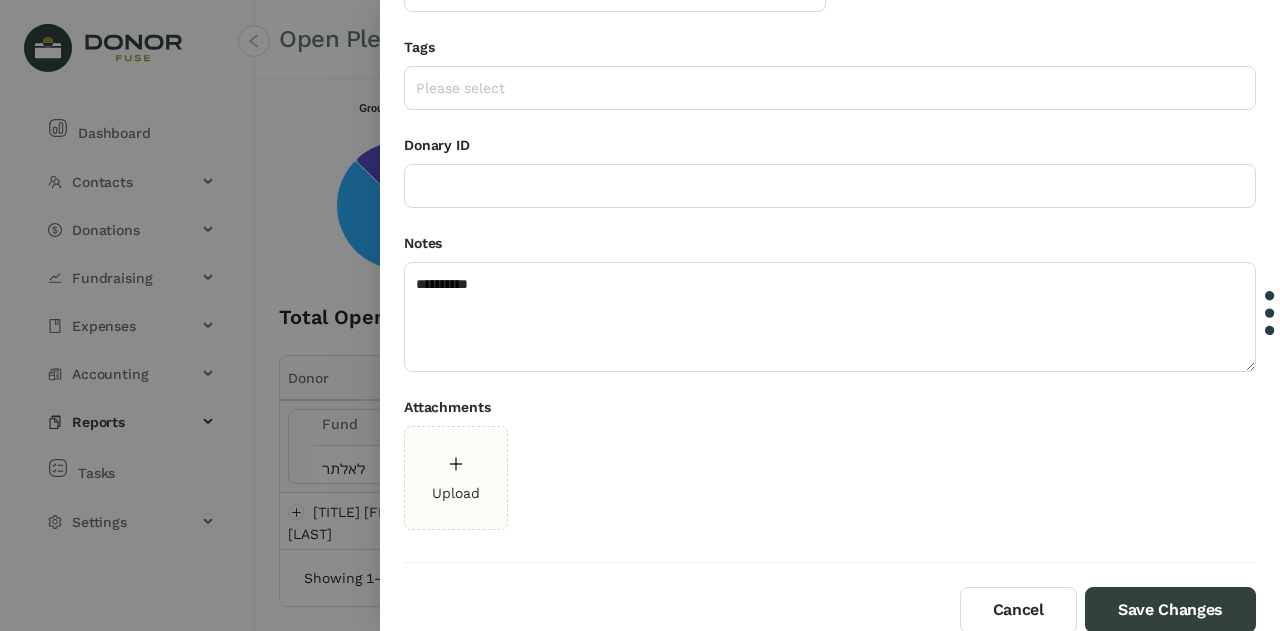 scroll, scrollTop: 0, scrollLeft: 0, axis: both 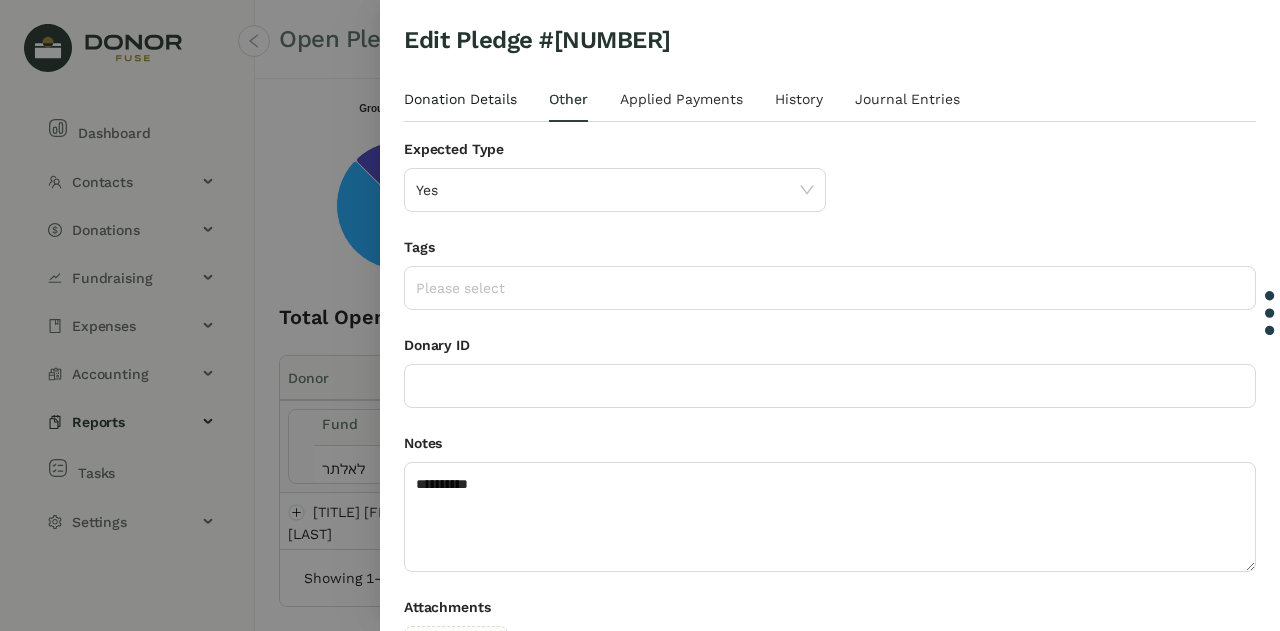click on "Donation Details" at bounding box center [460, 99] 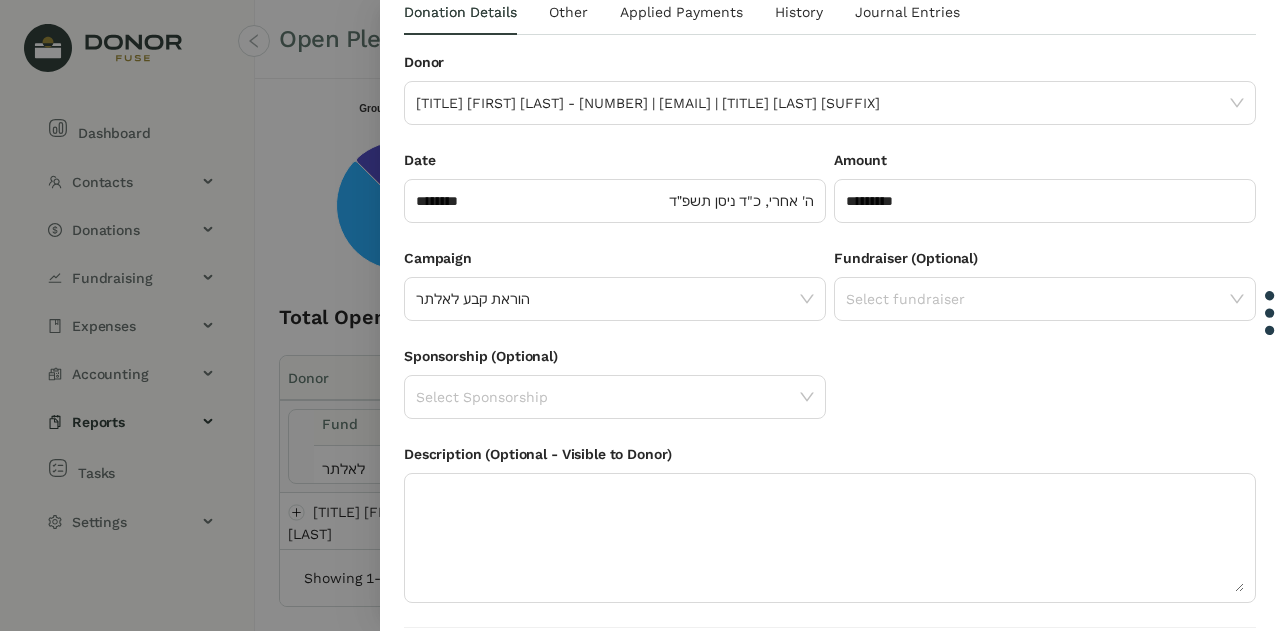 scroll, scrollTop: 0, scrollLeft: 0, axis: both 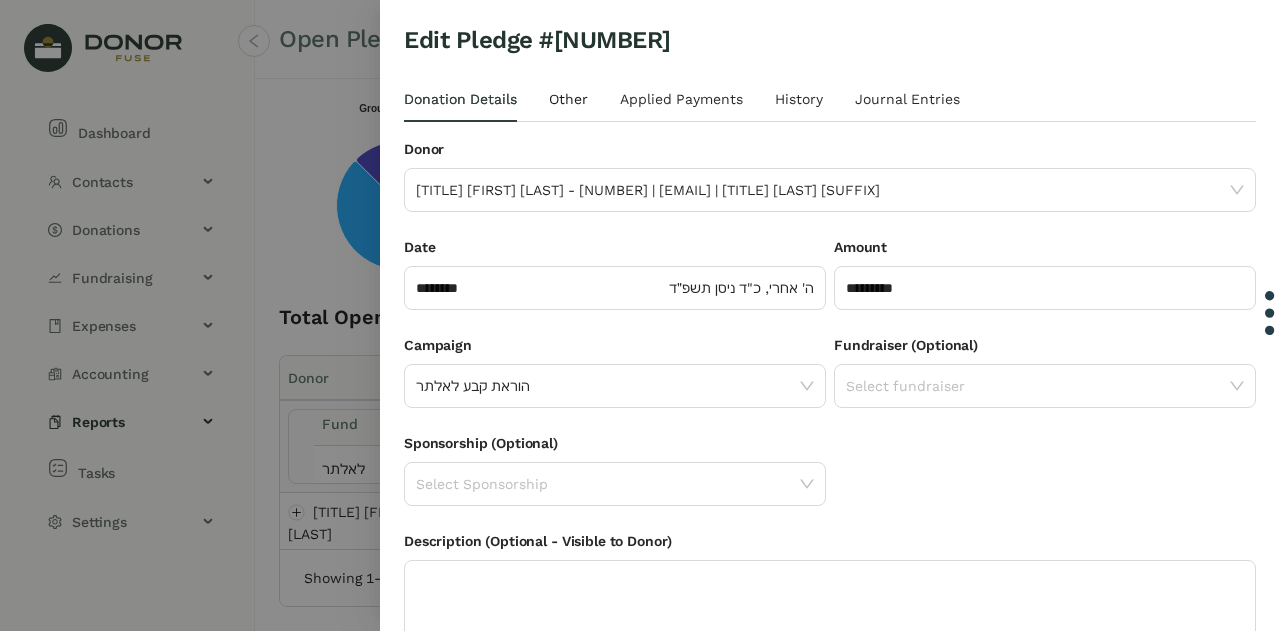 click on "Other" at bounding box center [568, 99] 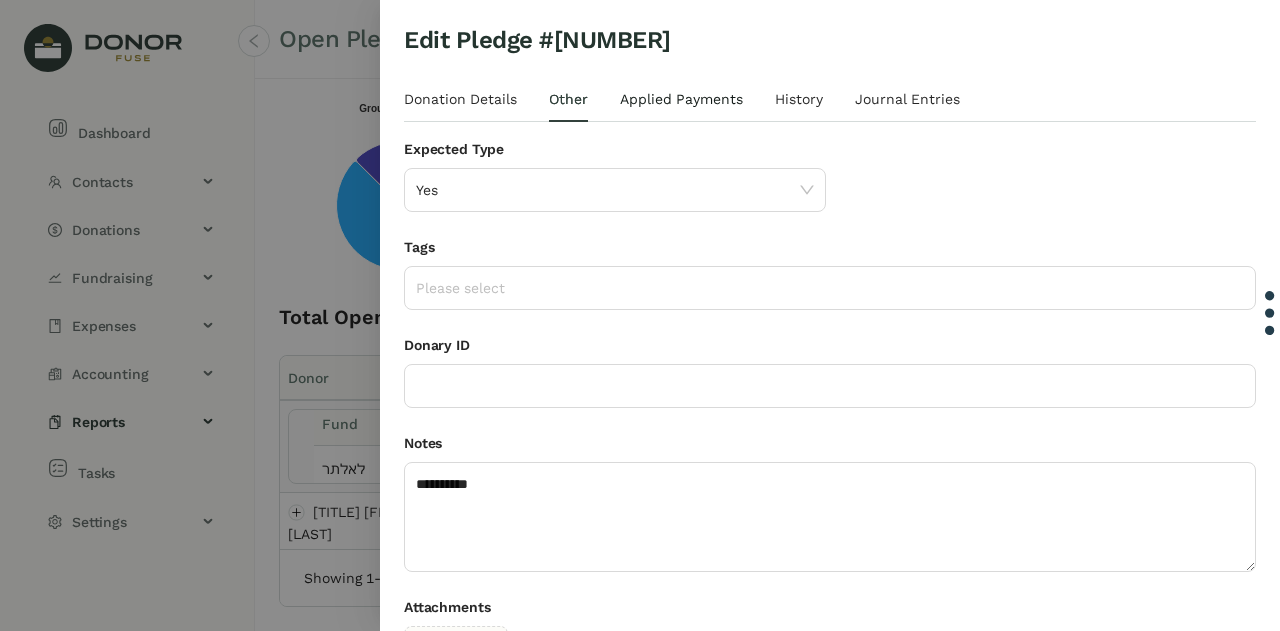 click on "Applied Payments" at bounding box center (681, 99) 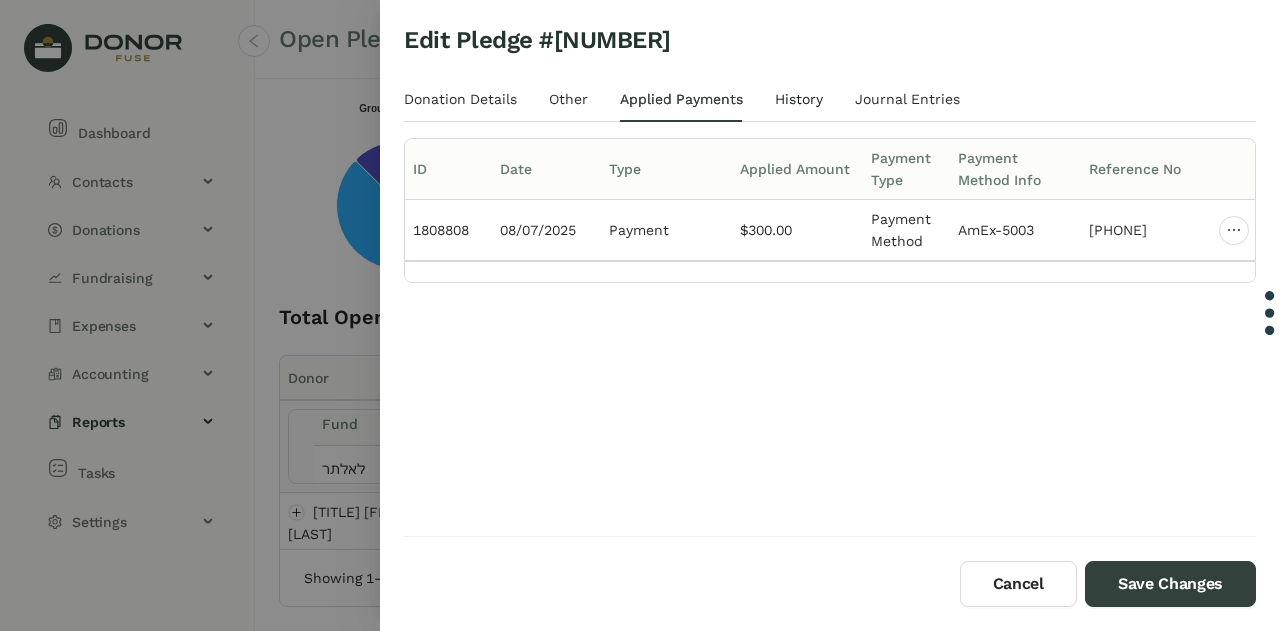 click on "History" at bounding box center [799, 99] 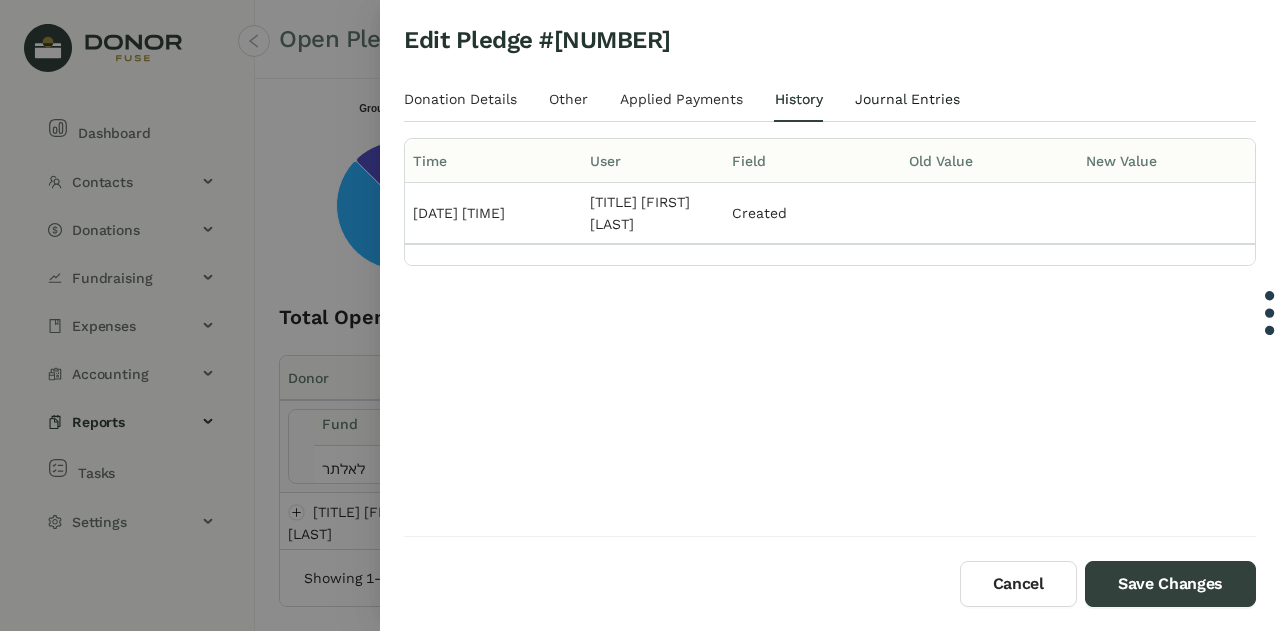 click on "Journal Entries" at bounding box center [907, 99] 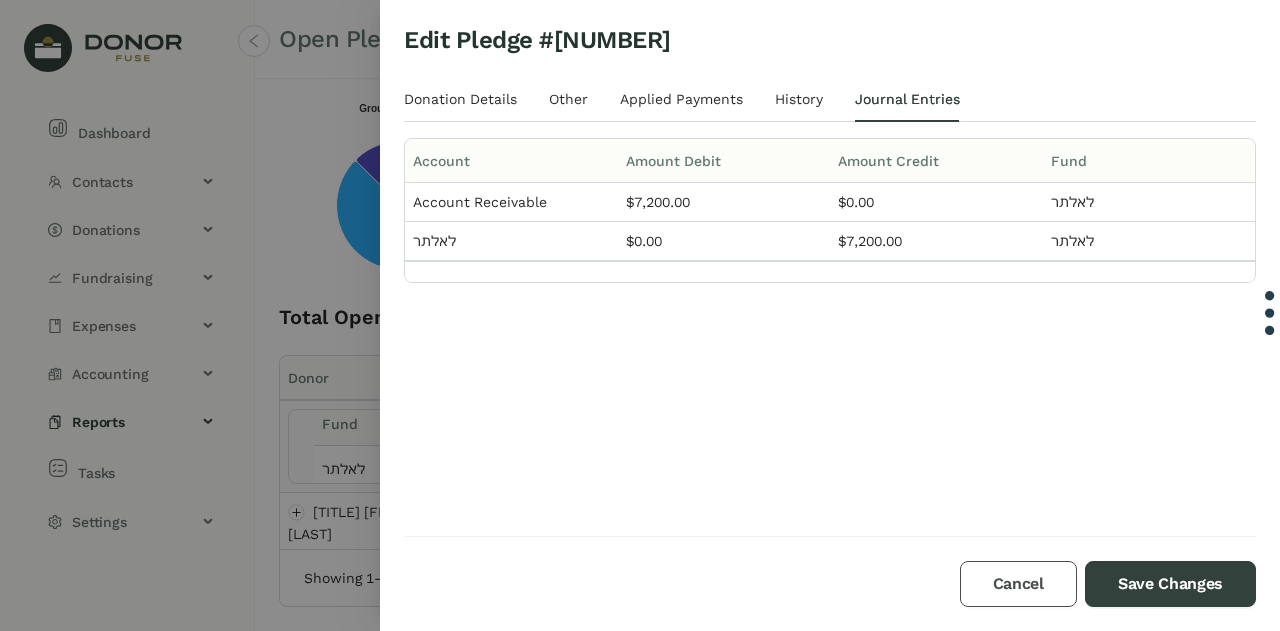 click on "Cancel" at bounding box center [1018, 584] 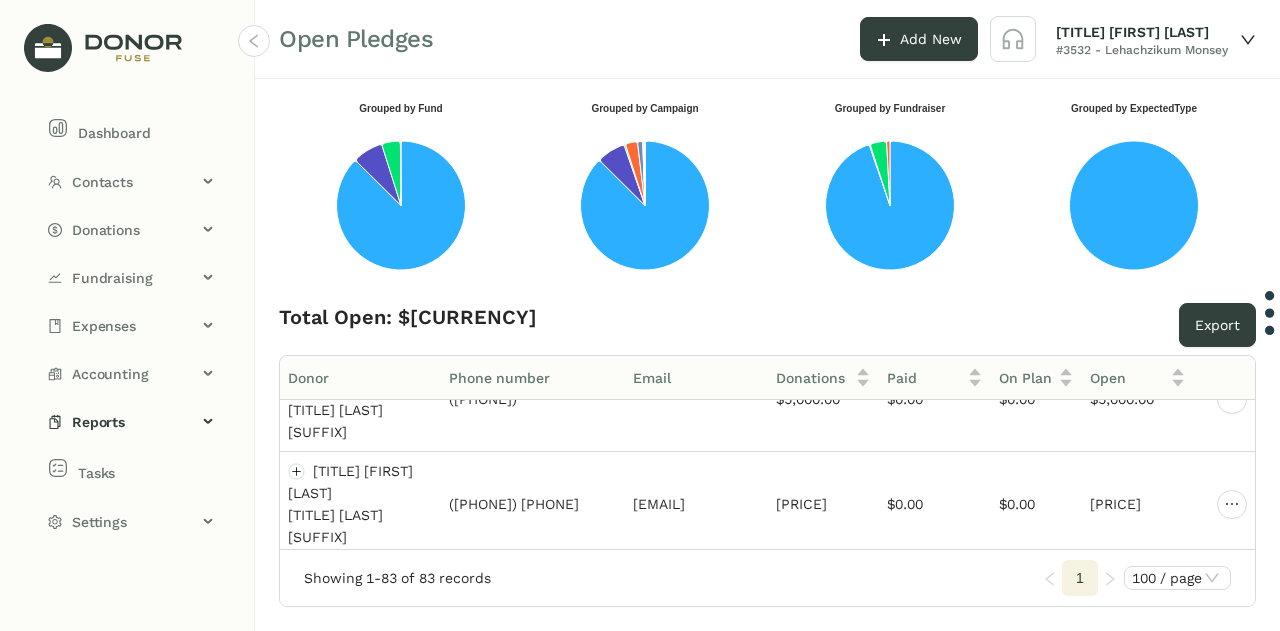 scroll, scrollTop: 358, scrollLeft: 0, axis: vertical 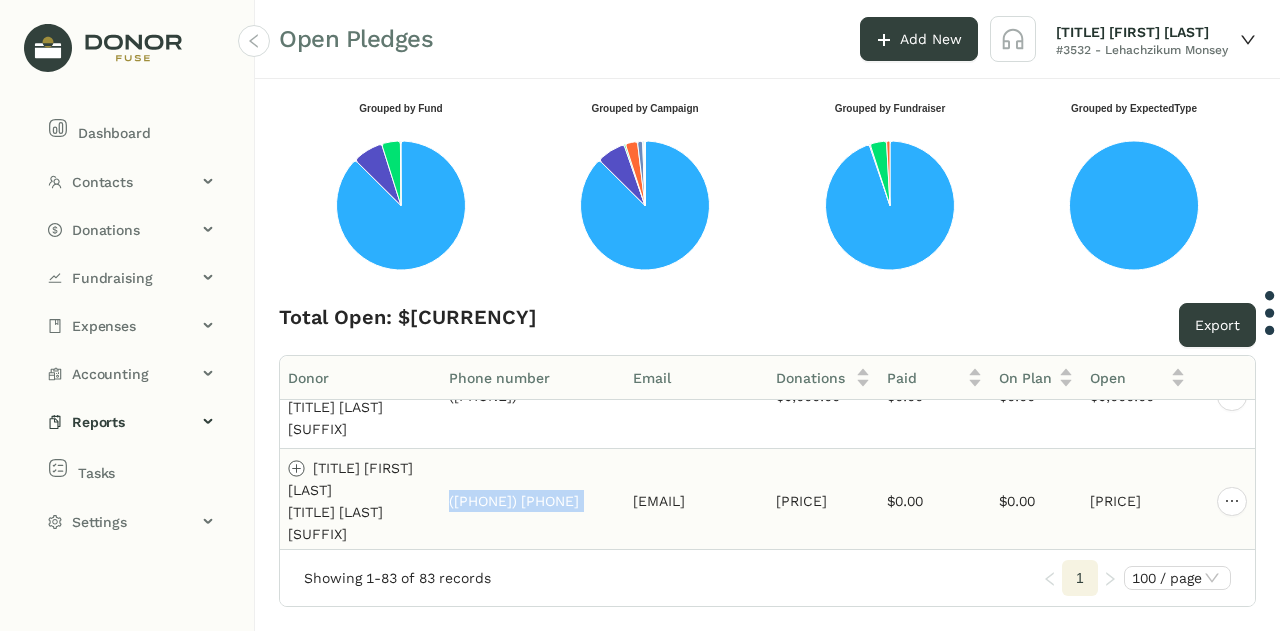 click at bounding box center [297, 468] 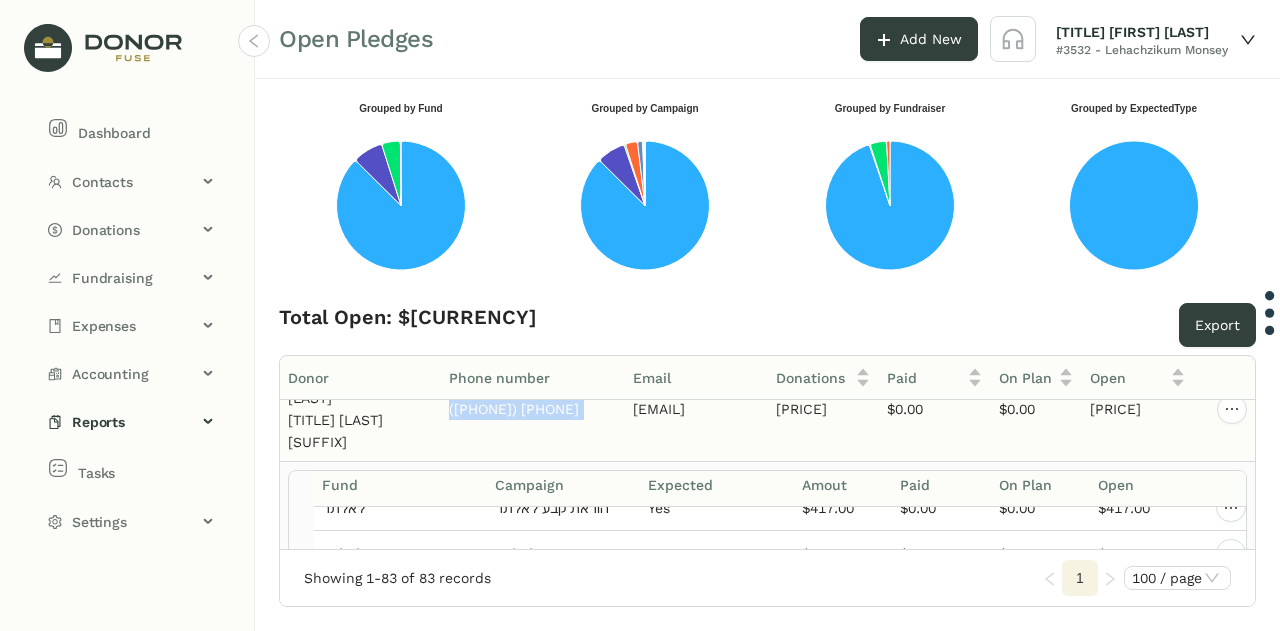 scroll, scrollTop: 0, scrollLeft: 0, axis: both 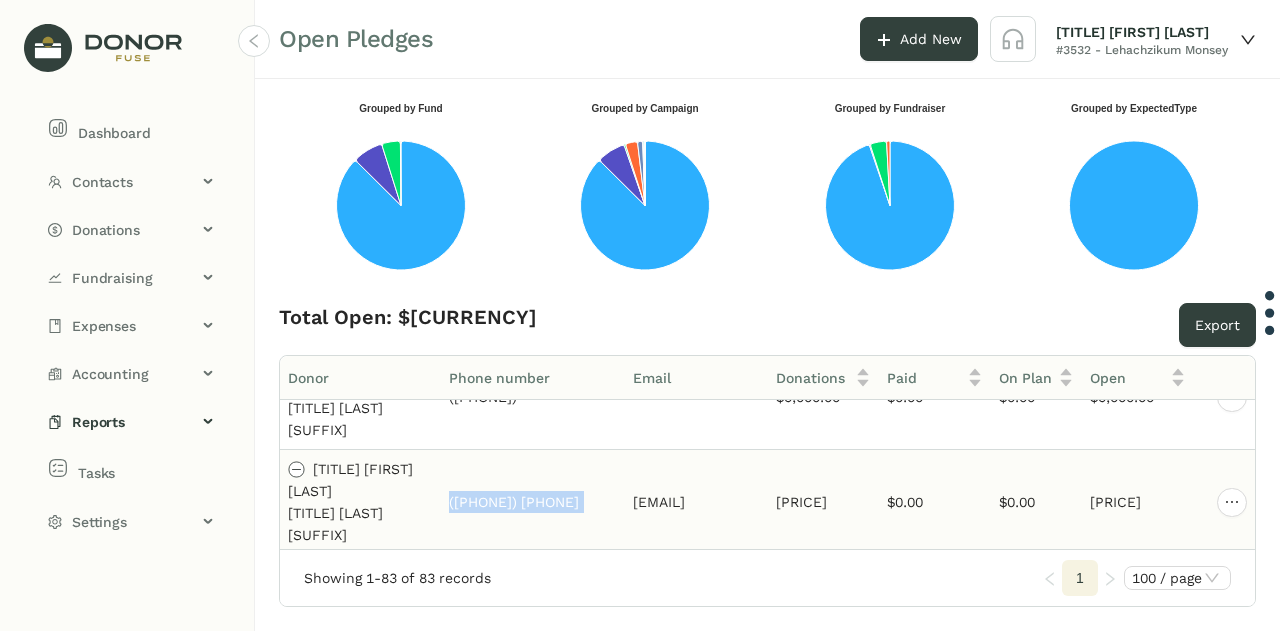 click at bounding box center (297, 469) 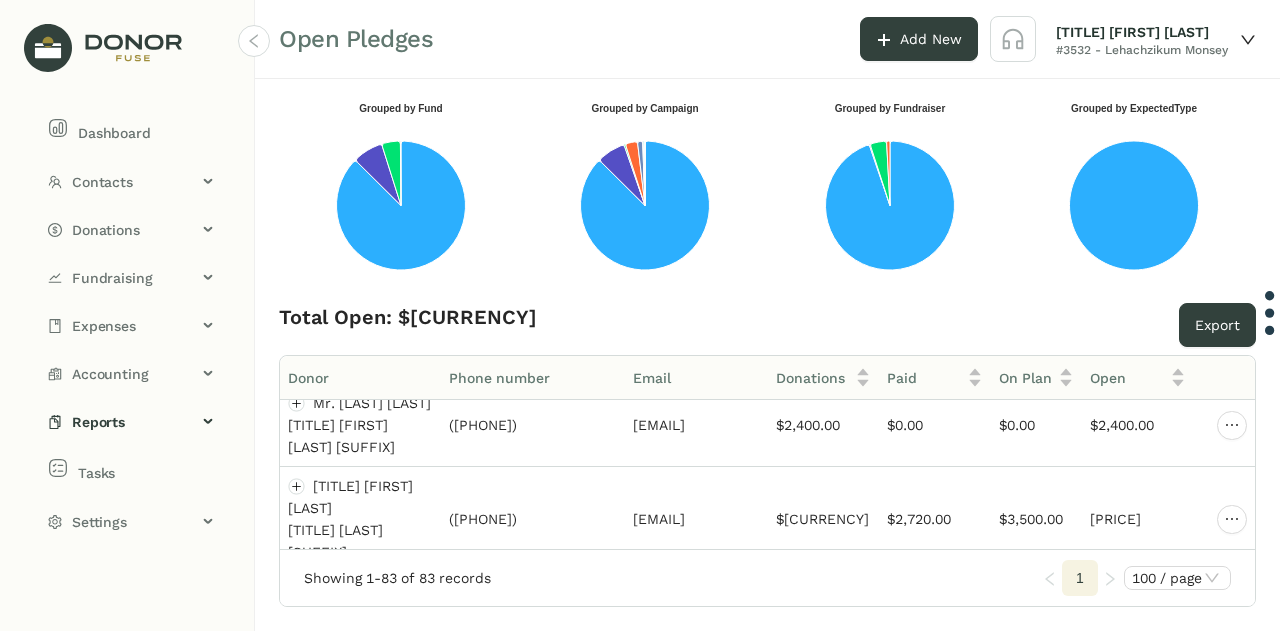 scroll, scrollTop: 602, scrollLeft: 8, axis: both 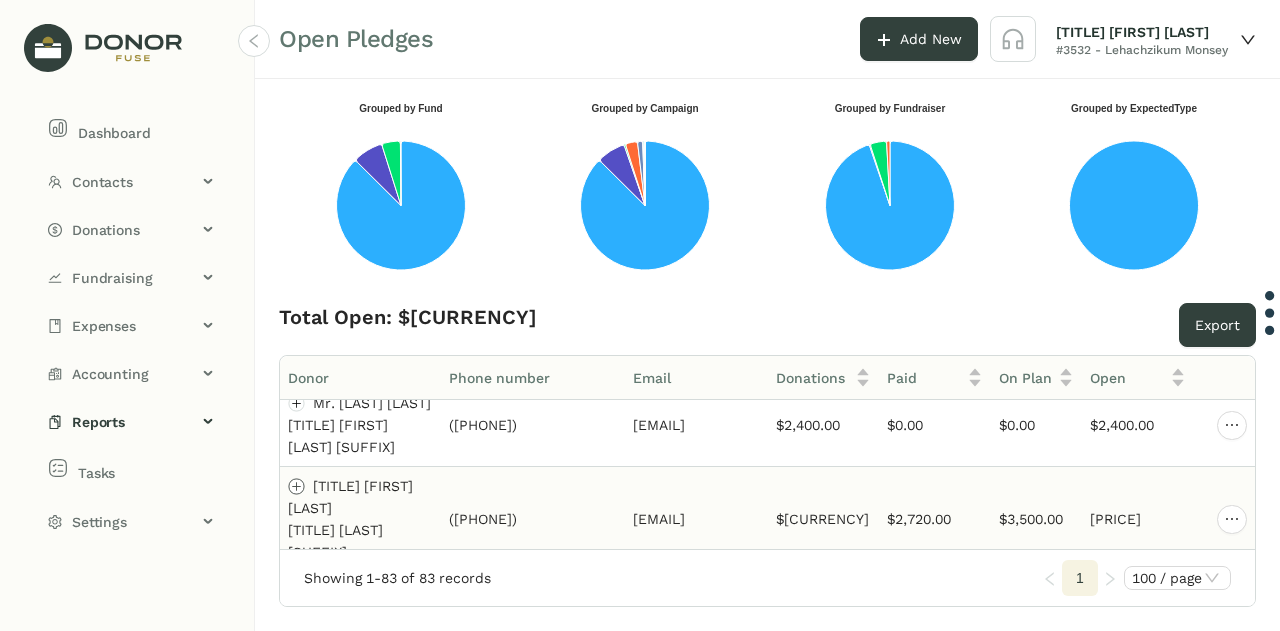 click at bounding box center [297, 486] 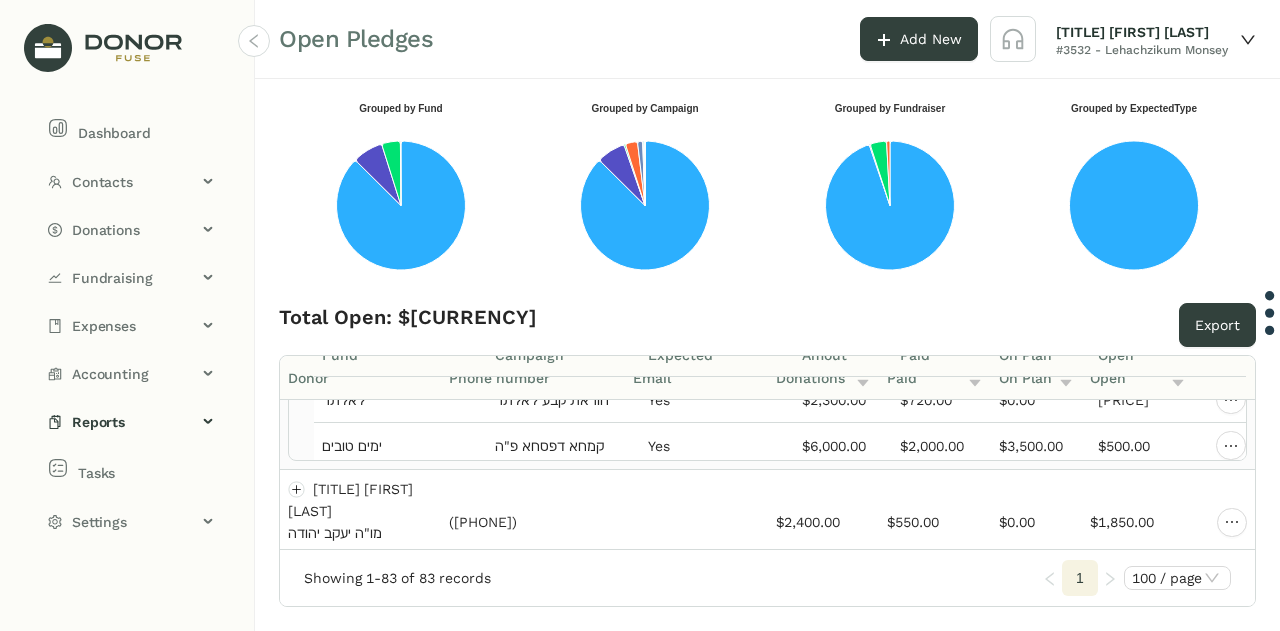 scroll, scrollTop: 840, scrollLeft: 8, axis: both 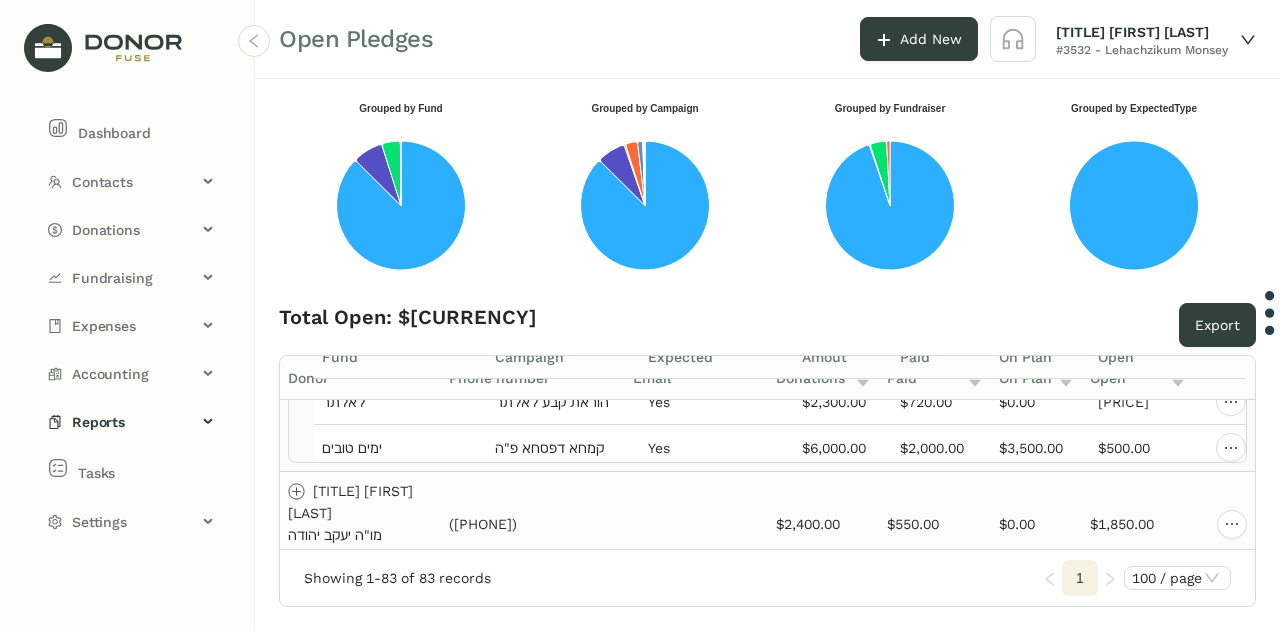 click at bounding box center [297, 491] 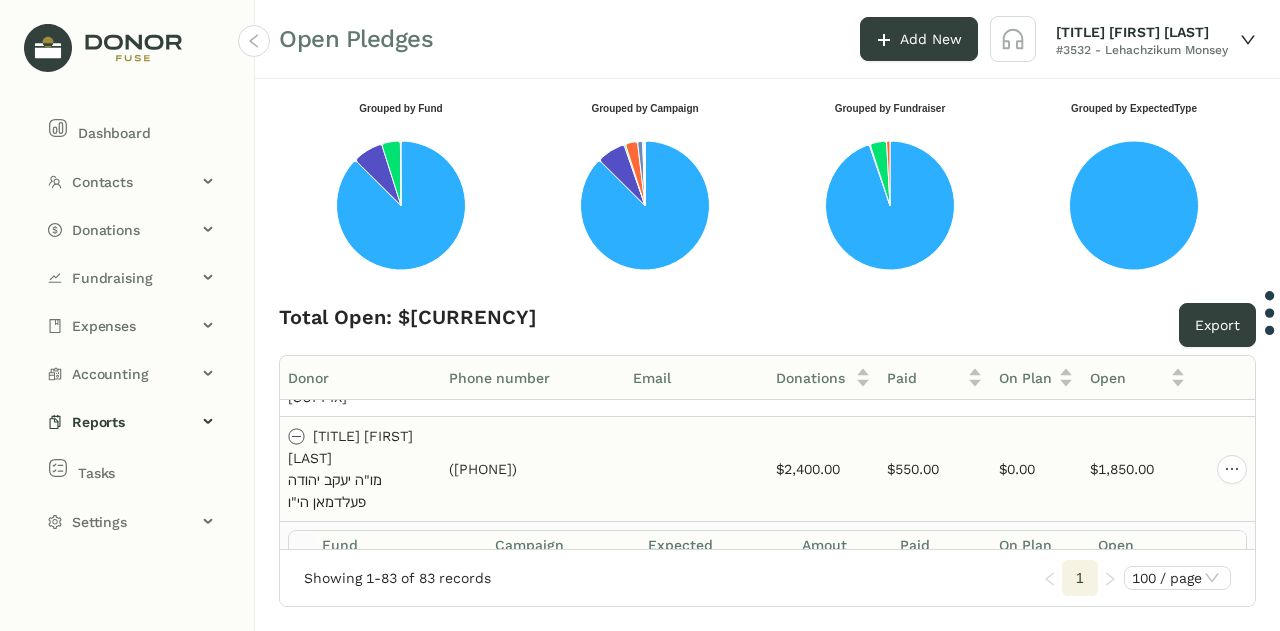 scroll, scrollTop: 755, scrollLeft: 8, axis: both 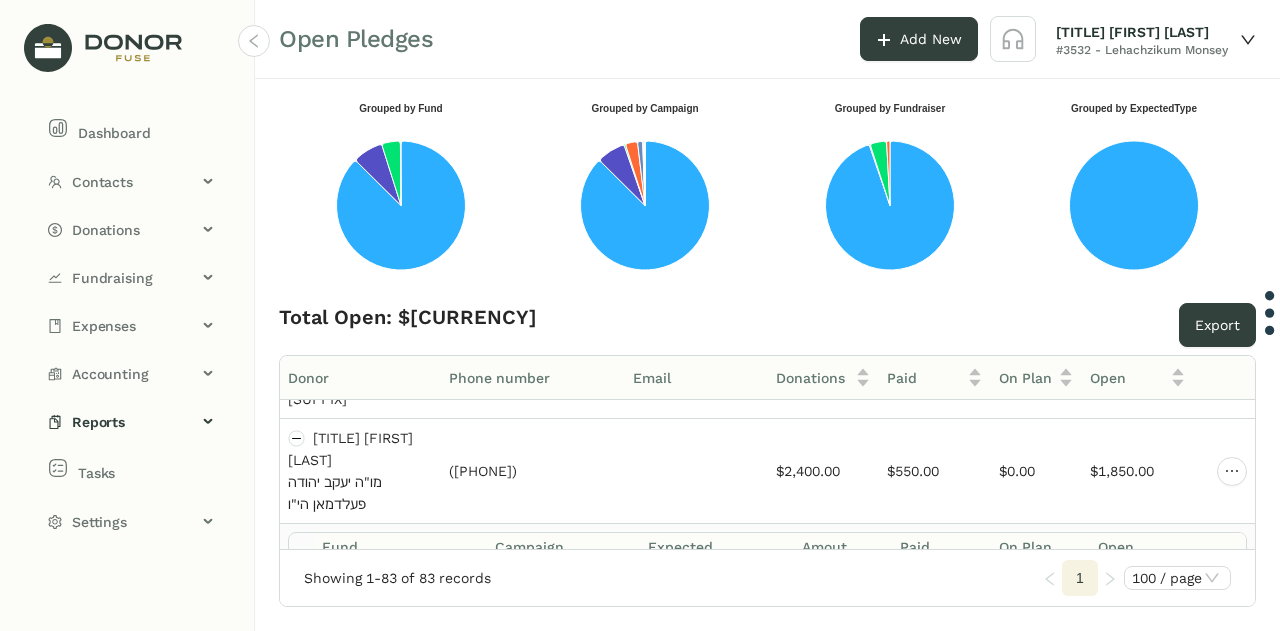 click on "Fund Campaign Expected Amout Paid On Plan Open לאלתר הוראת קבע לאלתר Yes $[CURRENCY] $[CURRENCY] $[CURRENCY] $[CURRENCY]" at bounding box center [767, 570] 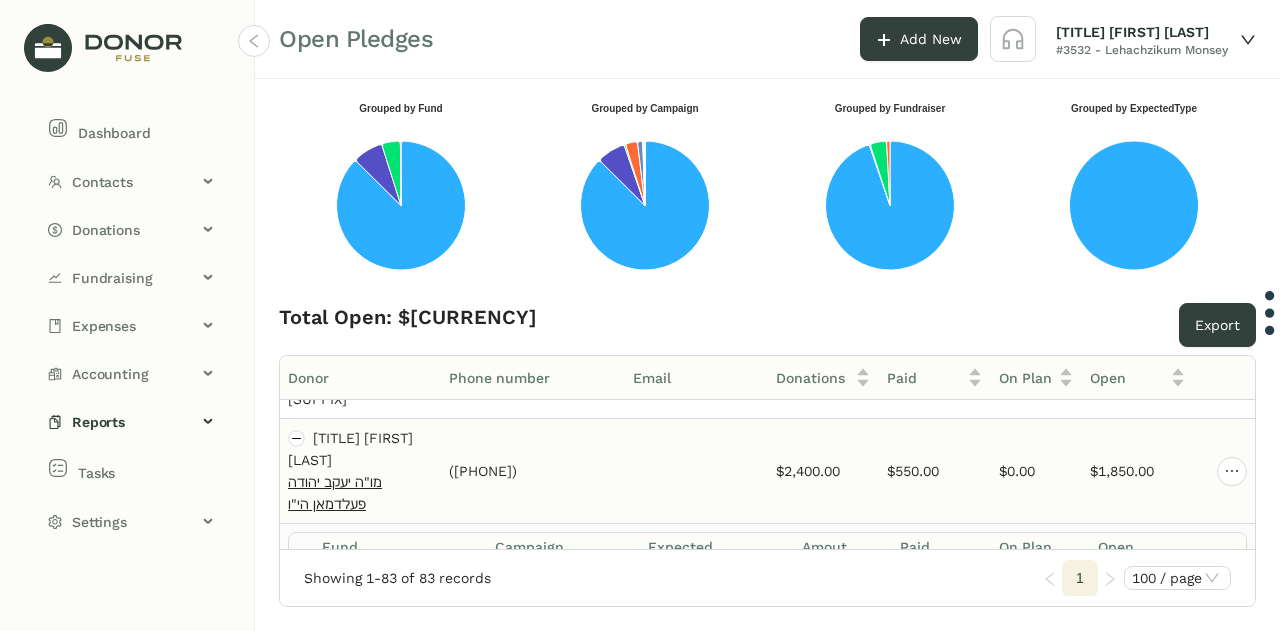click on "מו"ה יעקב יהודה פעלדמאן הי"ו" at bounding box center (335, 493) 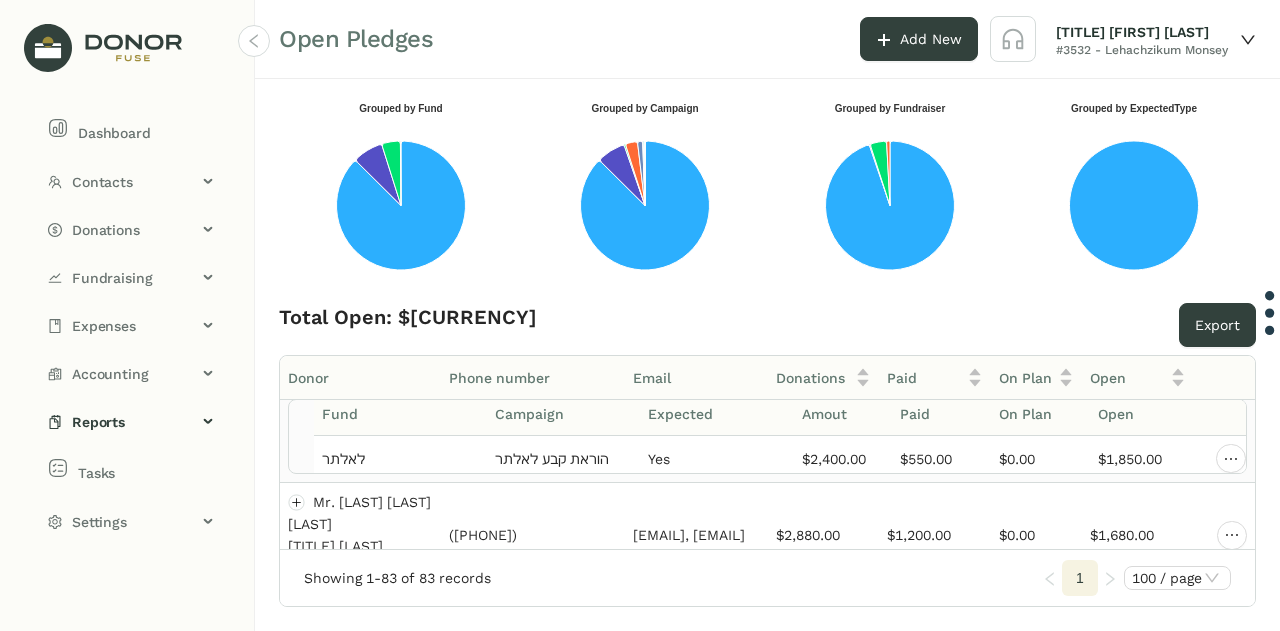 scroll, scrollTop: 888, scrollLeft: 8, axis: both 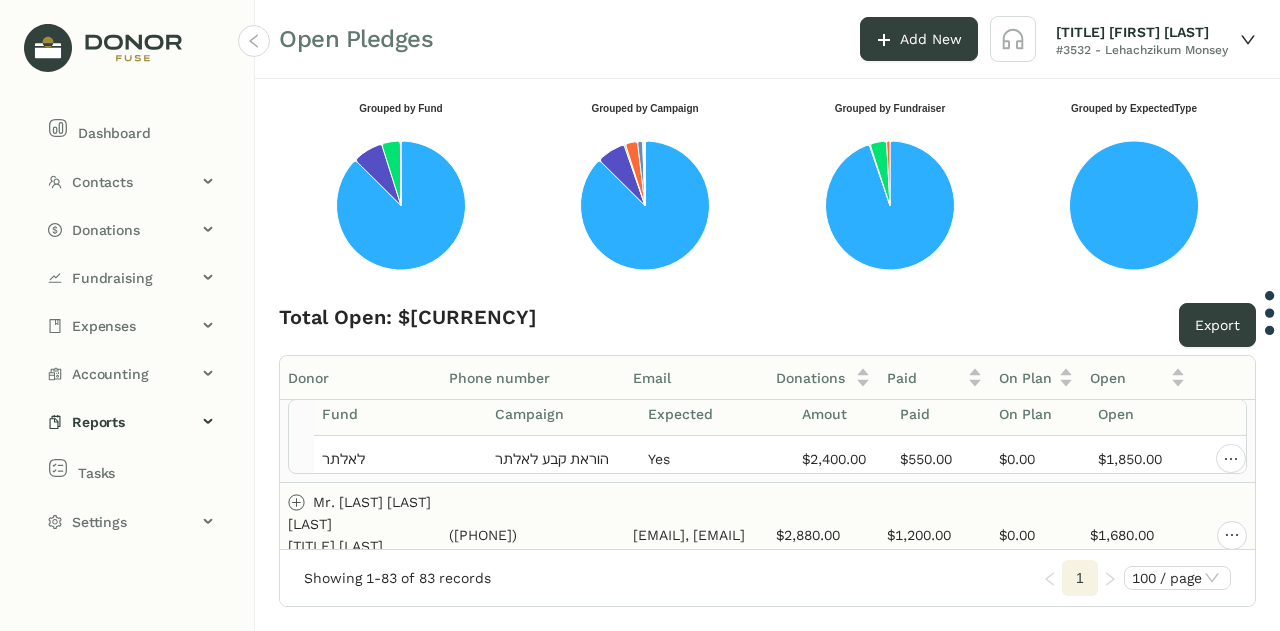 click at bounding box center (297, 502) 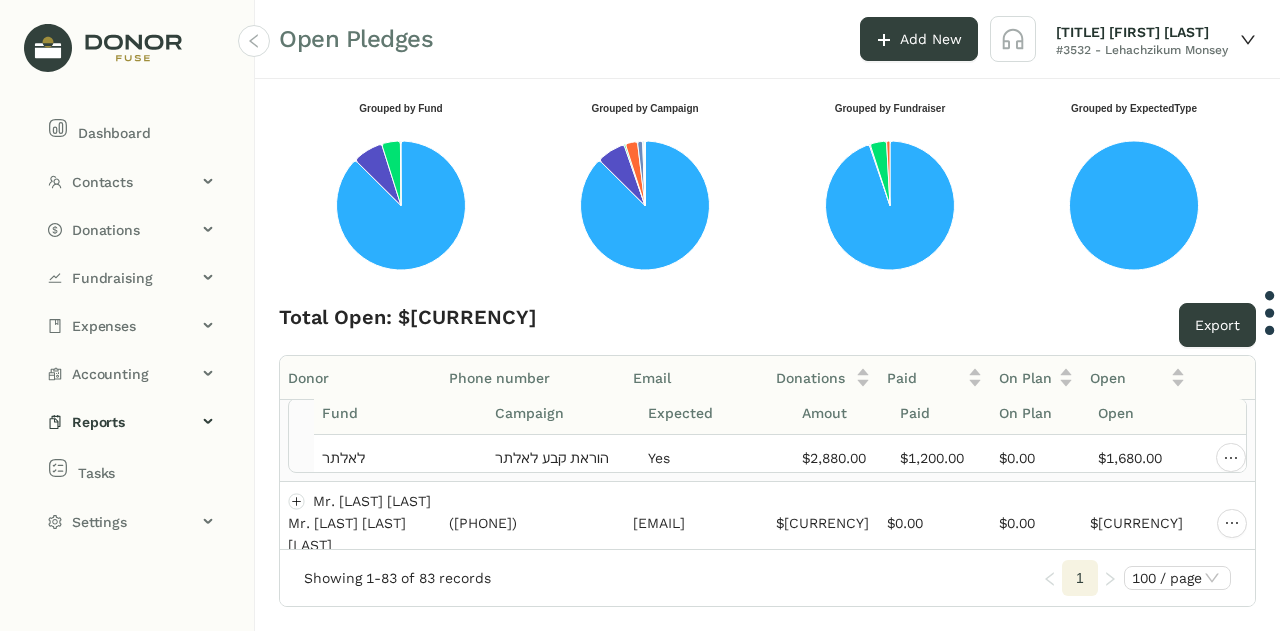 scroll, scrollTop: 996, scrollLeft: 8, axis: both 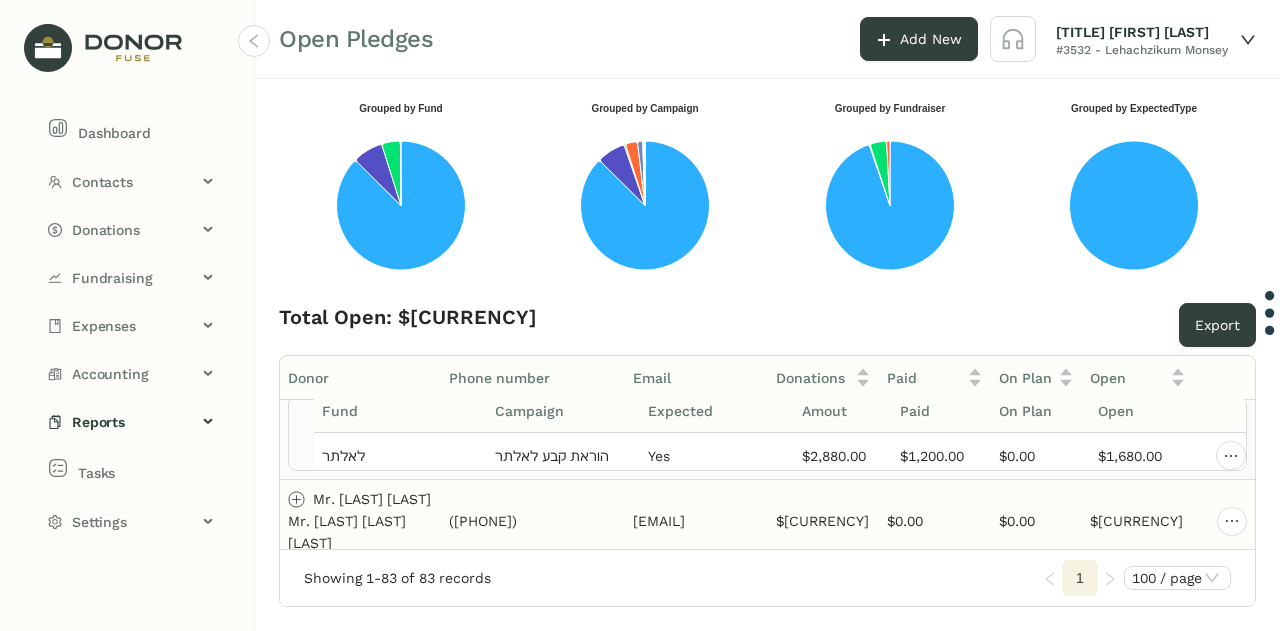 click at bounding box center [297, 499] 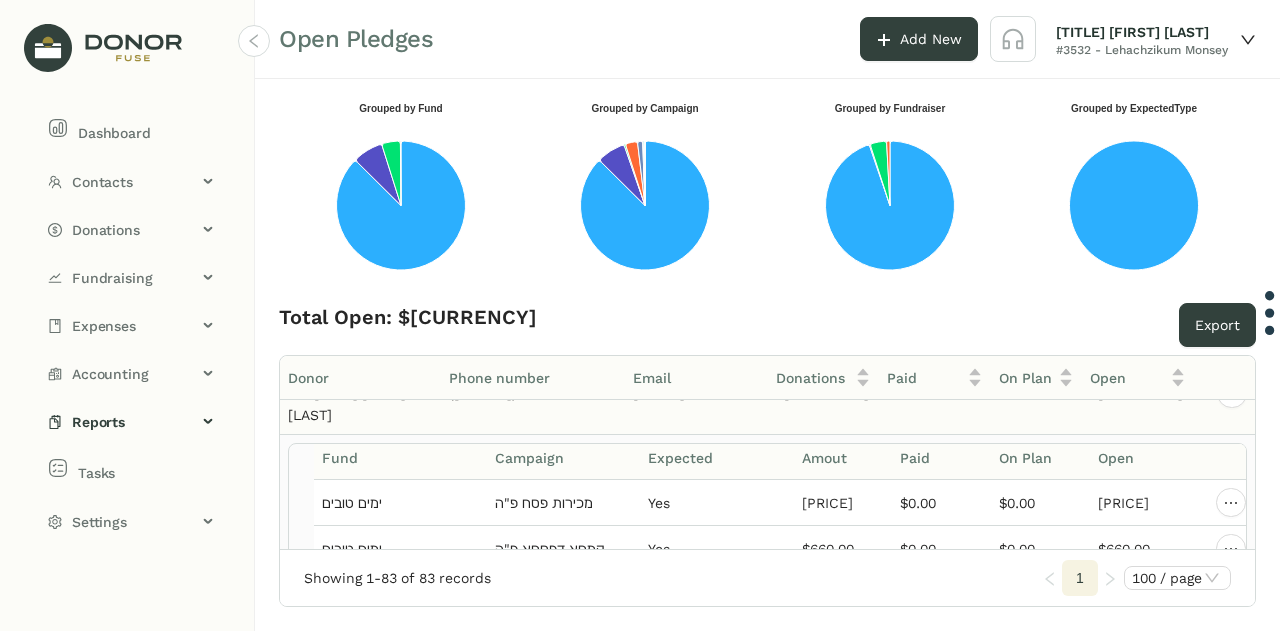 scroll, scrollTop: 1032, scrollLeft: 8, axis: both 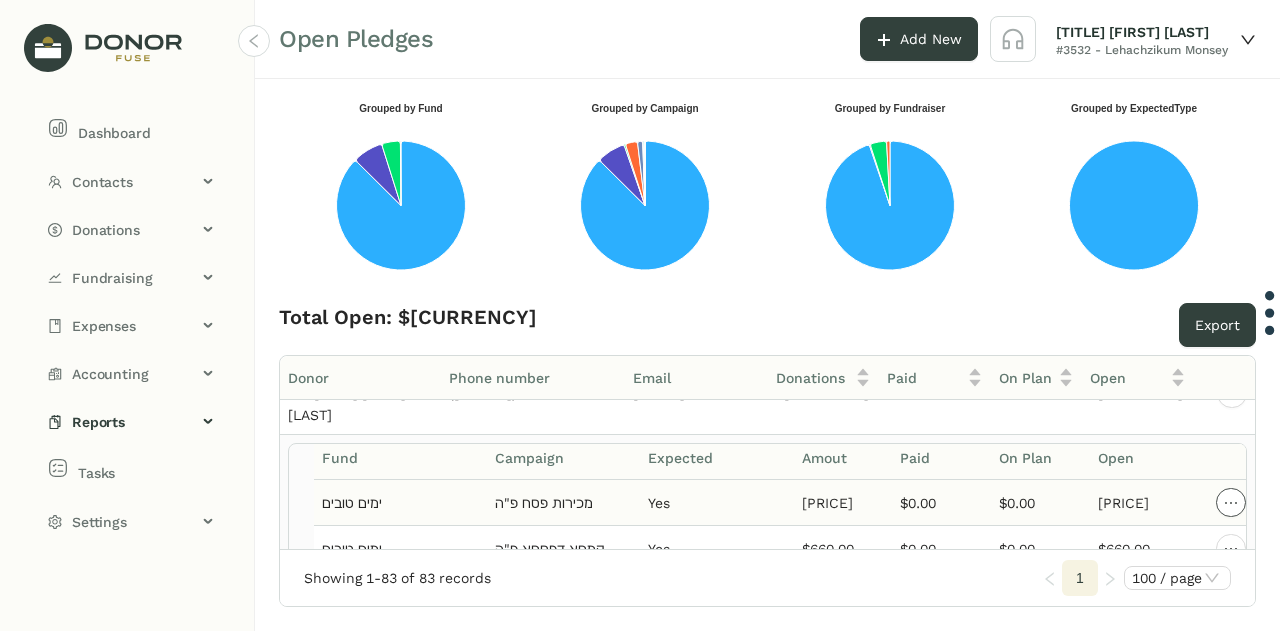 click 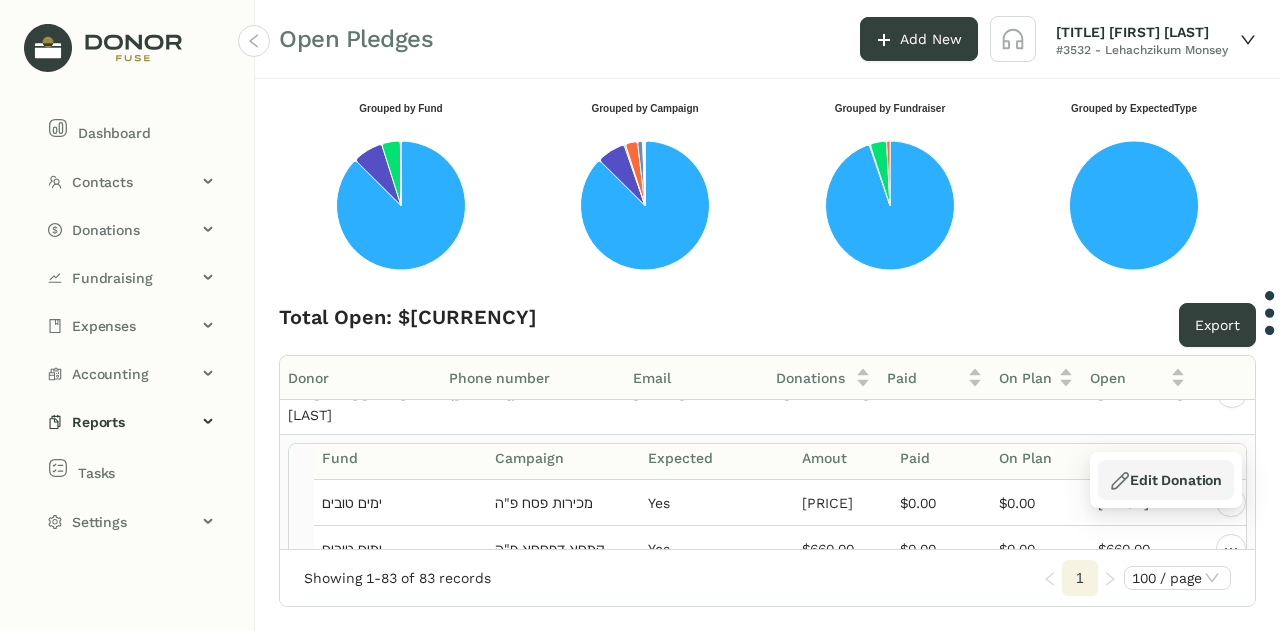 click at bounding box center [1120, 481] 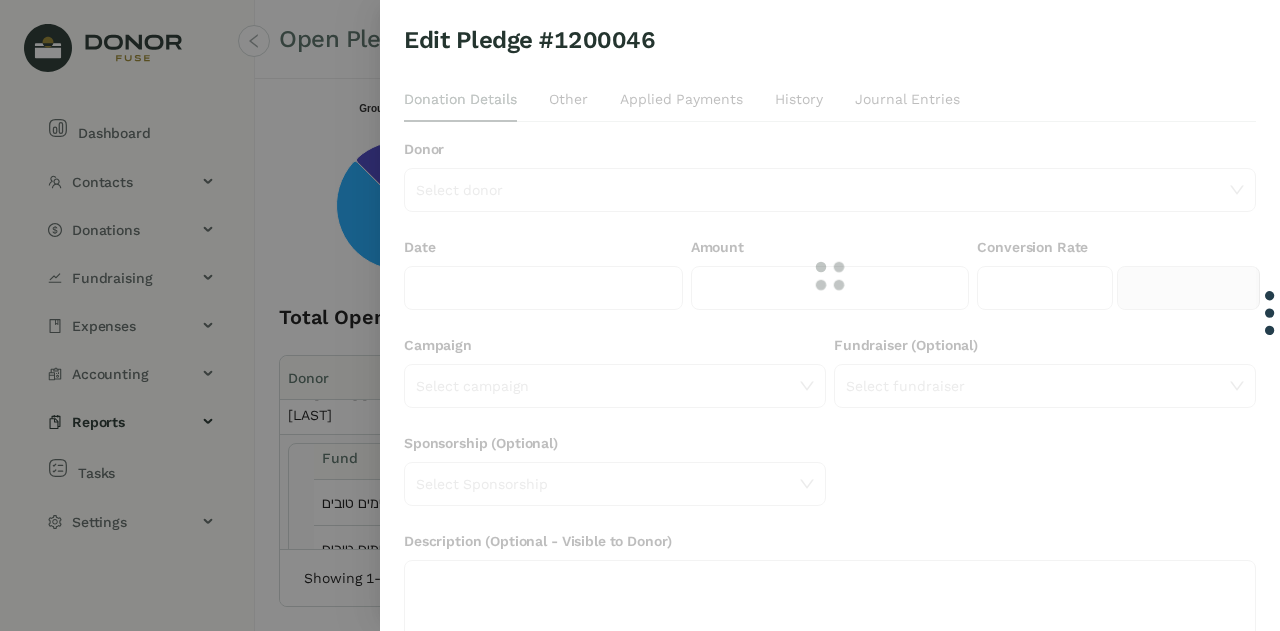 type on "********" 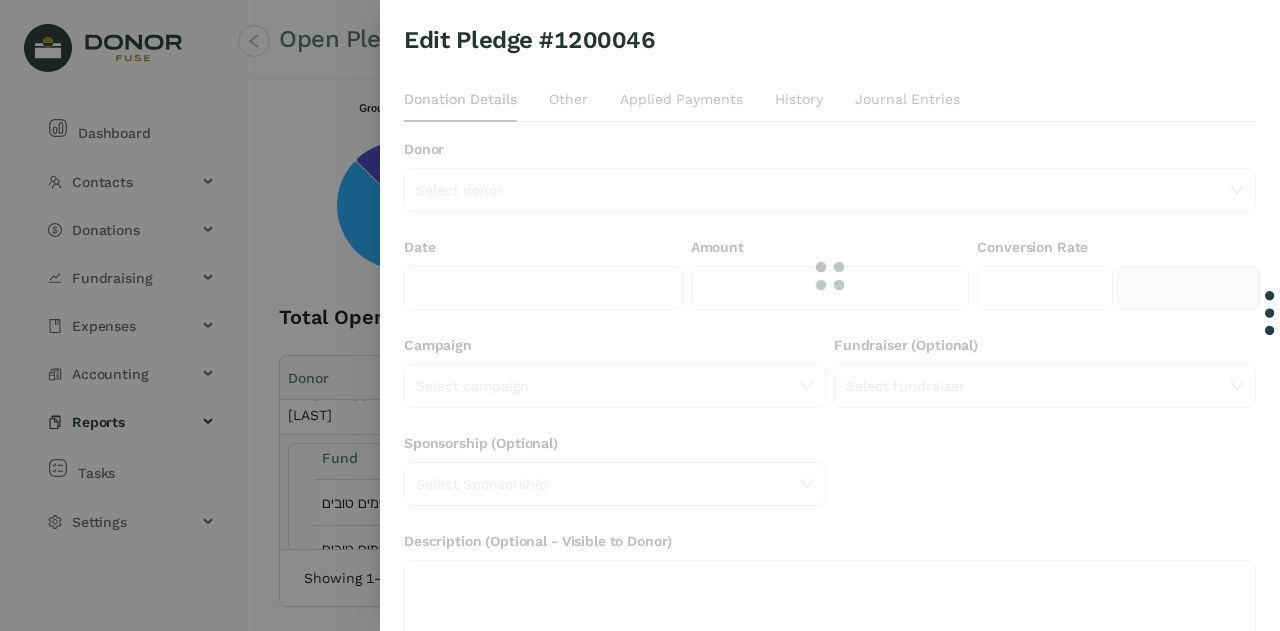 type on "*******" 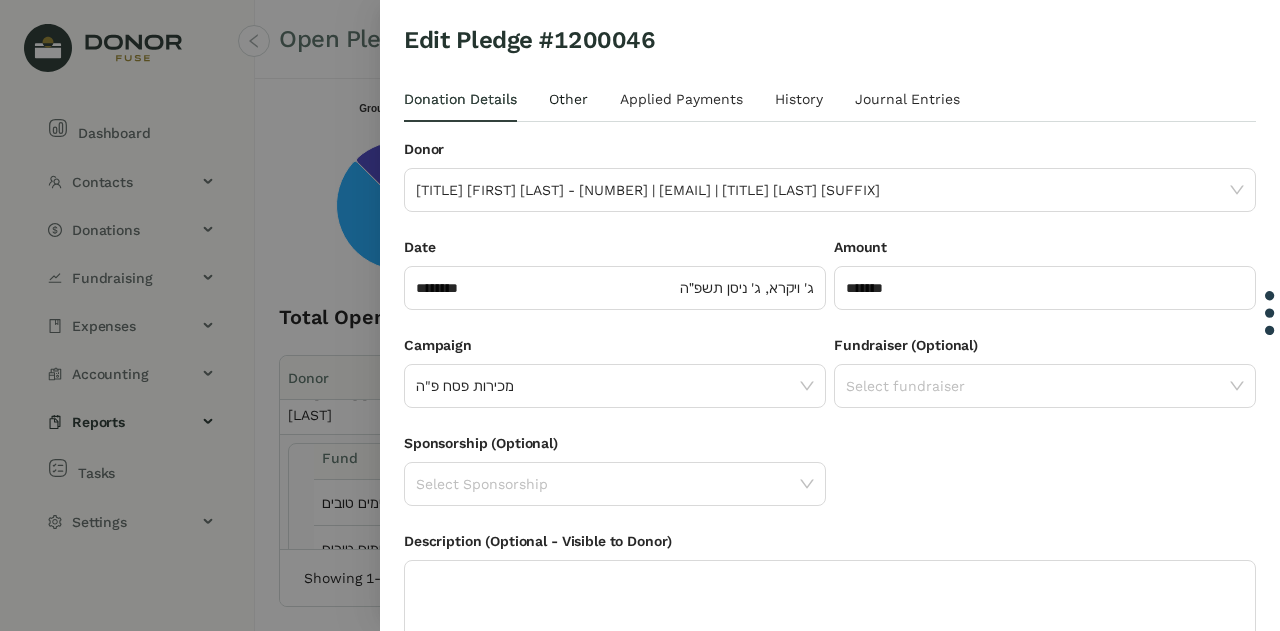 click on "Other" at bounding box center (568, 99) 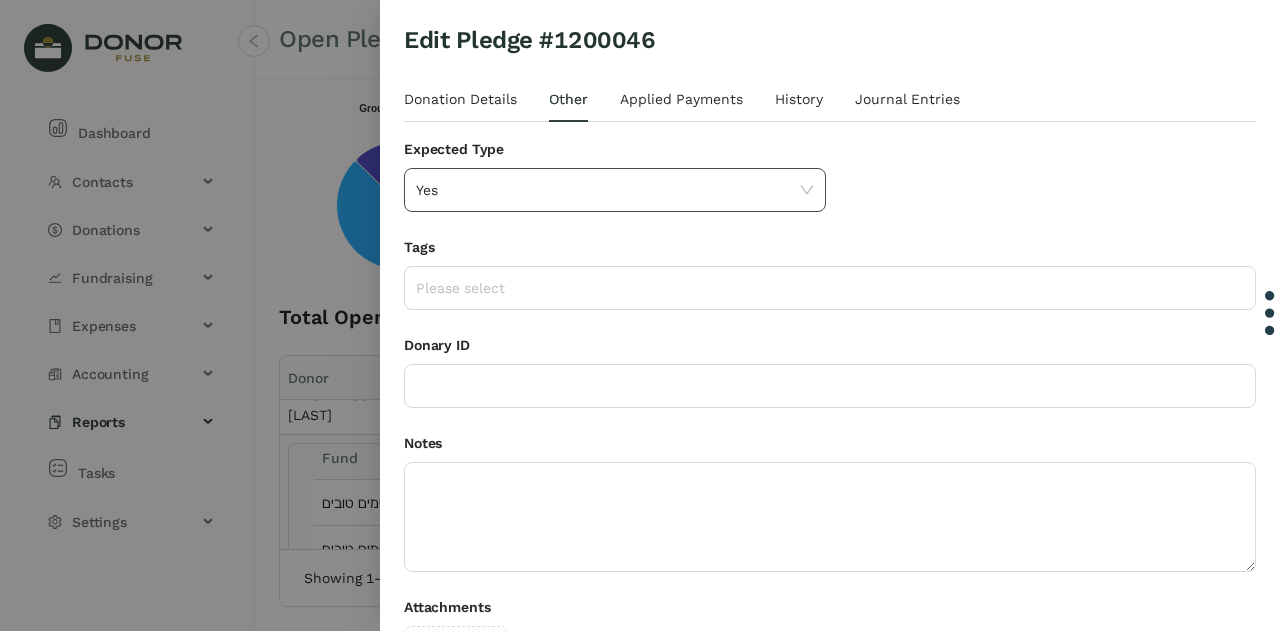 click on "Yes" 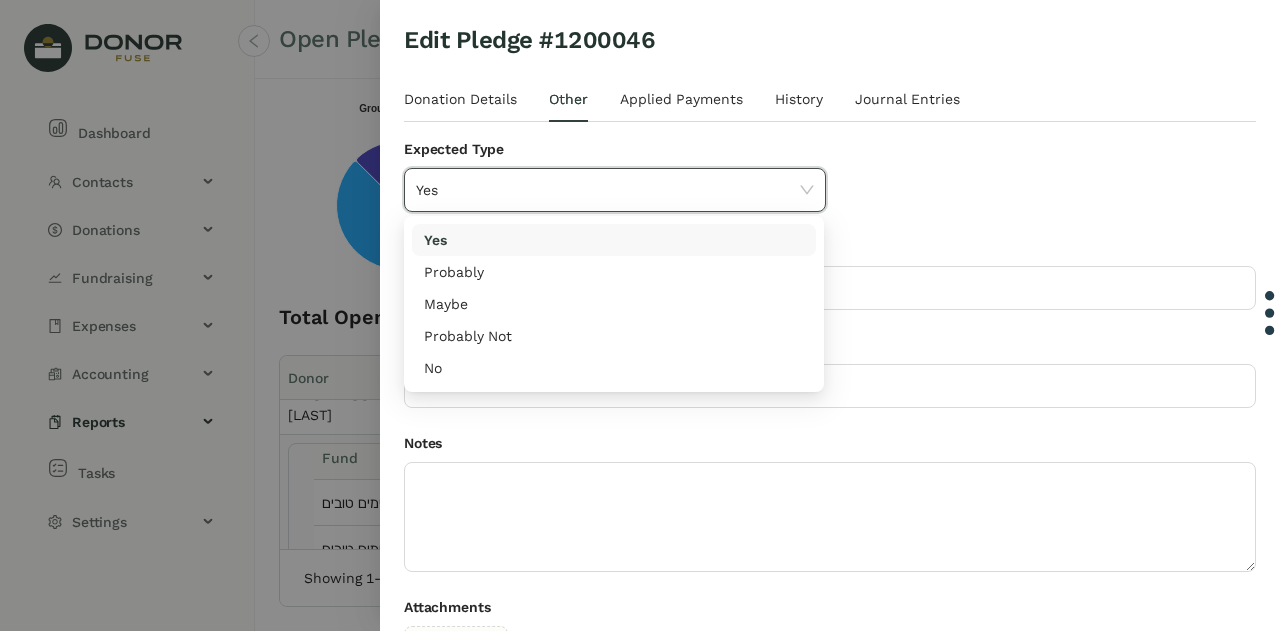 click on "No" at bounding box center (614, 368) 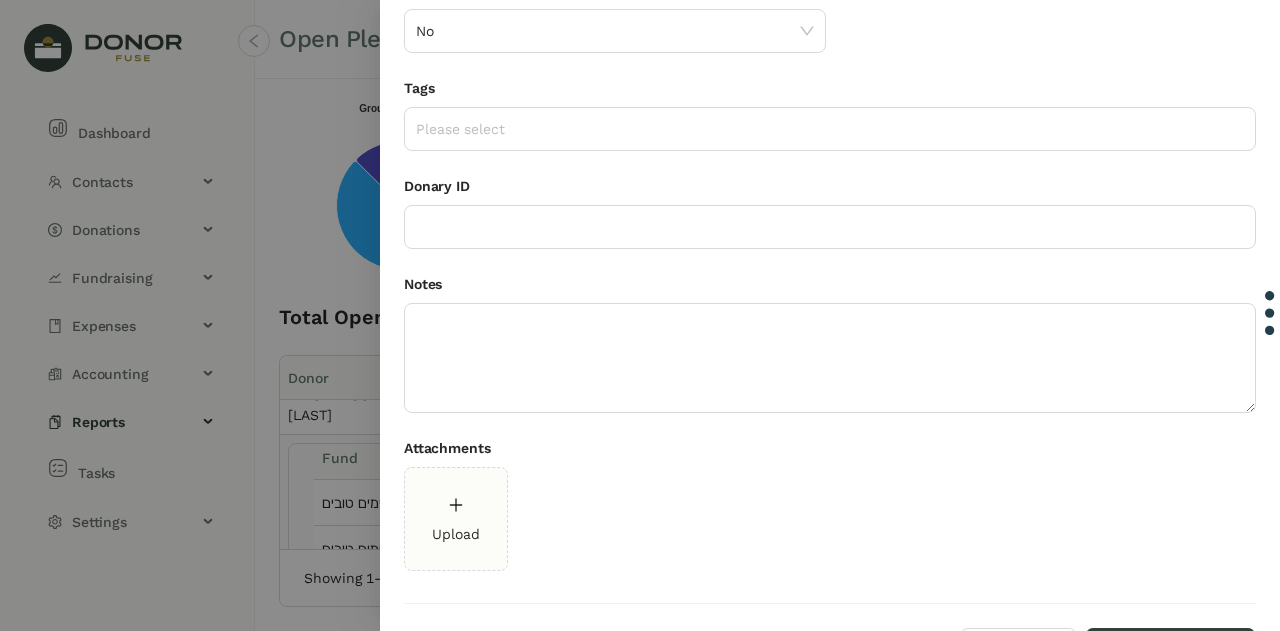 scroll, scrollTop: 200, scrollLeft: 0, axis: vertical 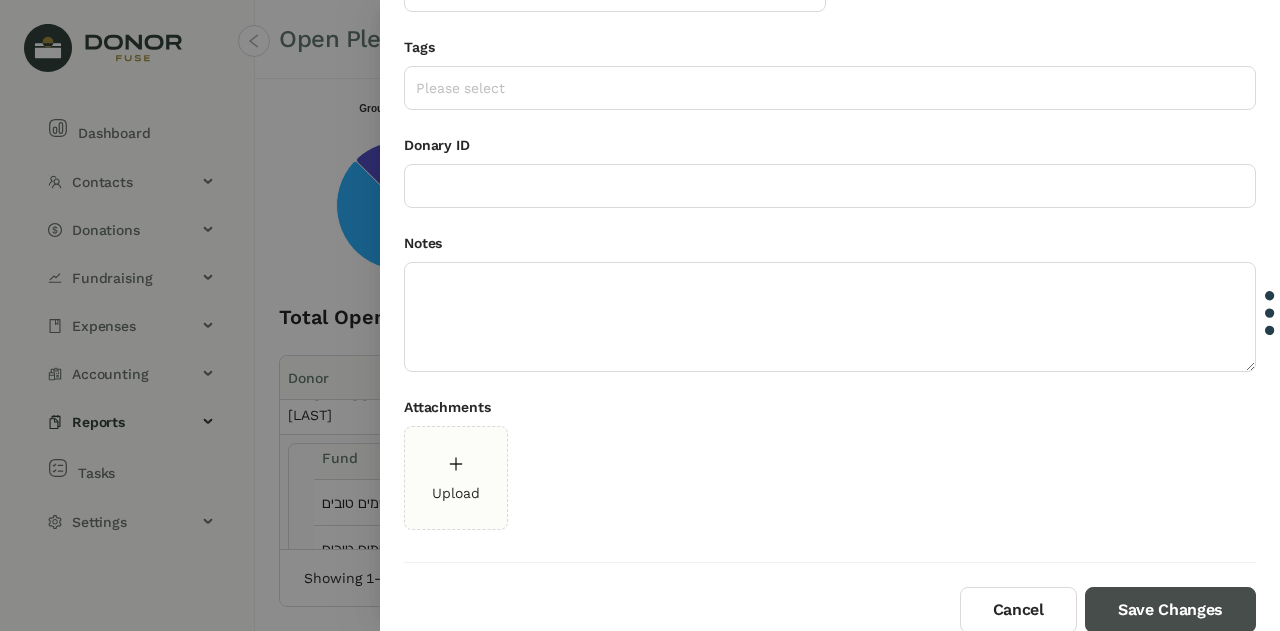 click on "Save Changes" at bounding box center [1170, 610] 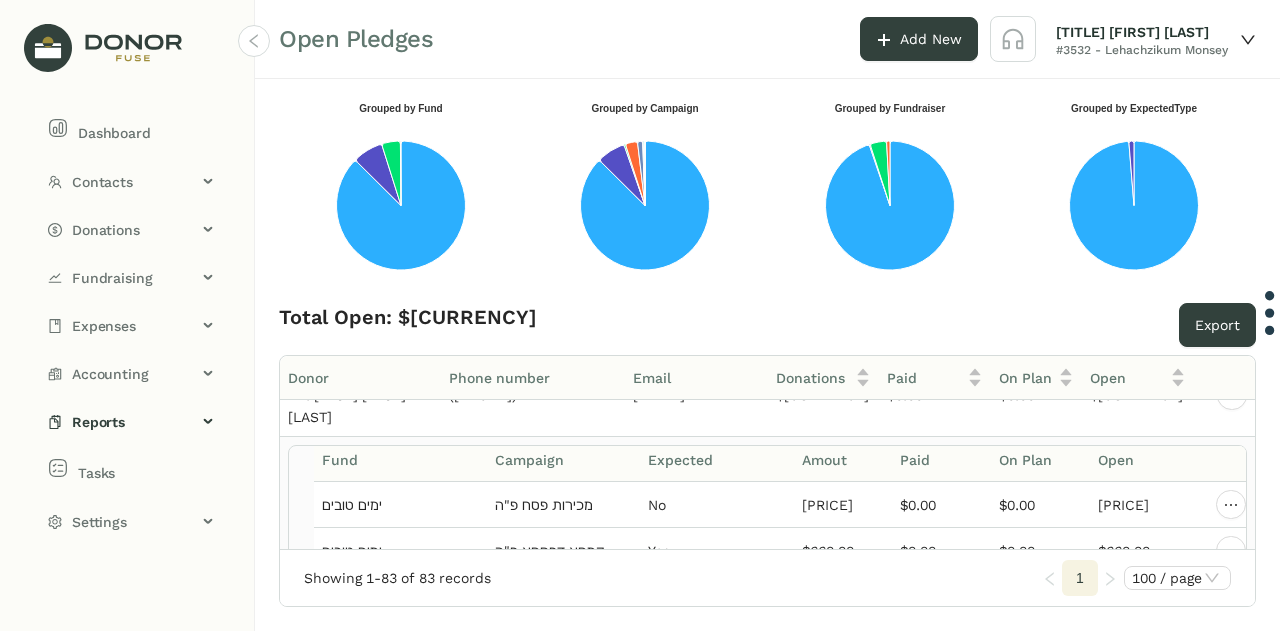 scroll, scrollTop: 1032, scrollLeft: 8, axis: both 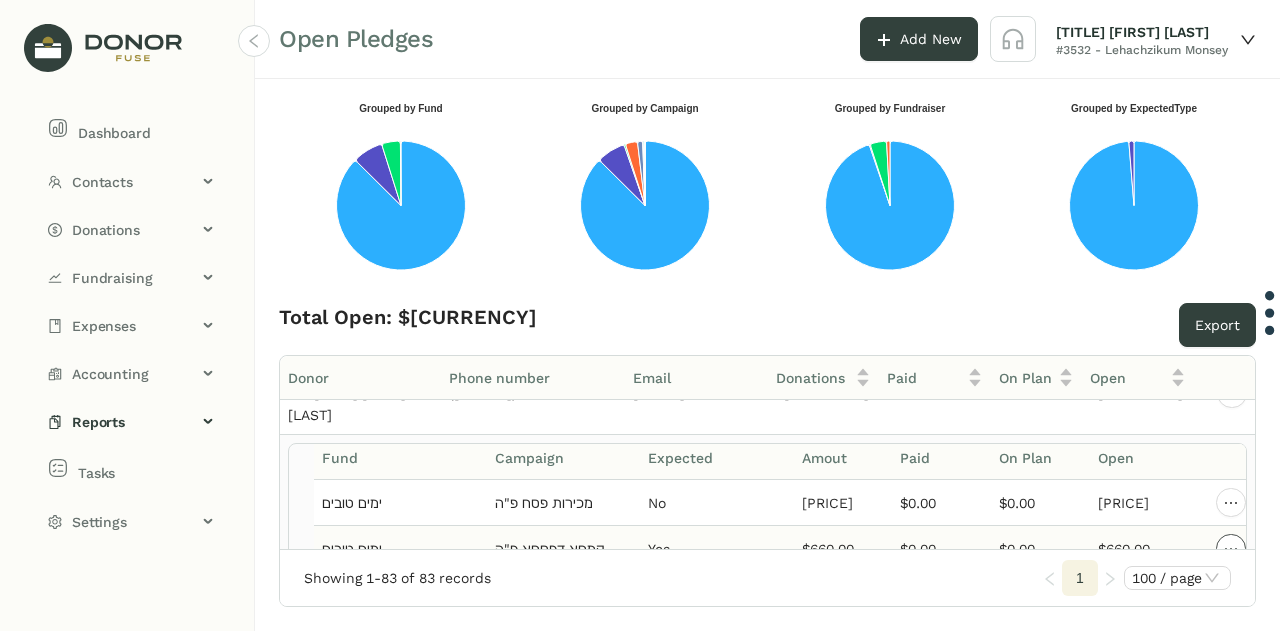 click 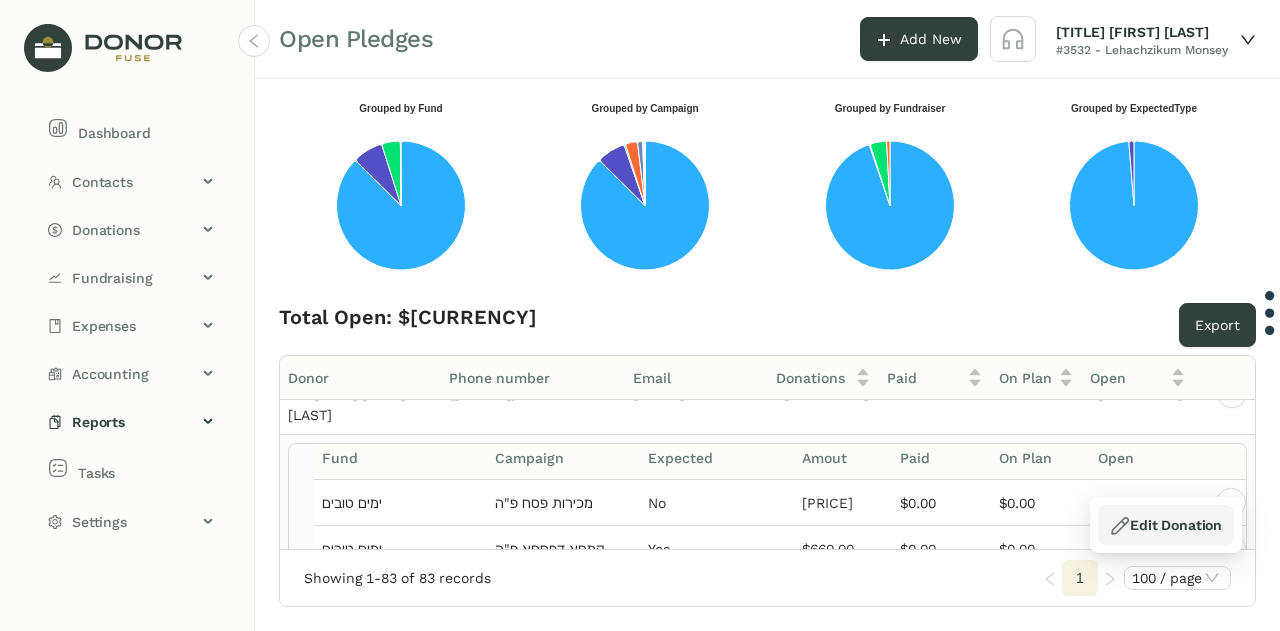click at bounding box center (1120, 526) 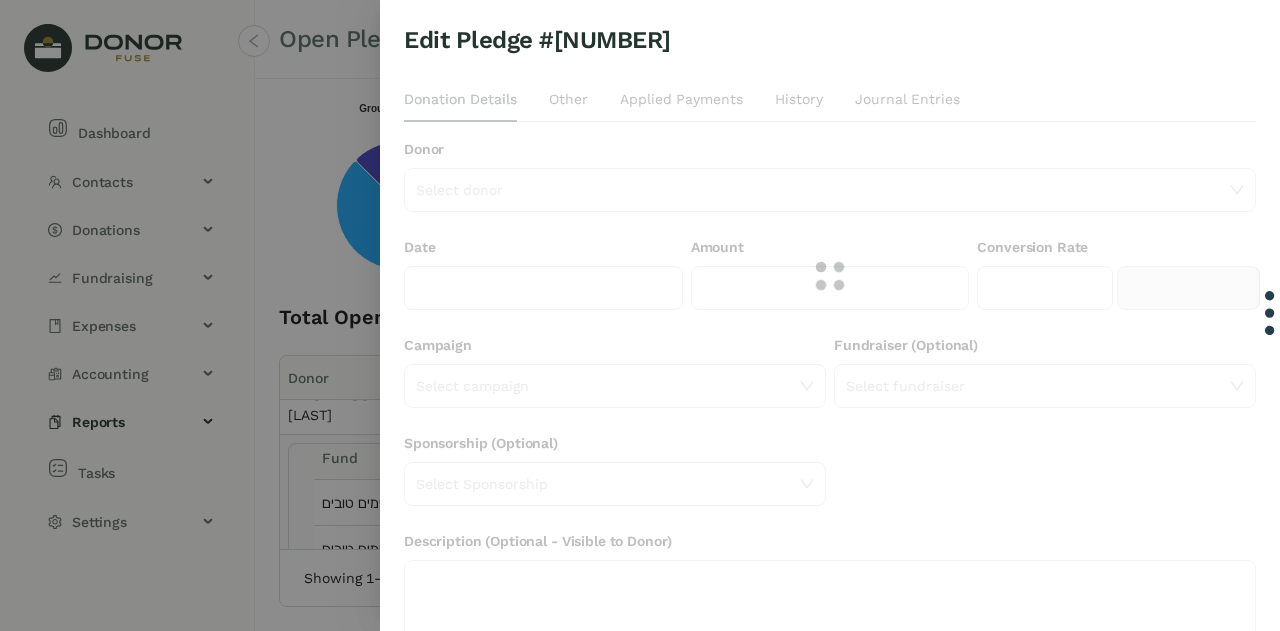 type on "*********" 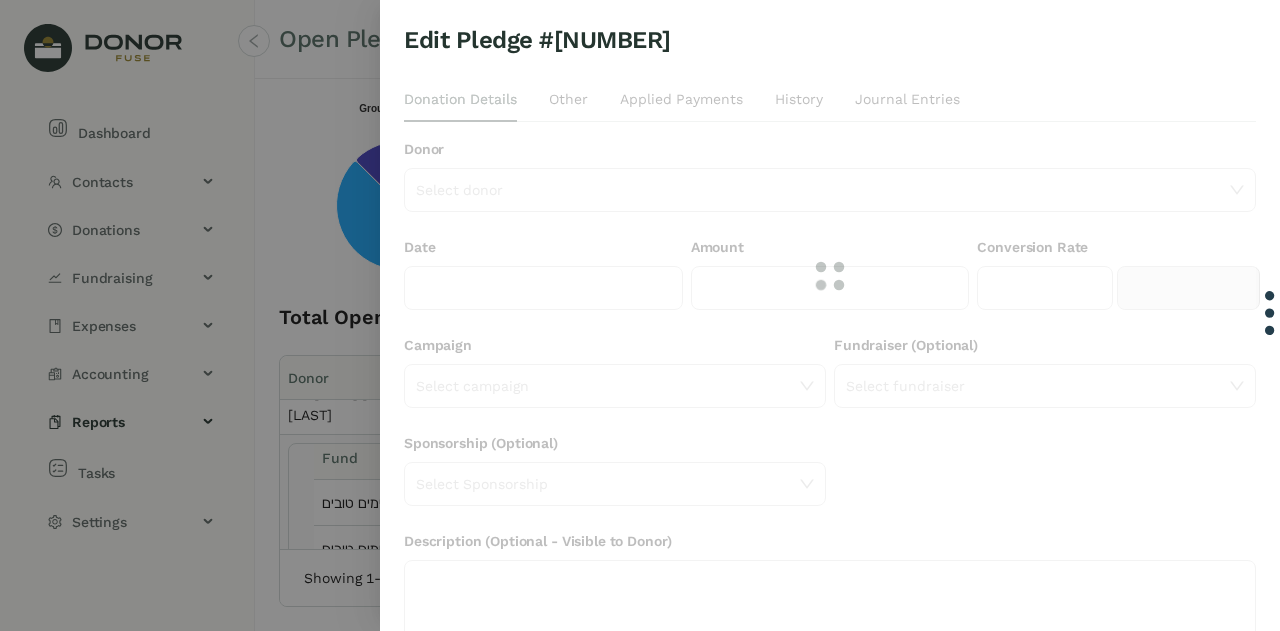 type on "*******" 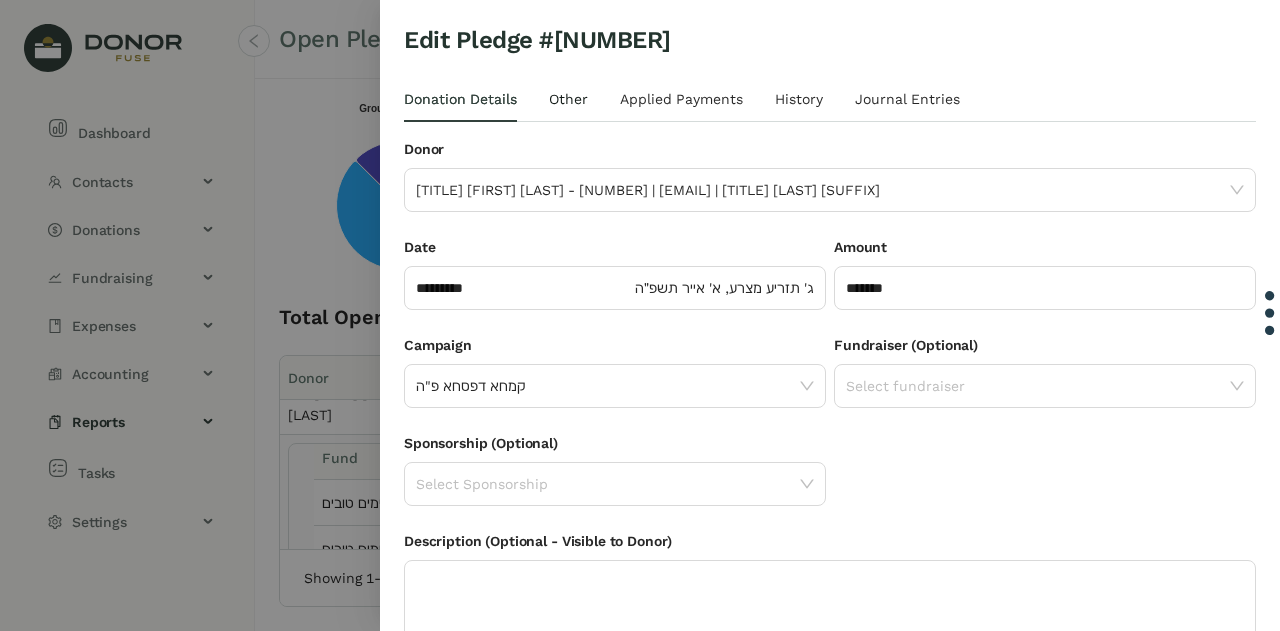 click on "Other" at bounding box center (568, 99) 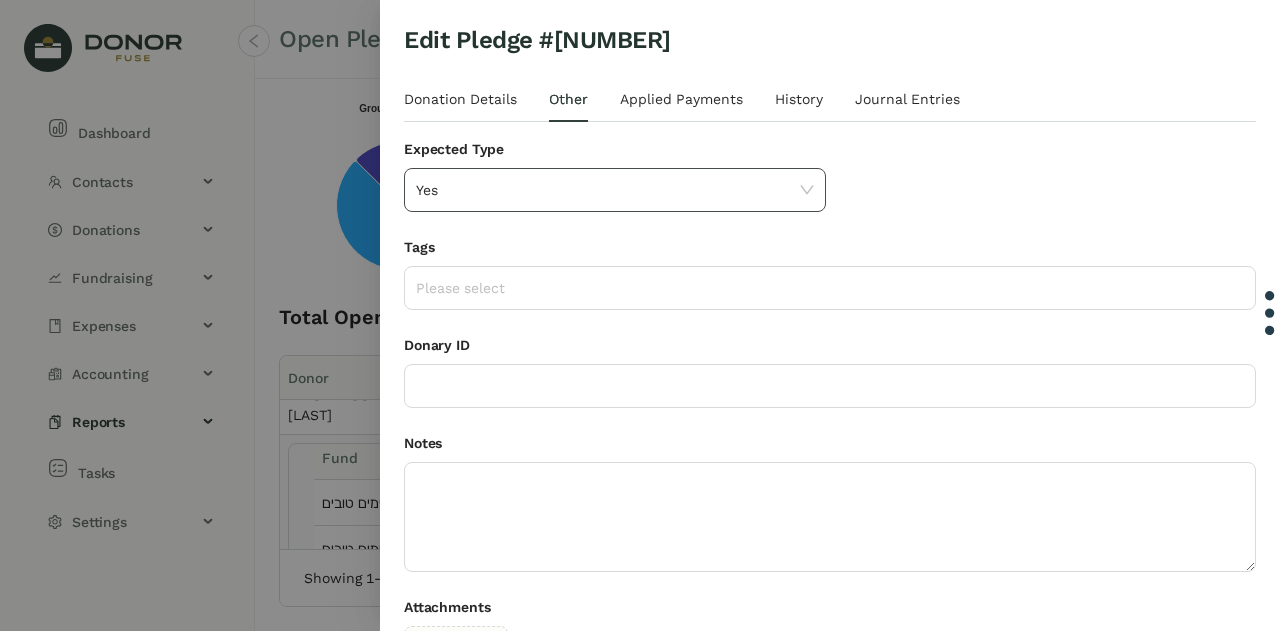 click on "Yes" 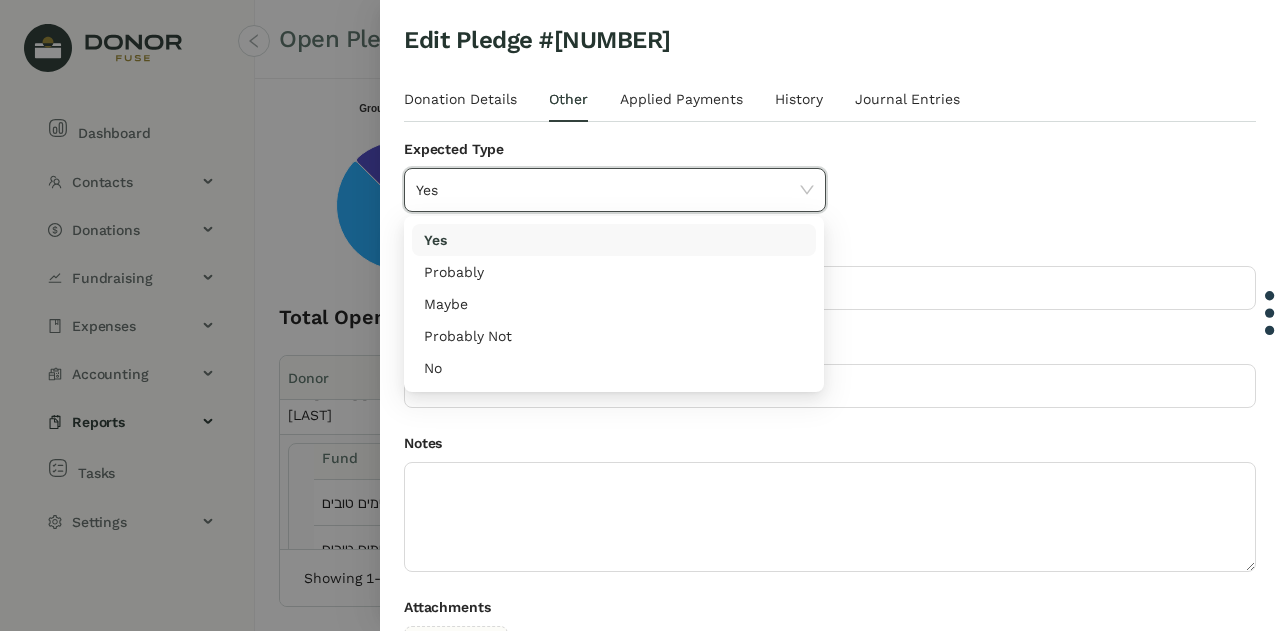 click on "No" at bounding box center (614, 368) 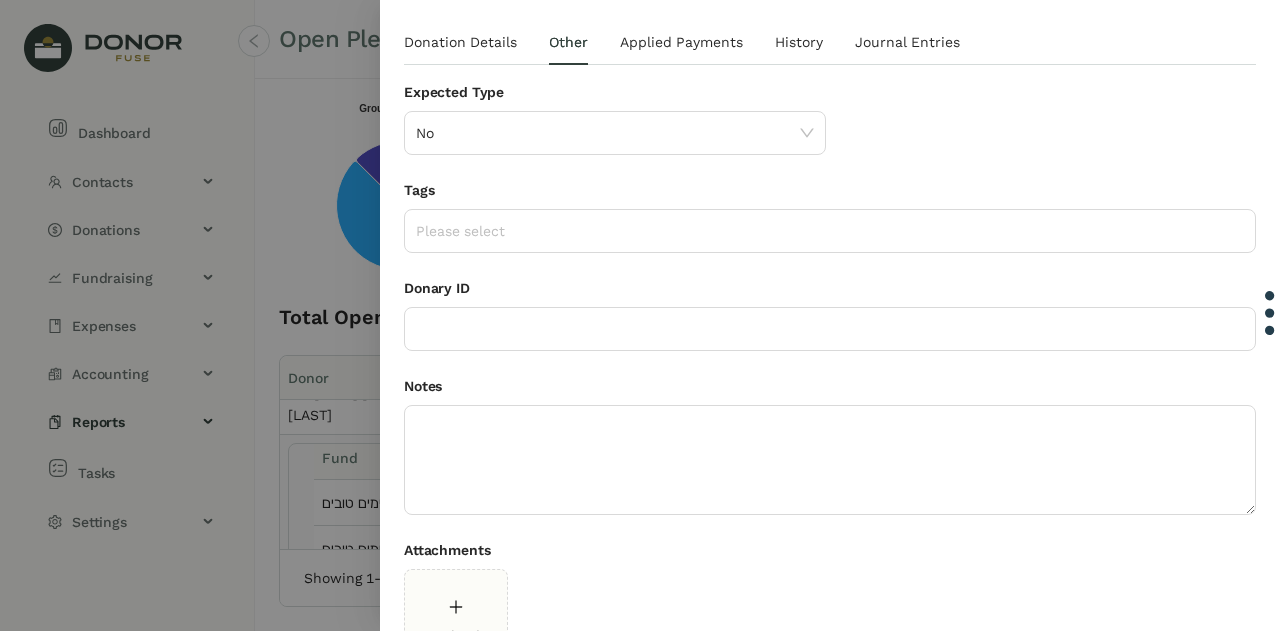 scroll, scrollTop: 0, scrollLeft: 0, axis: both 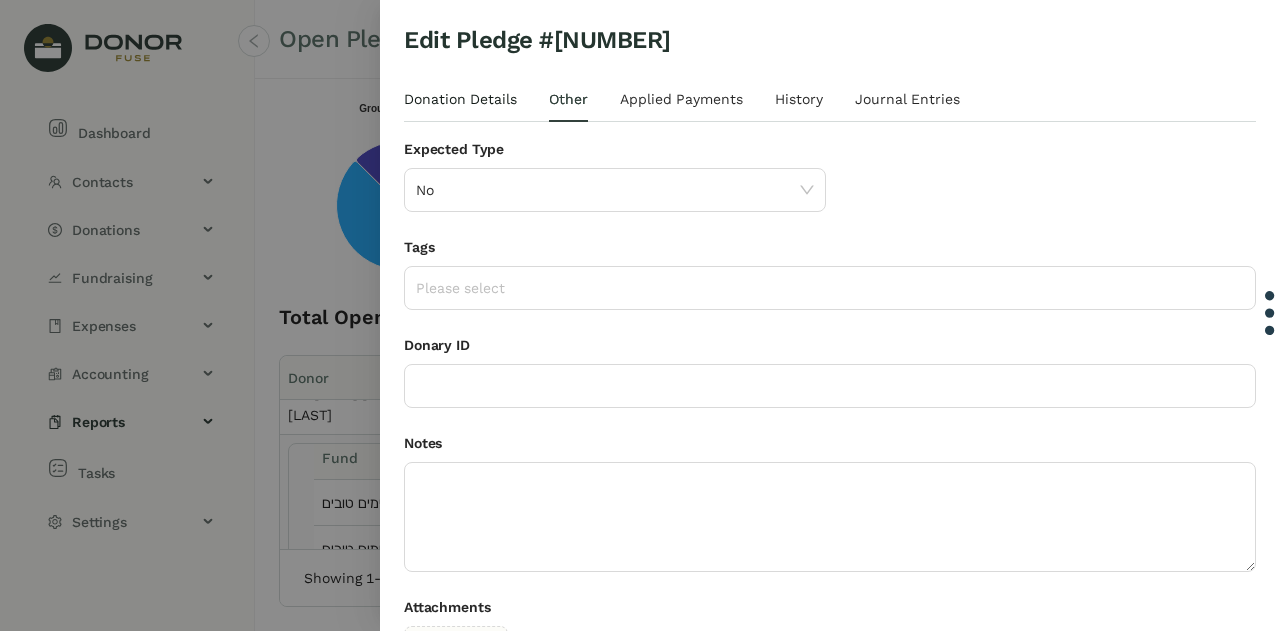 click on "Donation Details" at bounding box center [460, 99] 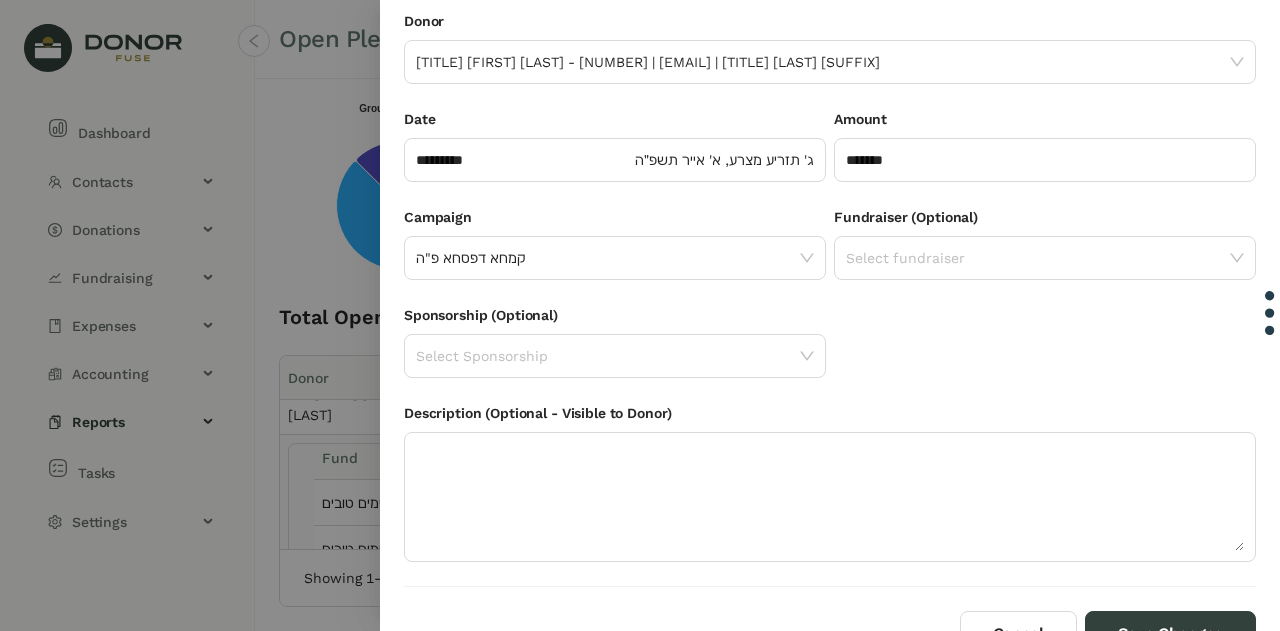 scroll, scrollTop: 152, scrollLeft: 0, axis: vertical 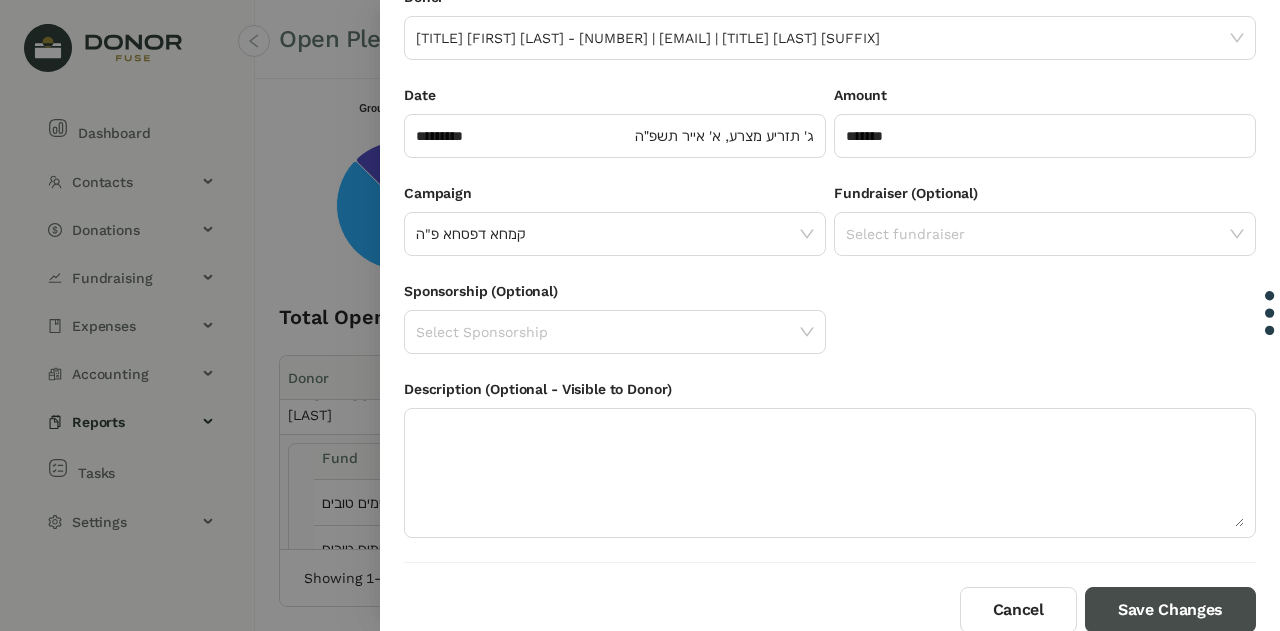 click on "Save Changes" at bounding box center [1170, 610] 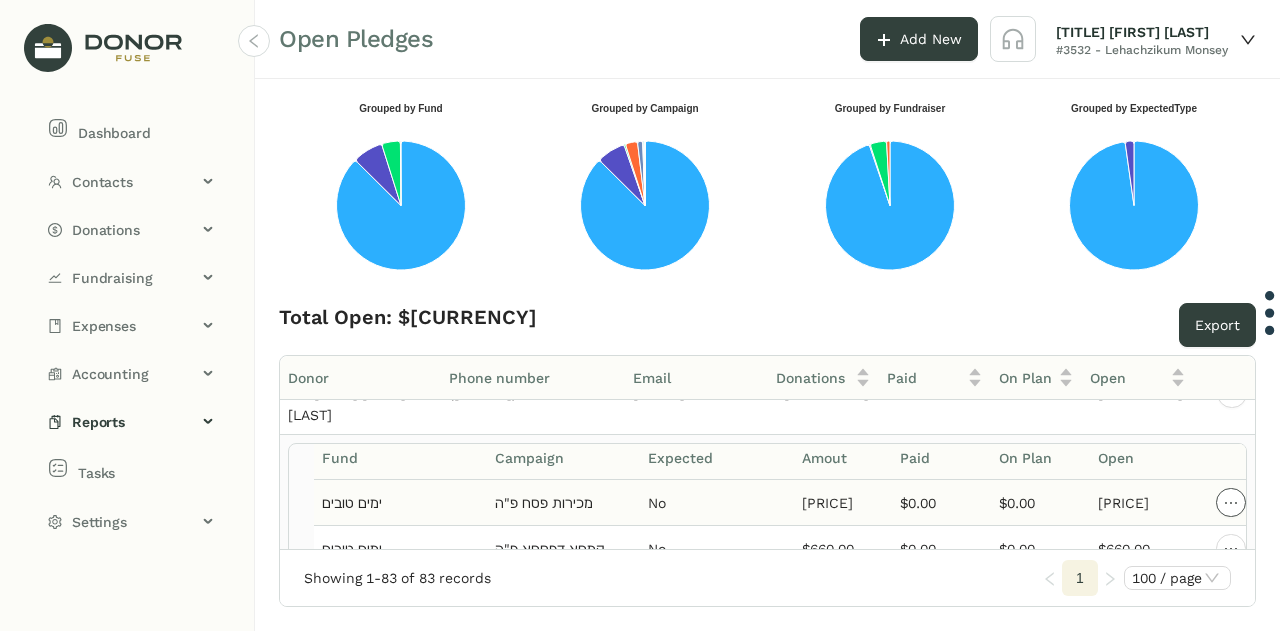 click 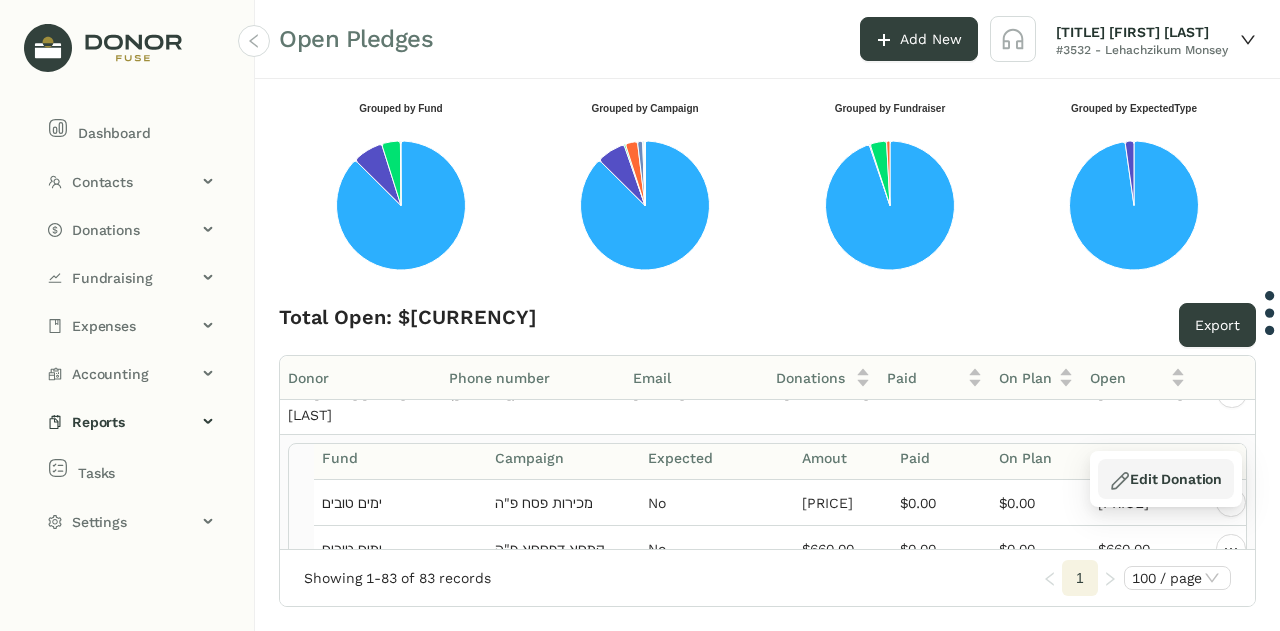 click on "Edit Donation" at bounding box center [1166, 479] 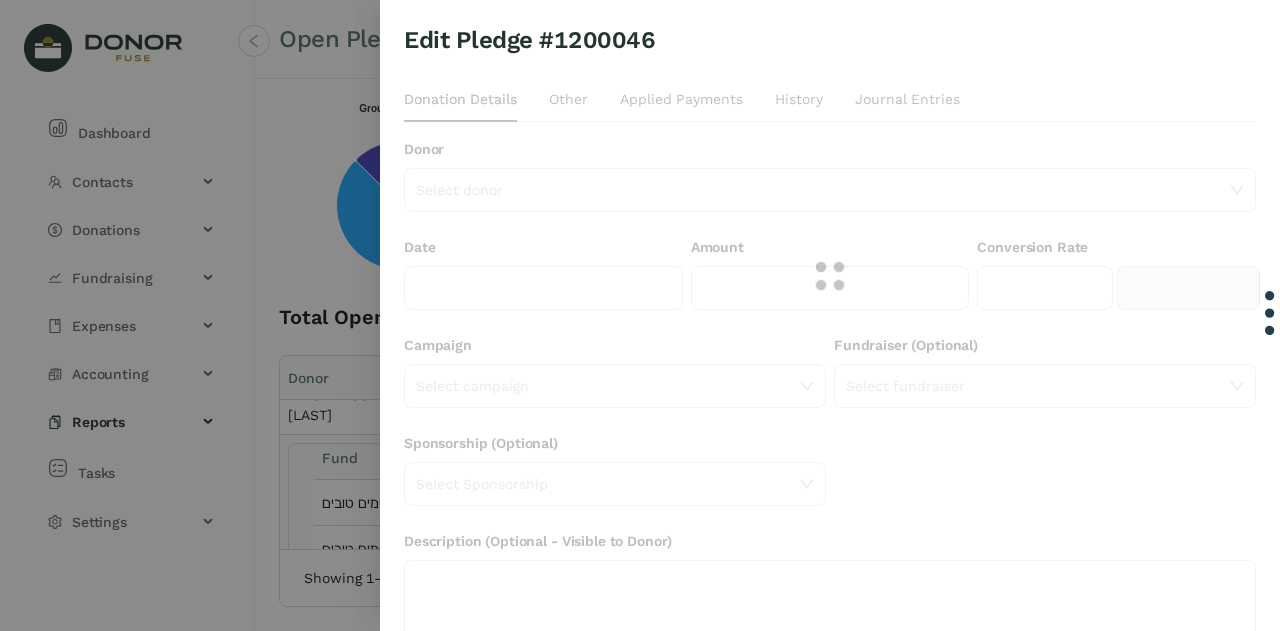 type on "********" 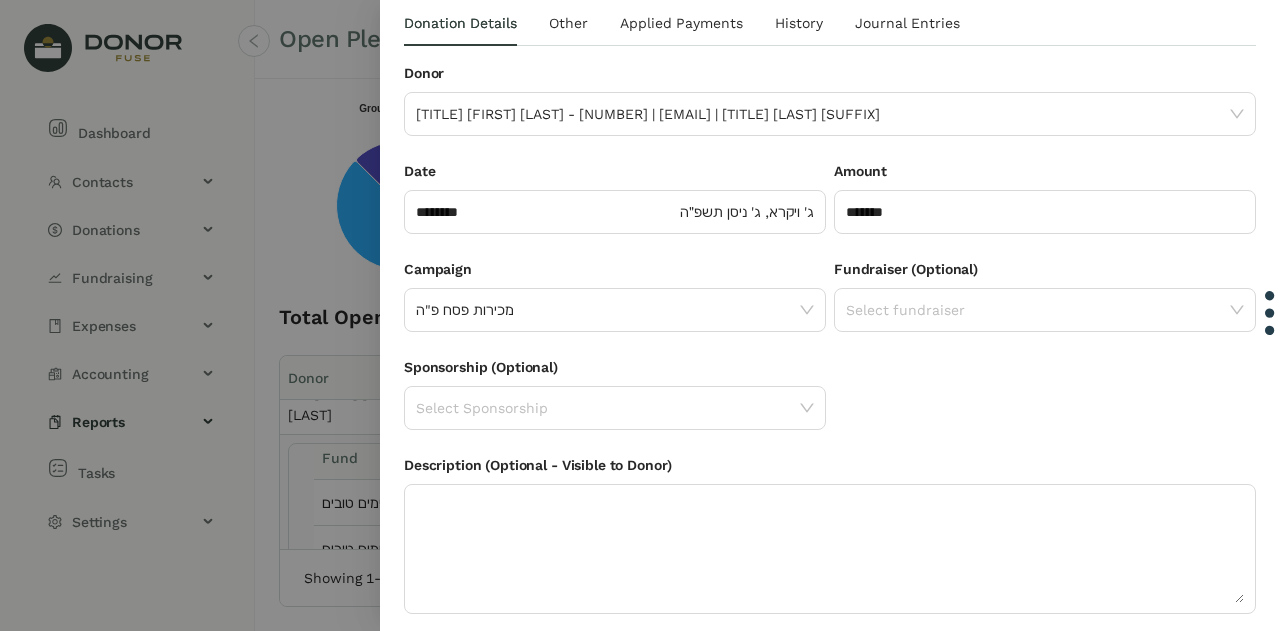 scroll, scrollTop: 0, scrollLeft: 0, axis: both 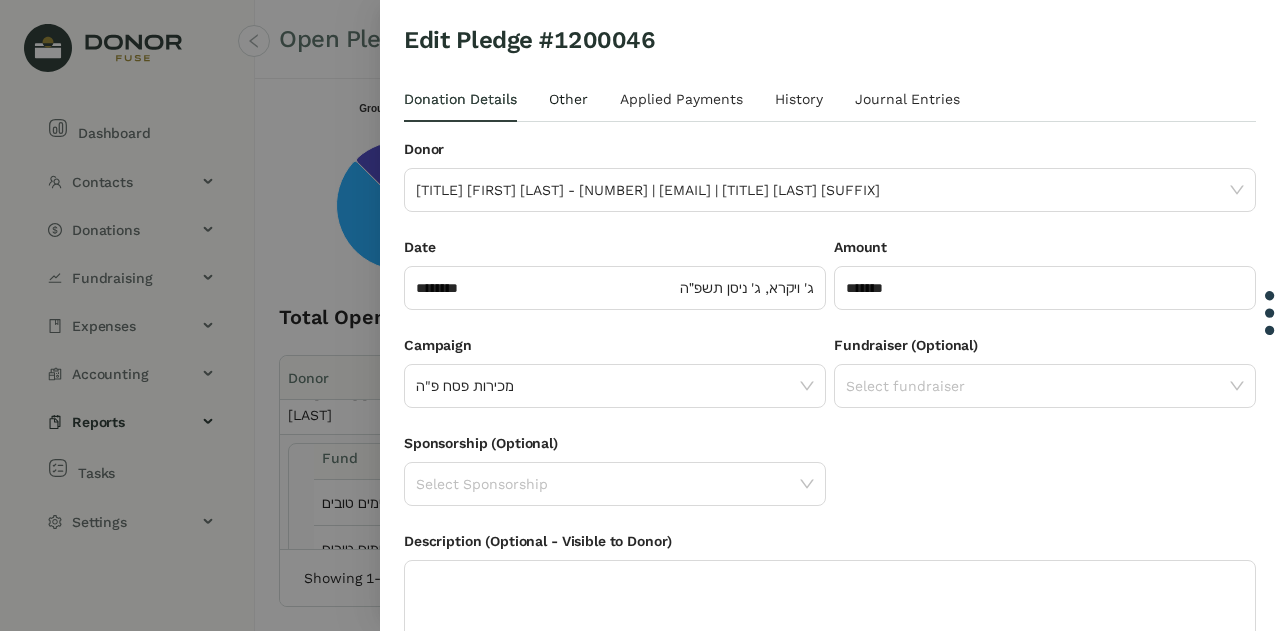 click on "Other" at bounding box center (568, 99) 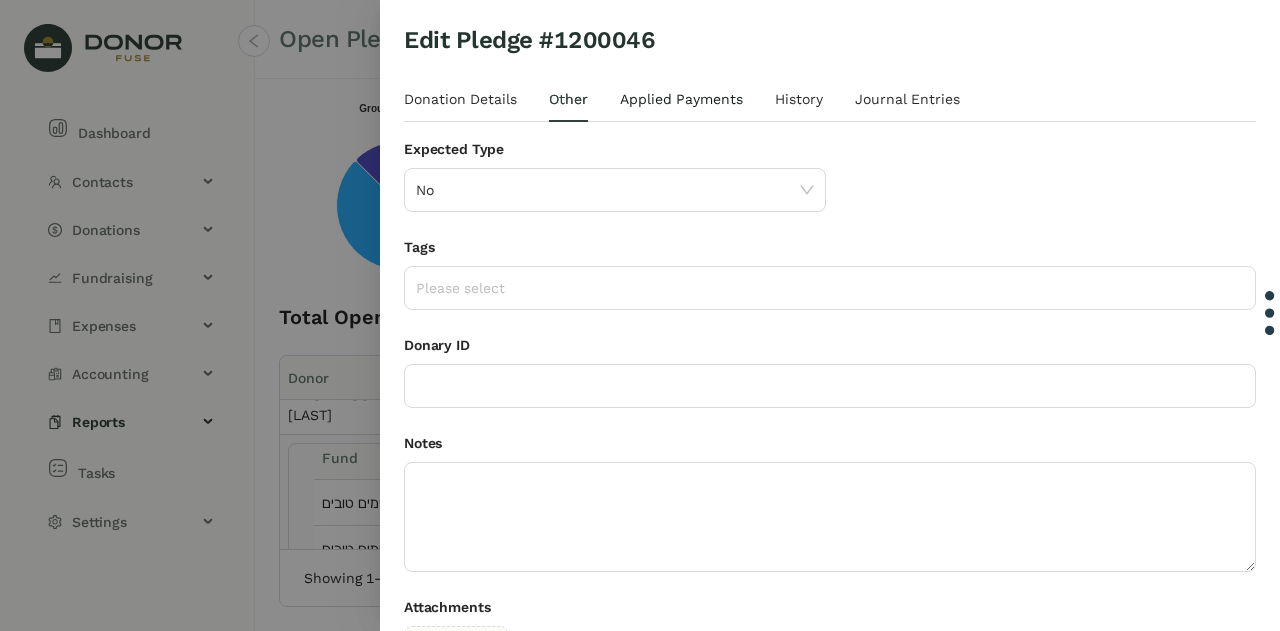click on "Applied Payments" at bounding box center [681, 99] 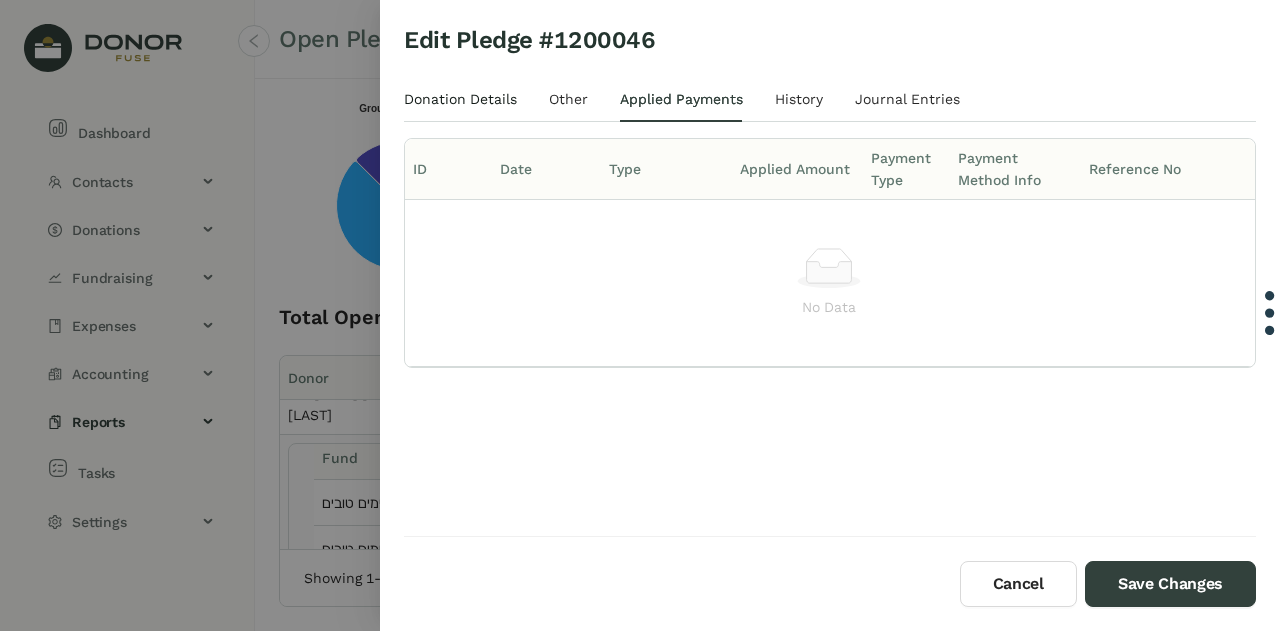 click on "Donation Details" at bounding box center (460, 99) 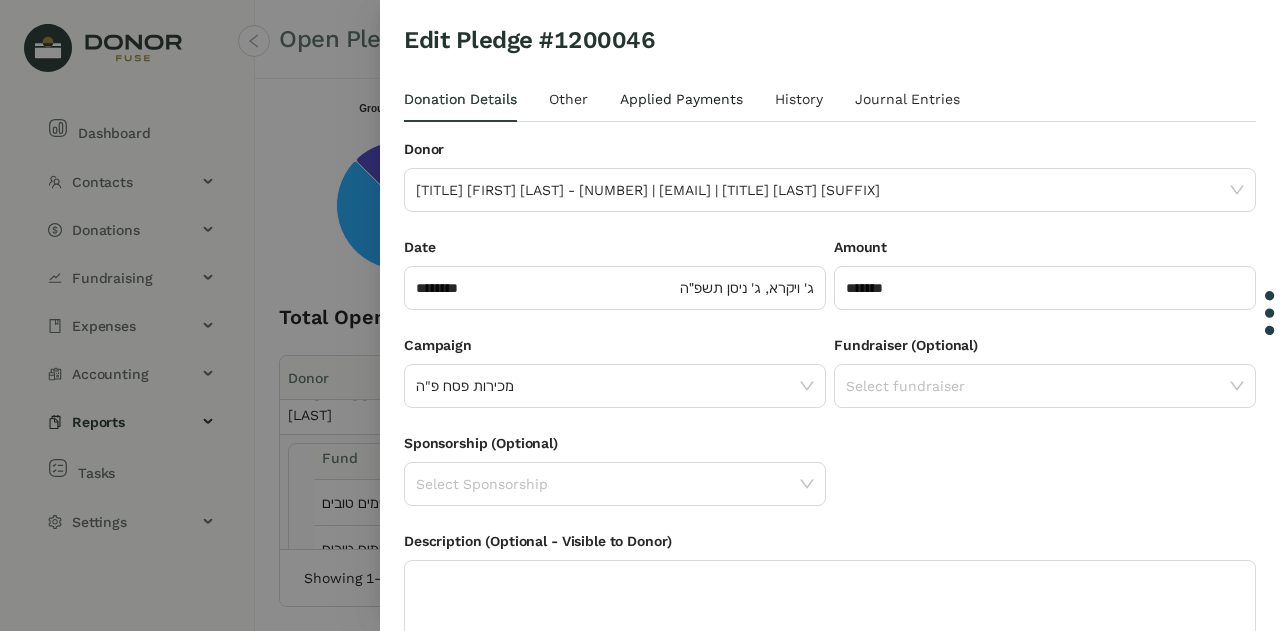 click on "Applied Payments" at bounding box center [681, 99] 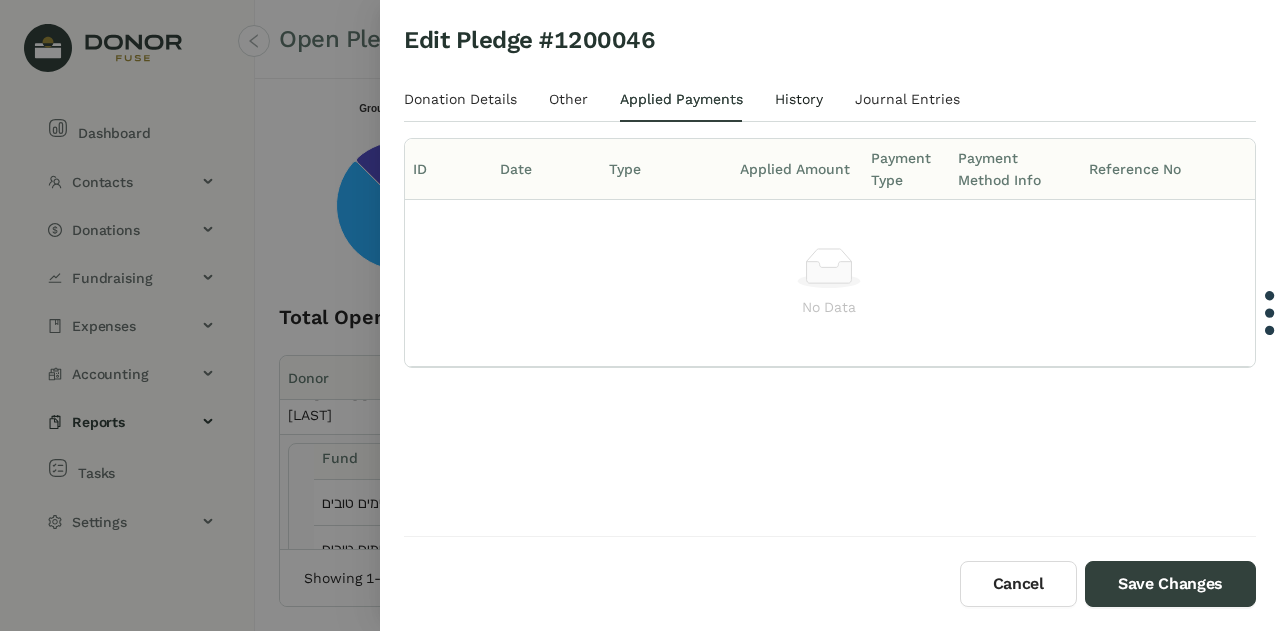 click on "History" at bounding box center (799, 99) 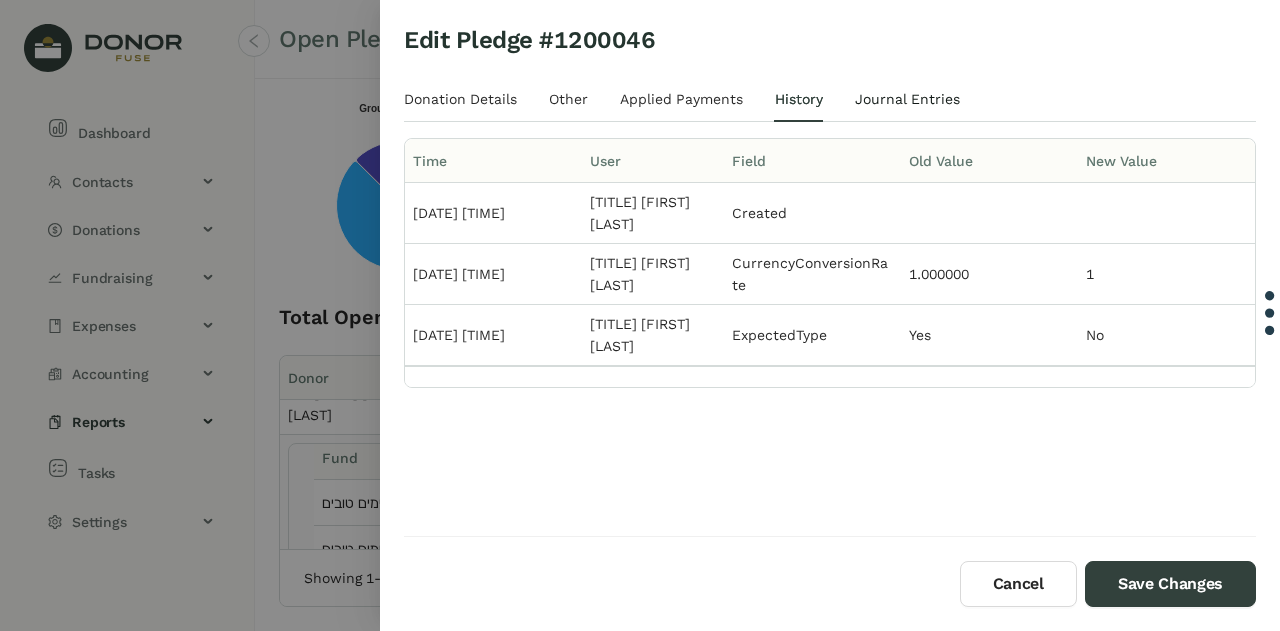 click on "Journal Entries" at bounding box center [907, 99] 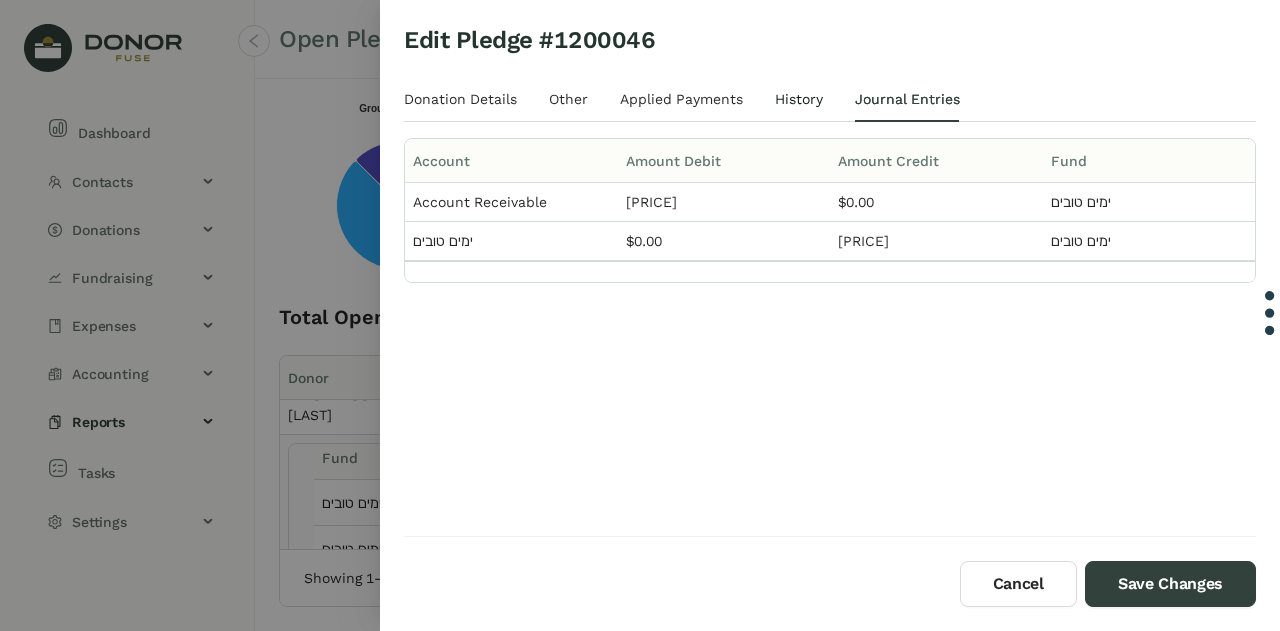 click on "History" at bounding box center (799, 99) 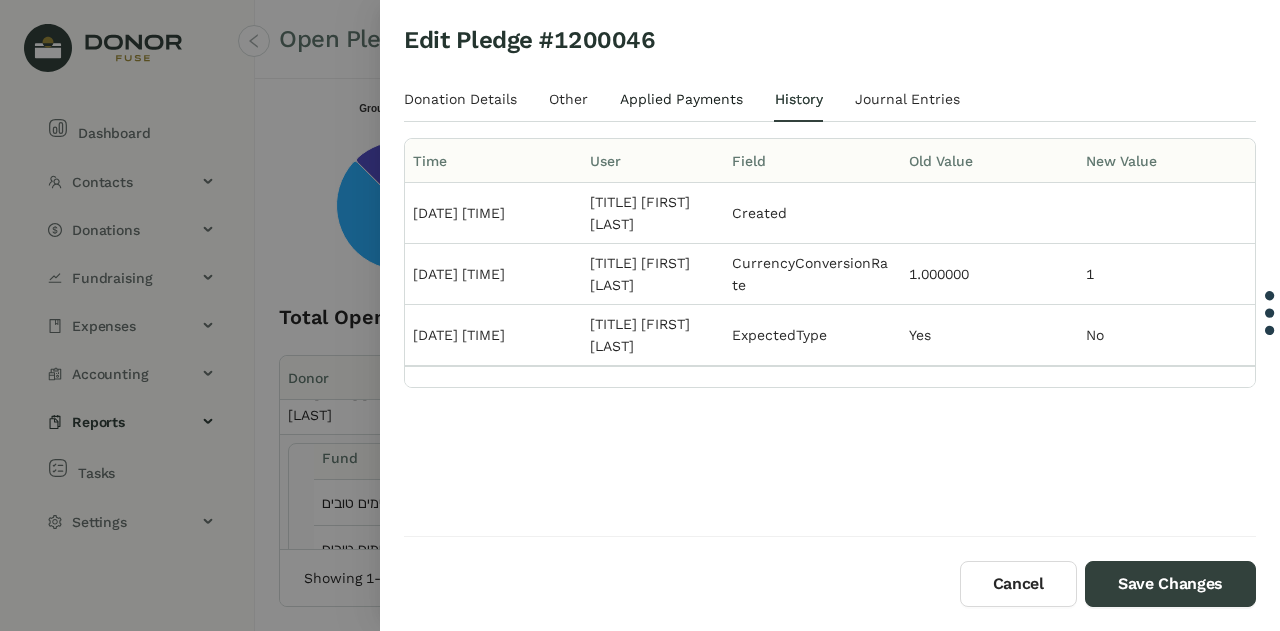 click on "Applied Payments" at bounding box center (681, 99) 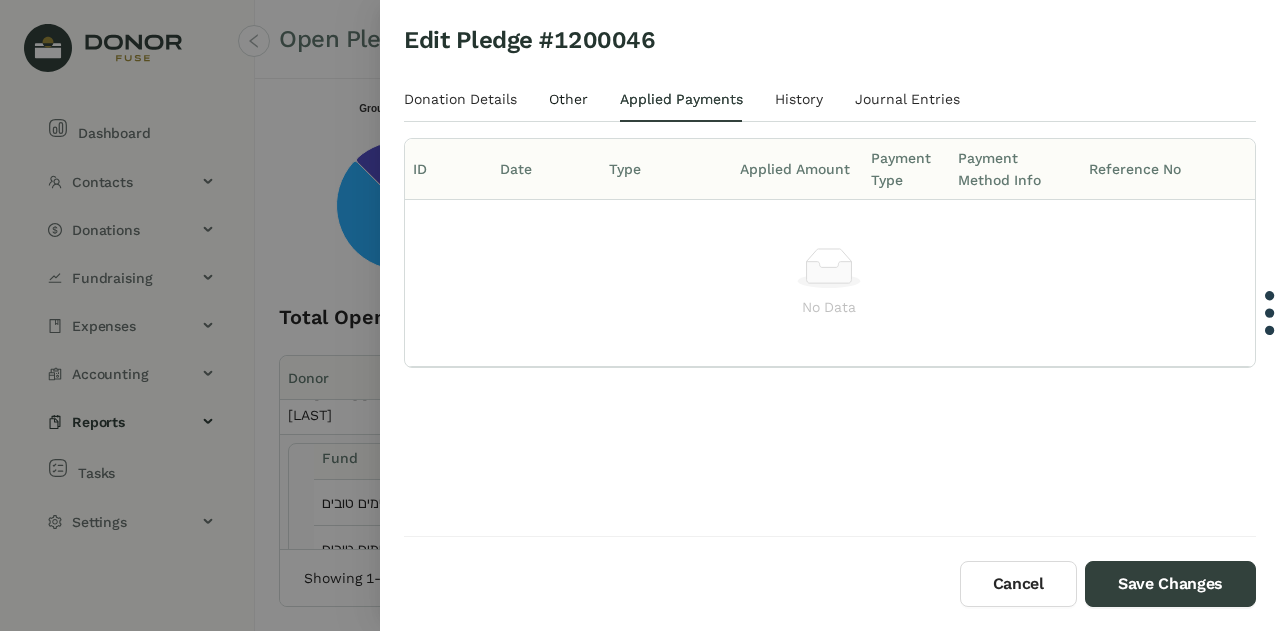 click on "Other" at bounding box center (568, 99) 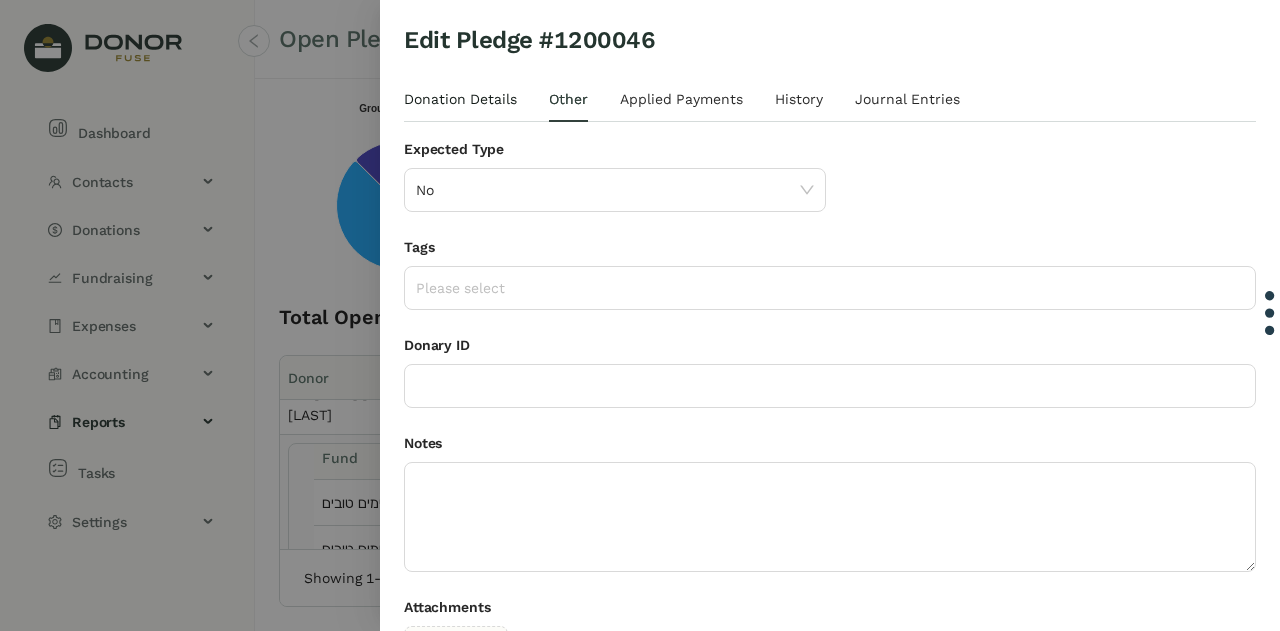 click on "Donation Details" at bounding box center (460, 99) 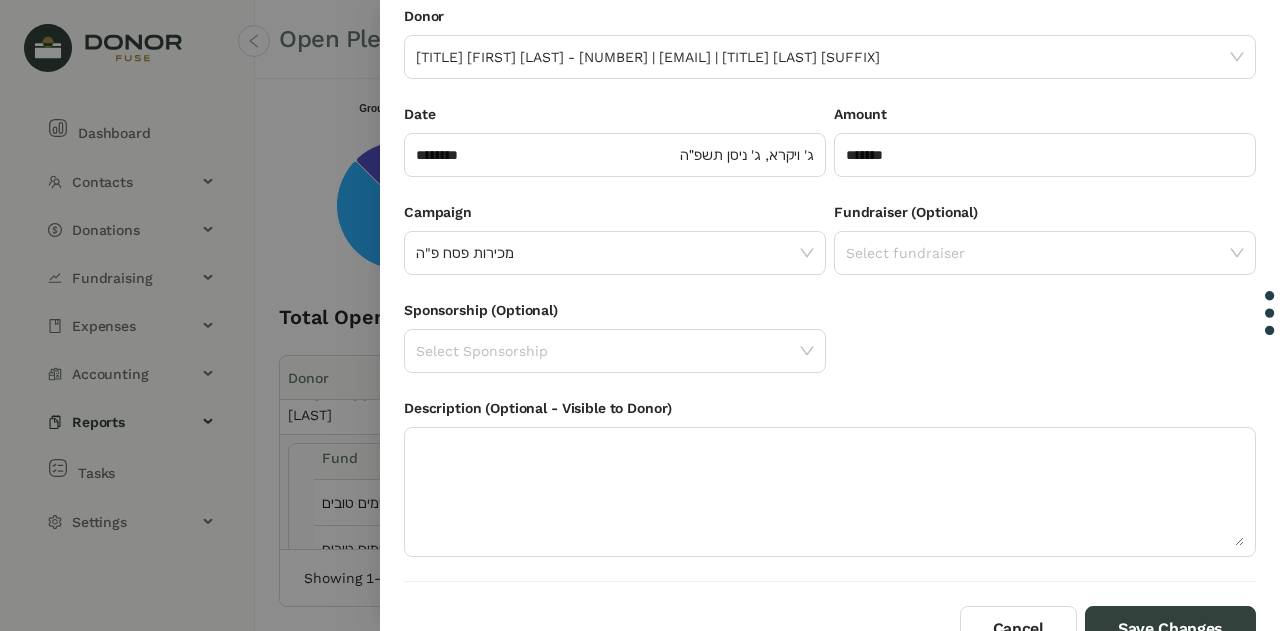 scroll, scrollTop: 134, scrollLeft: 0, axis: vertical 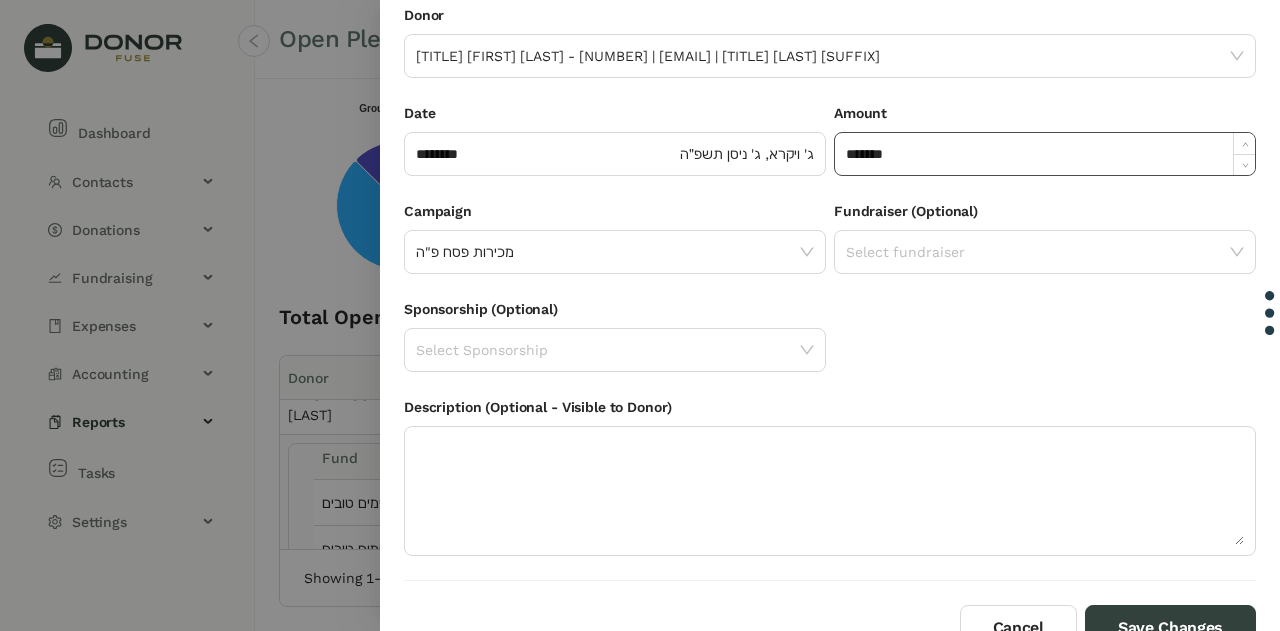 click on "*******" 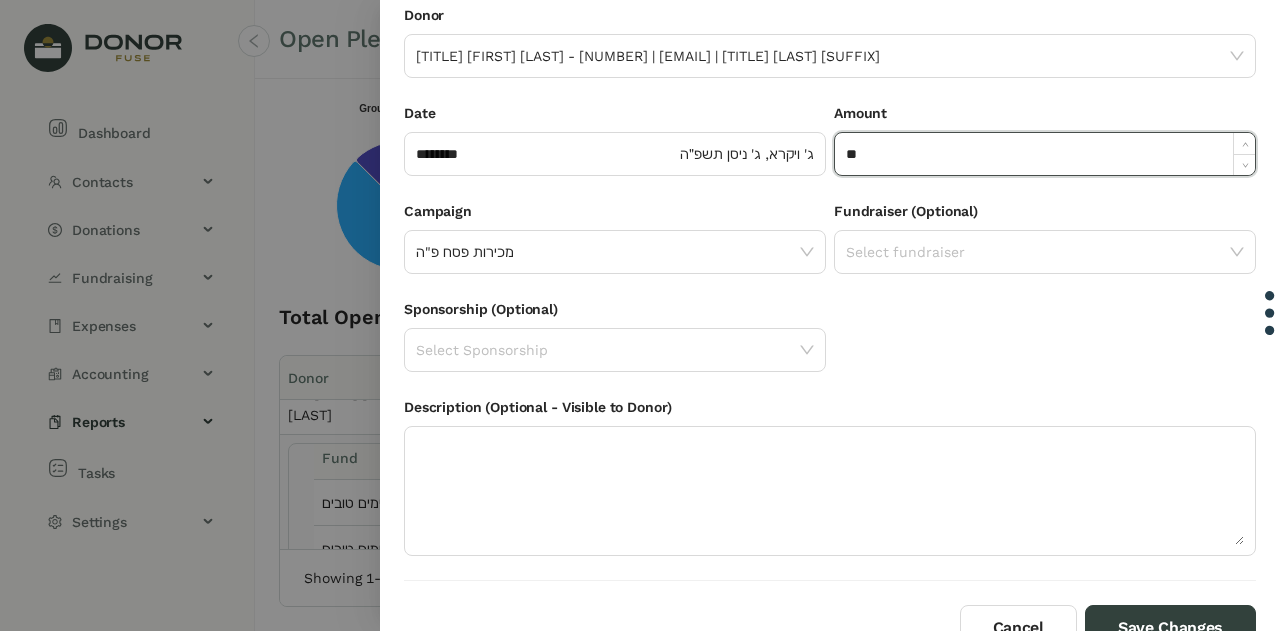 type on "*" 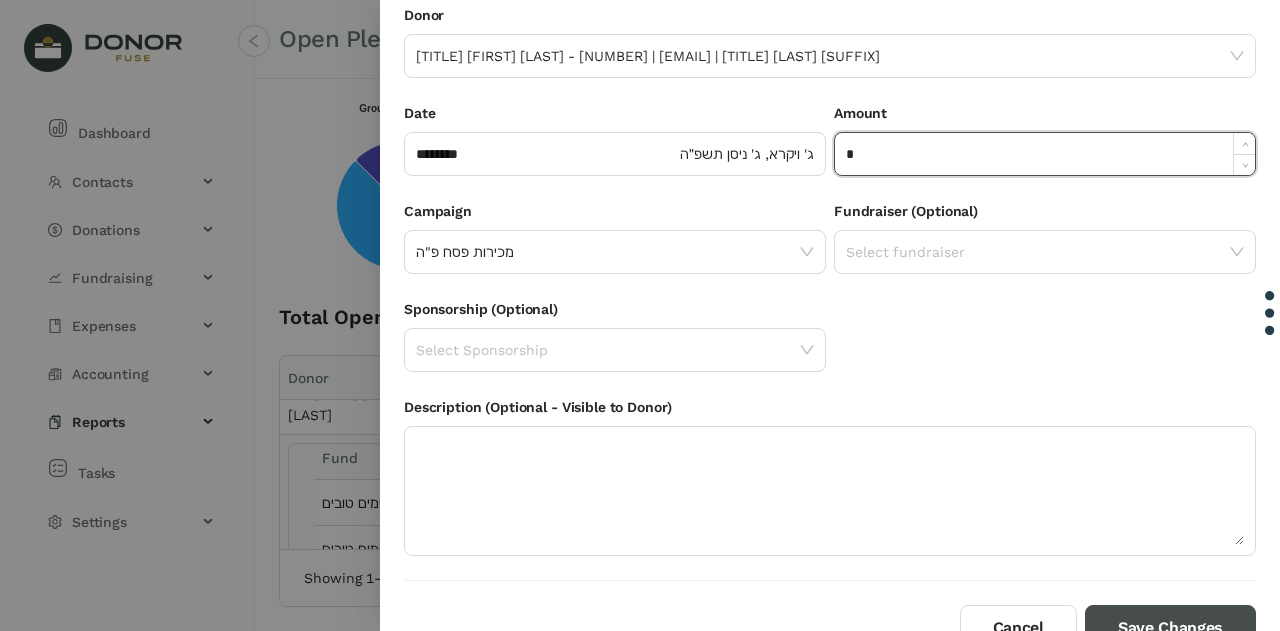click on "Save Changes" at bounding box center (1170, 628) 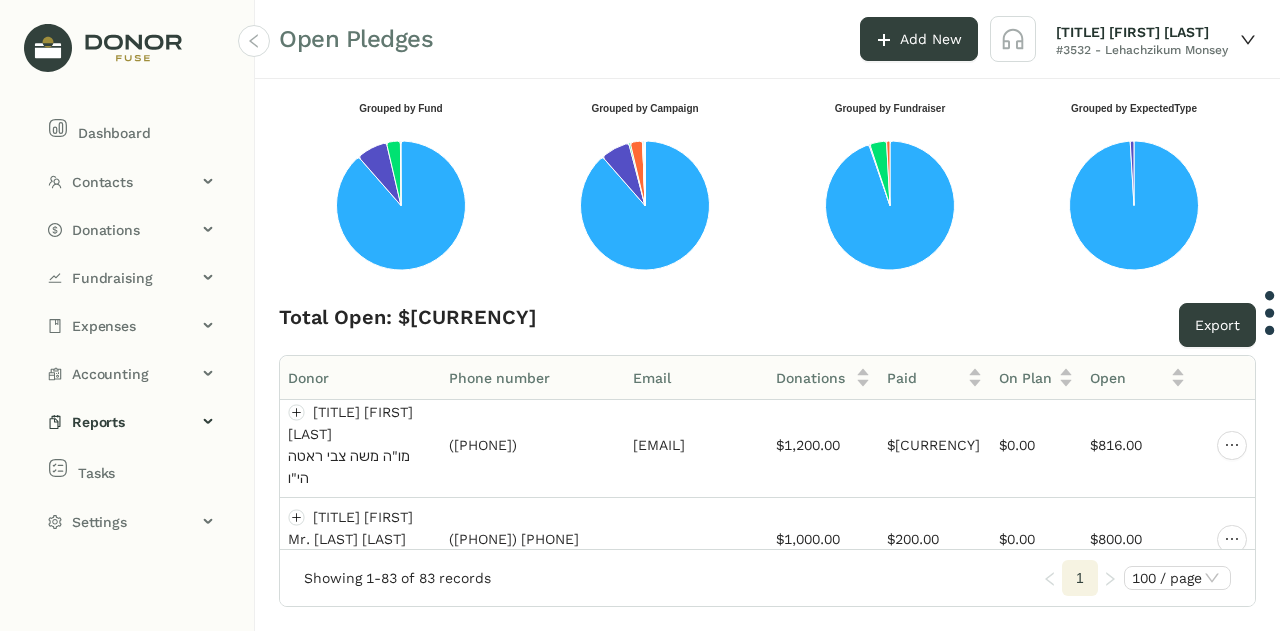 scroll, scrollTop: 2564, scrollLeft: 8, axis: both 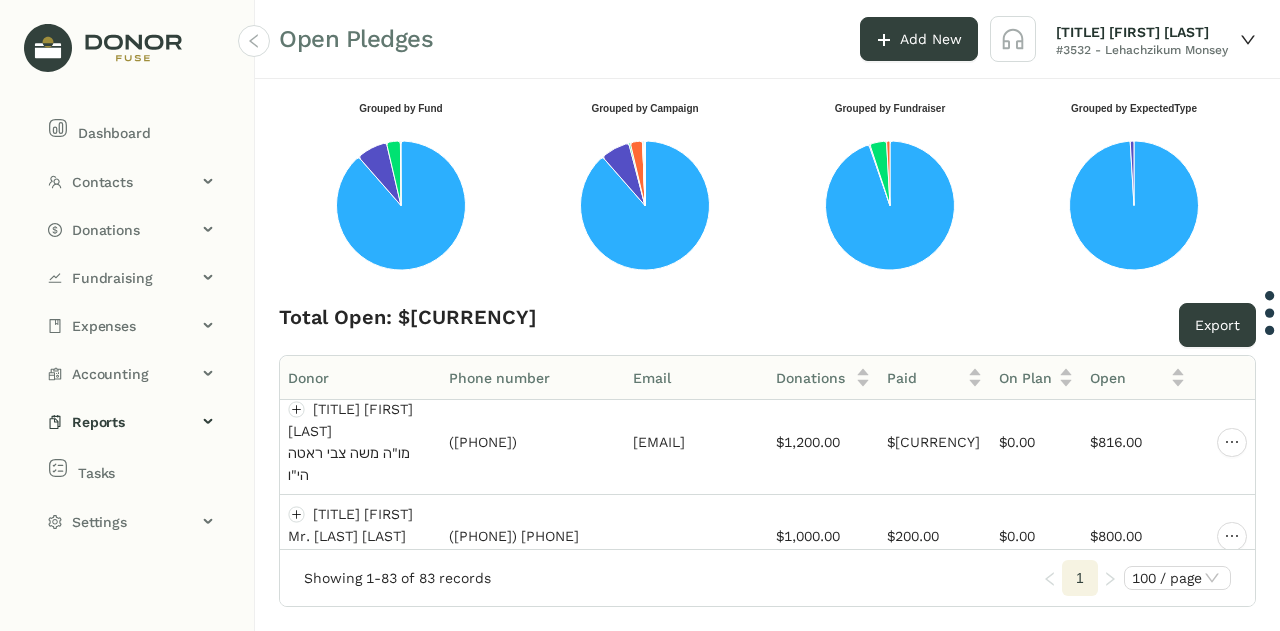 click 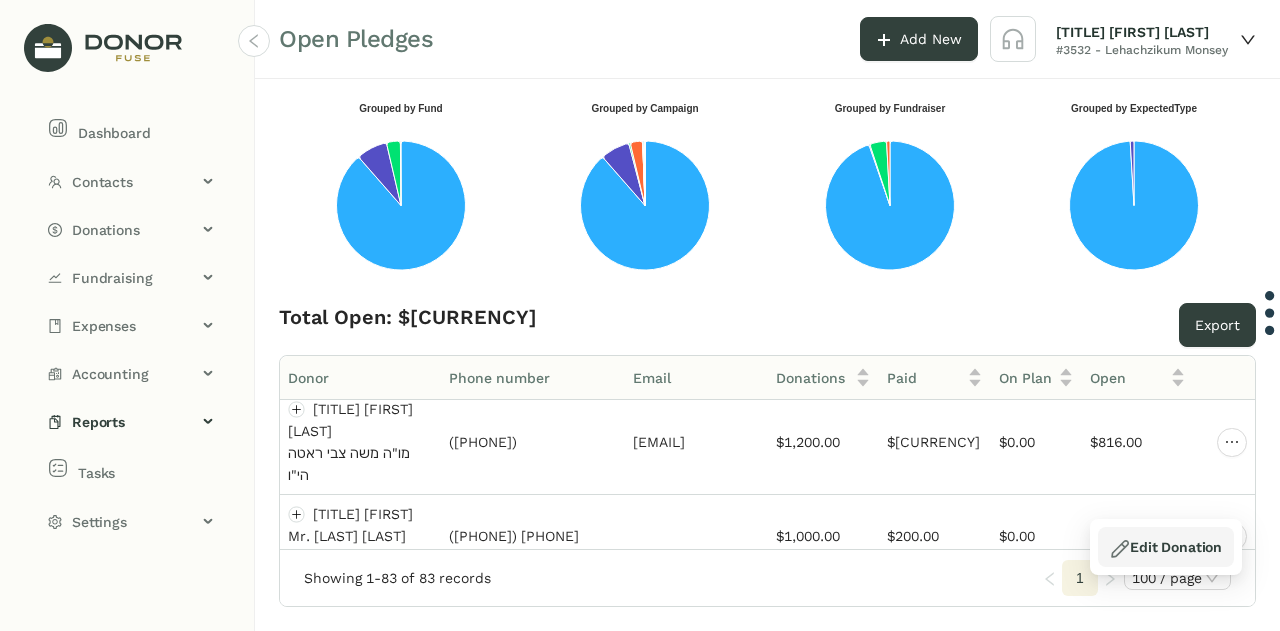 click at bounding box center [1120, 549] 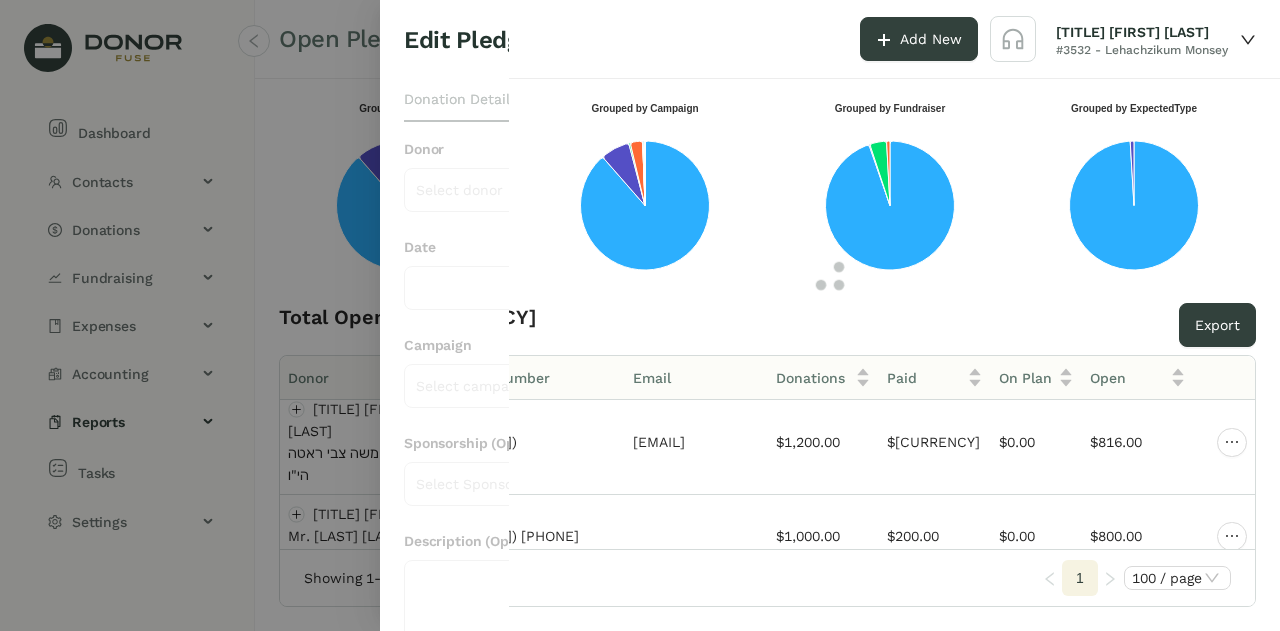 type on "*********" 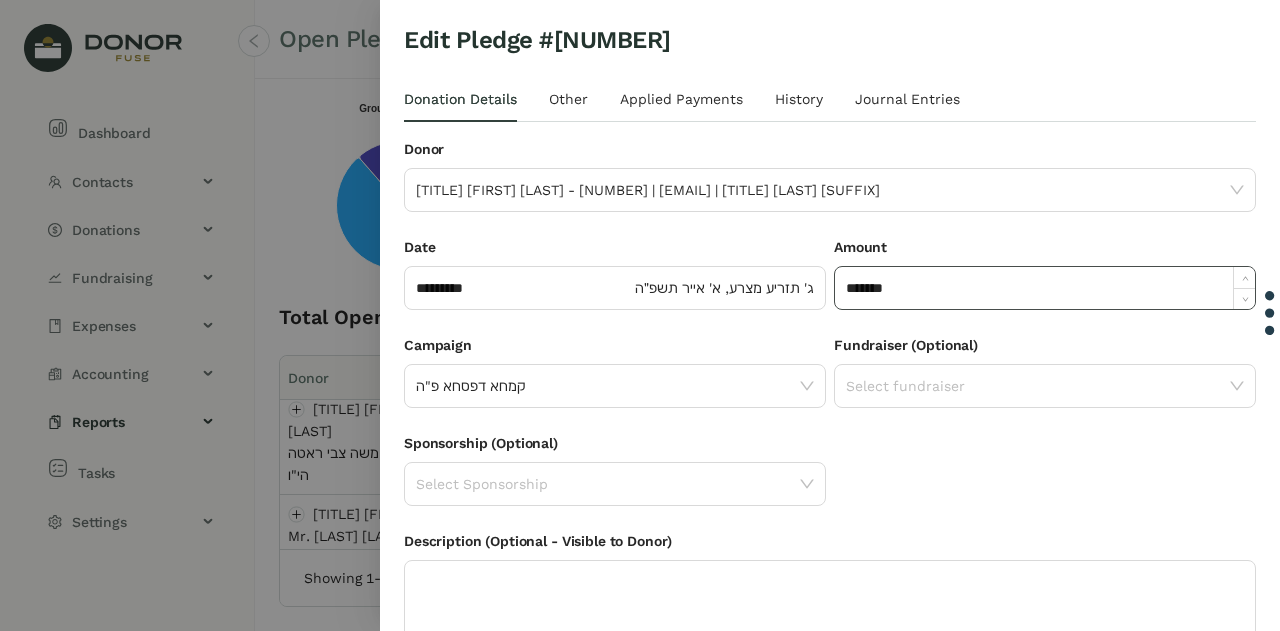 click on "*******" 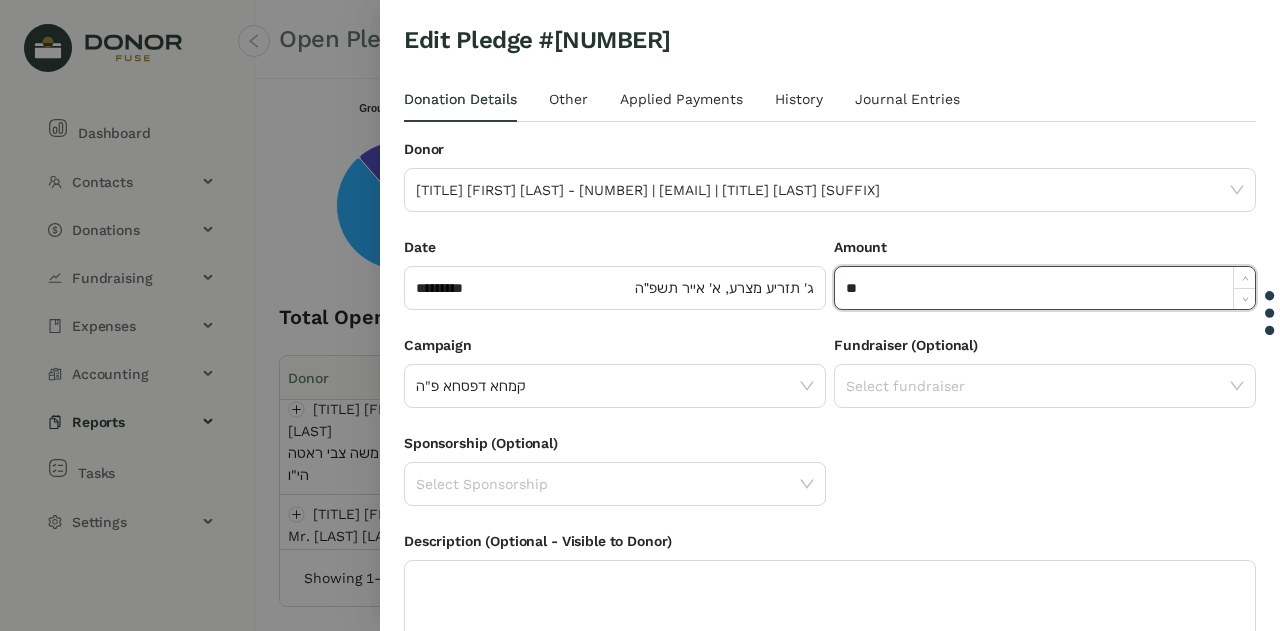 type on "*" 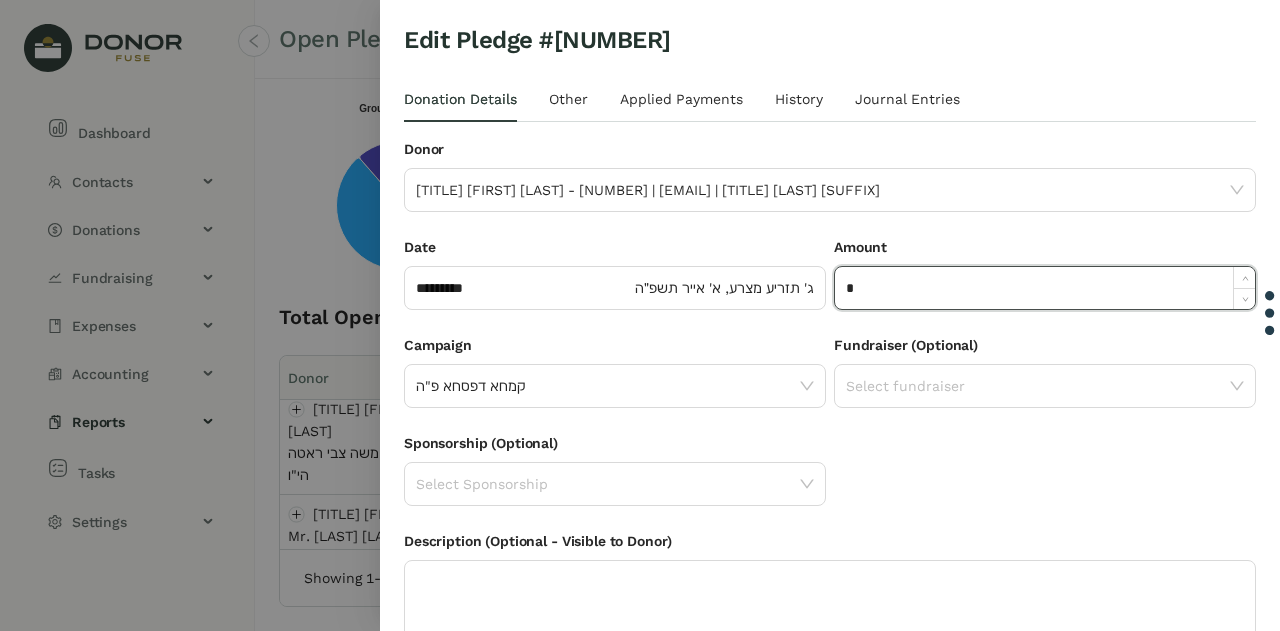 scroll, scrollTop: 152, scrollLeft: 0, axis: vertical 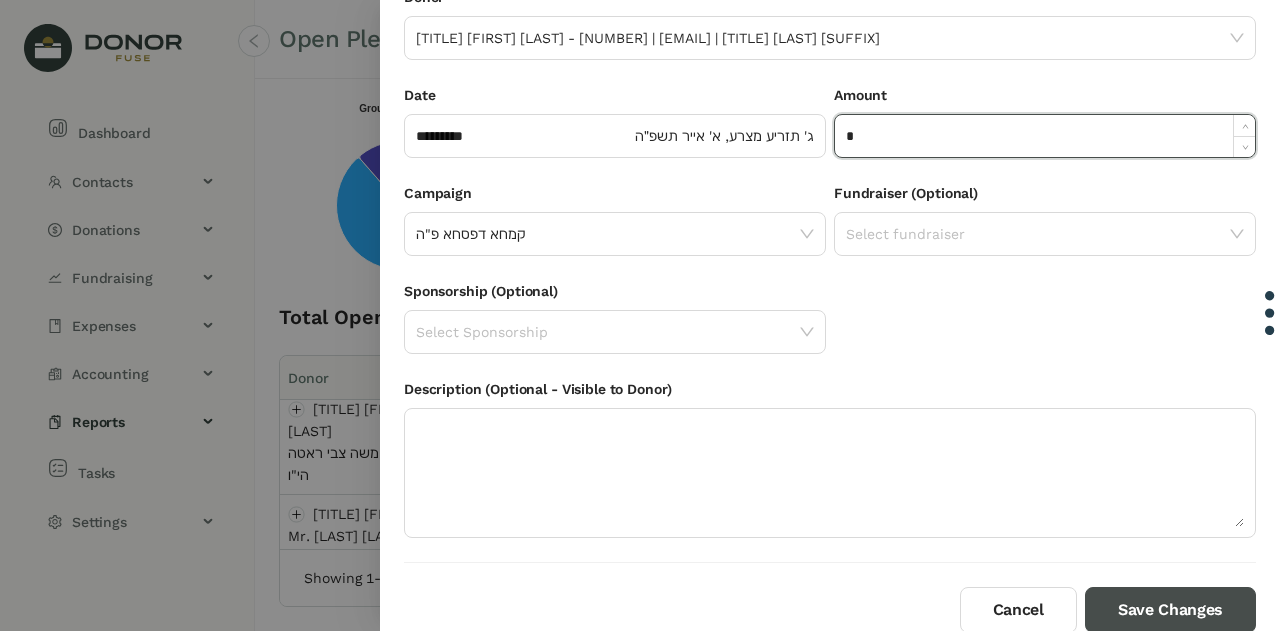 click on "Save Changes" at bounding box center (1170, 610) 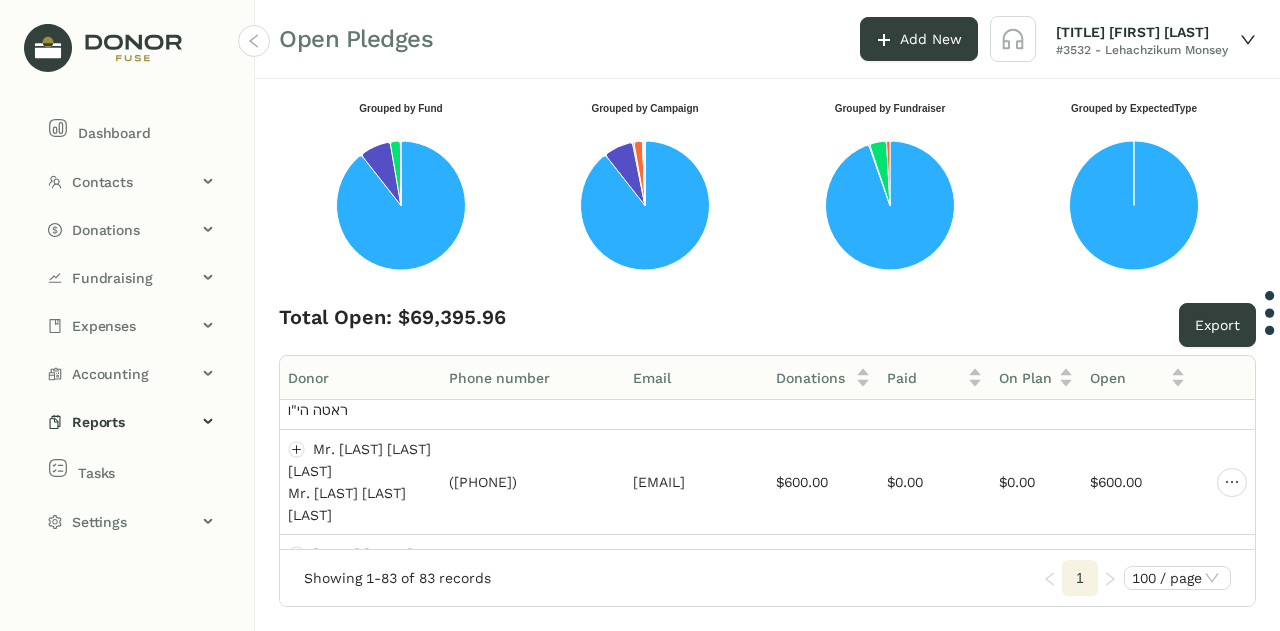 scroll, scrollTop: 2984, scrollLeft: 8, axis: both 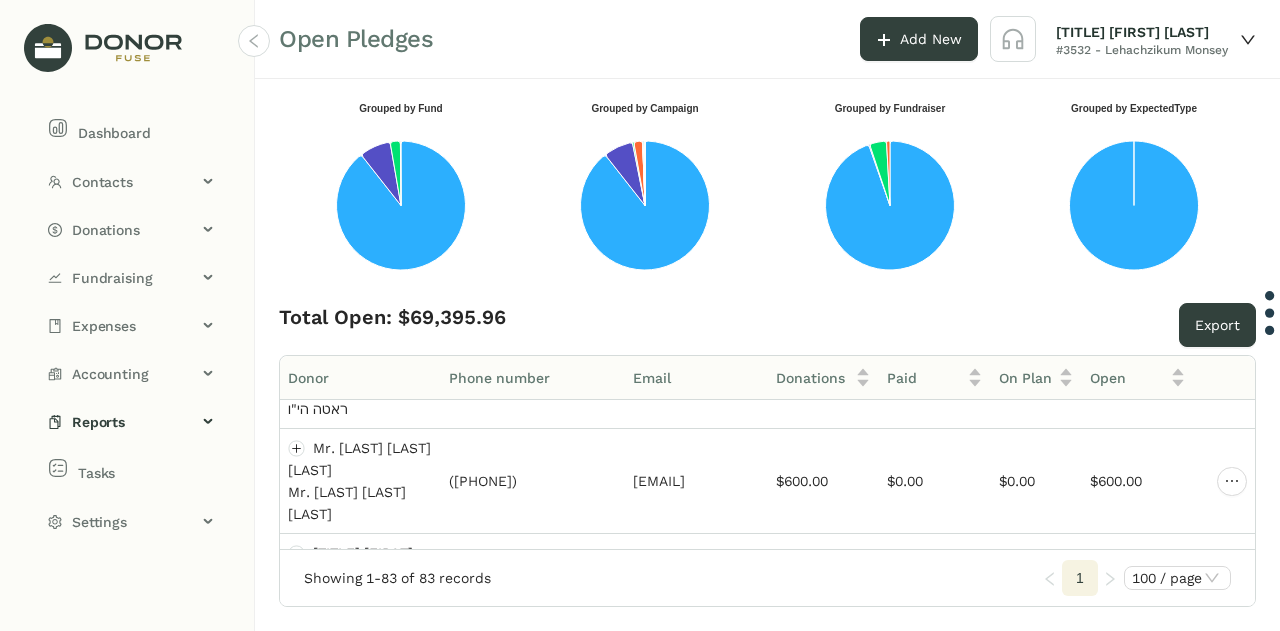 click 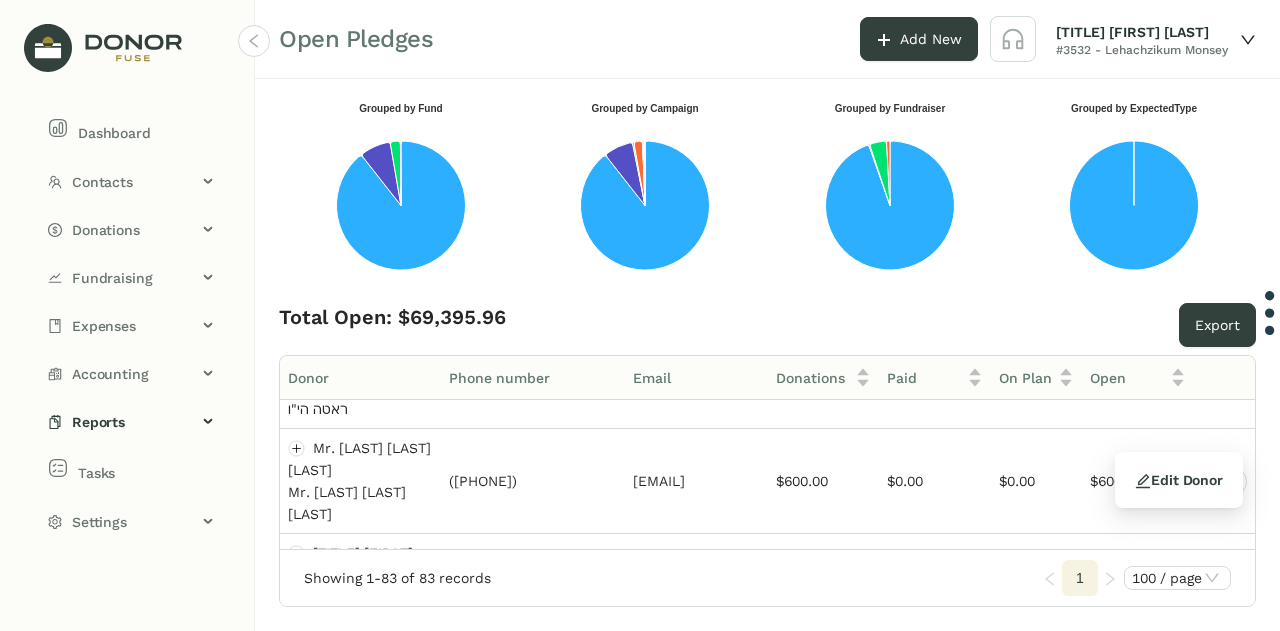 click on "Mr. [LAST] [LAST] [LAST]" at bounding box center [347, 796] 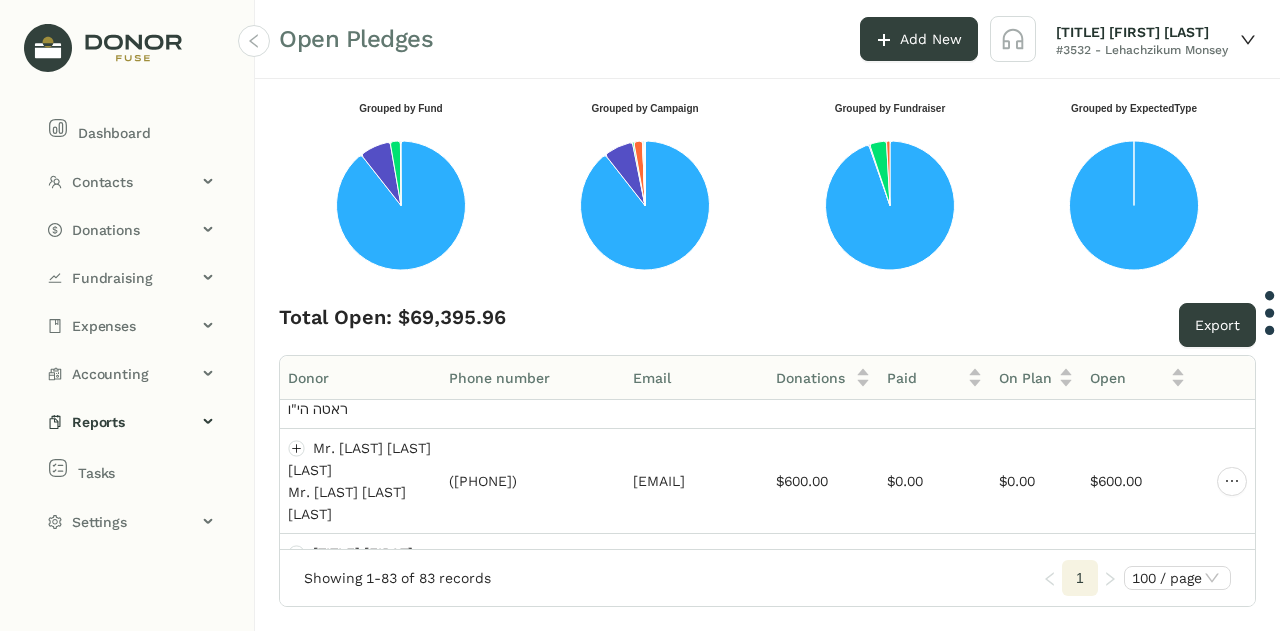 click 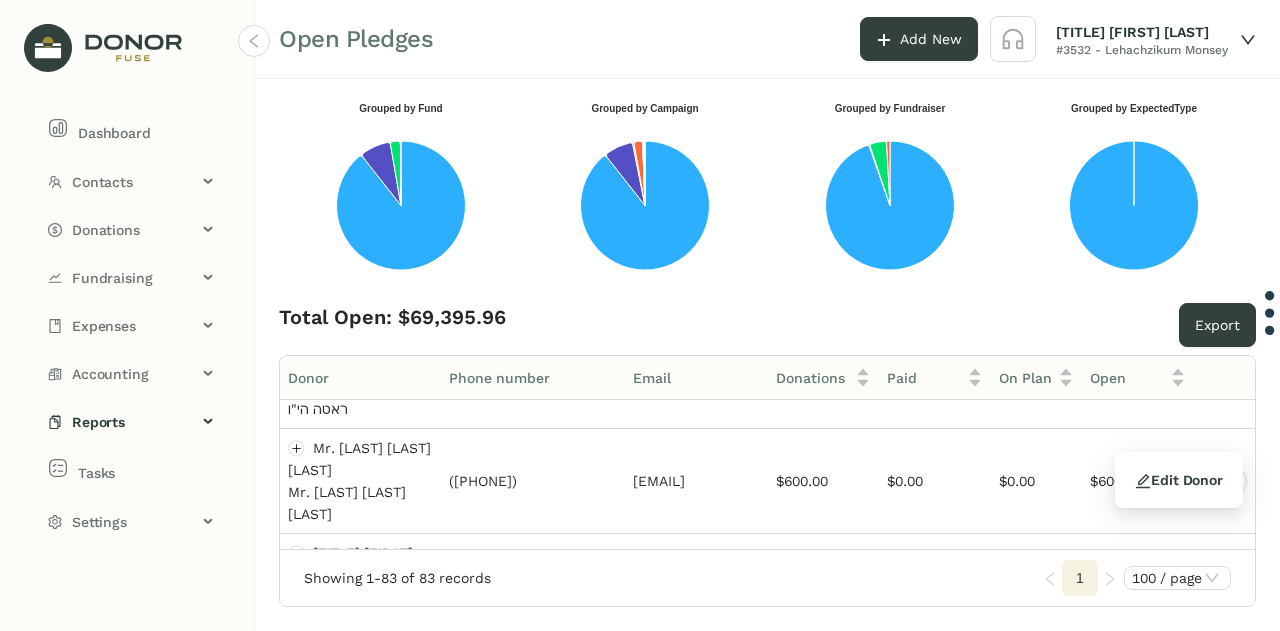 click at bounding box center (297, 763) 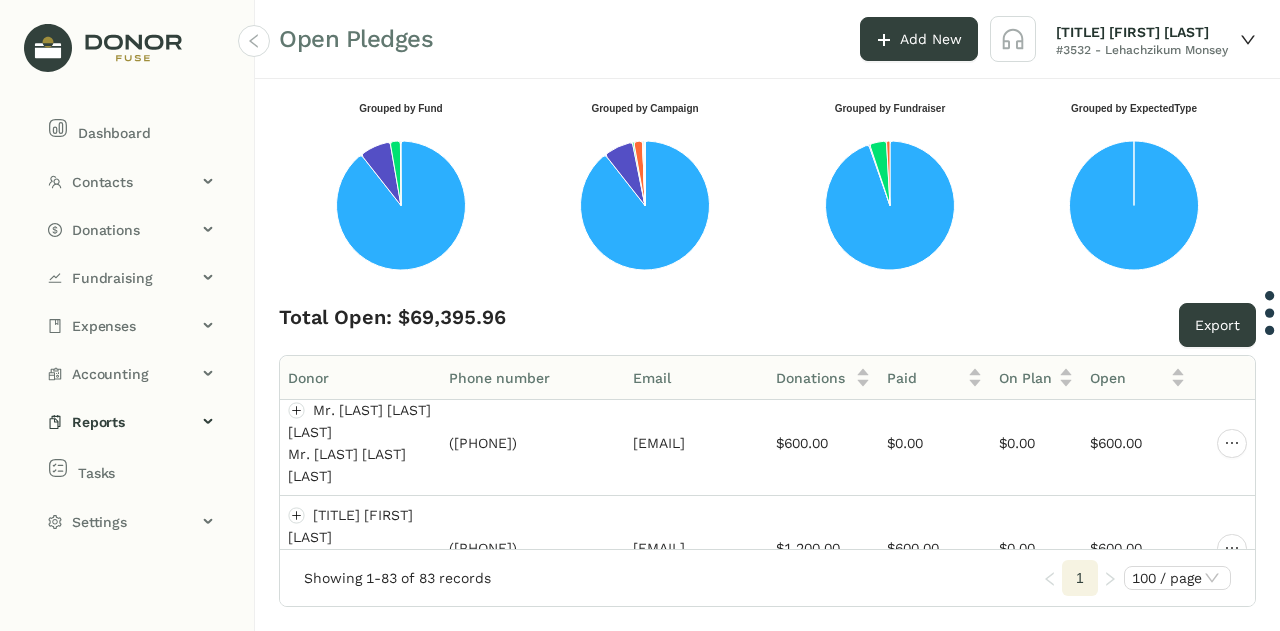 scroll, scrollTop: 3030, scrollLeft: 8, axis: both 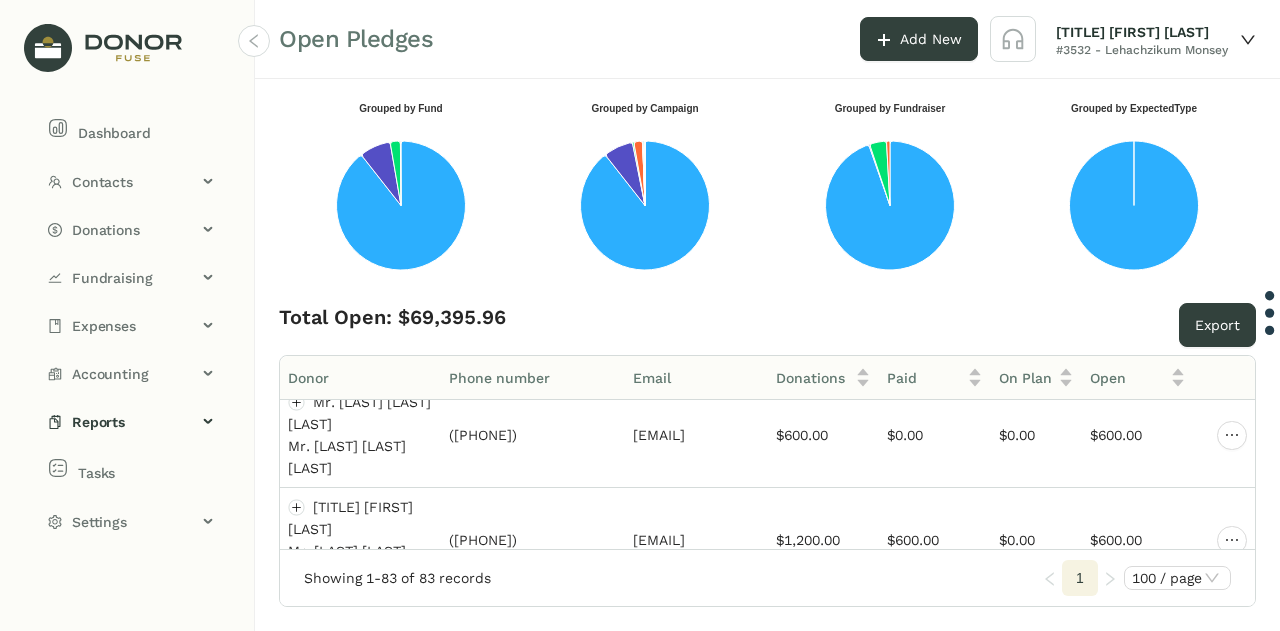 click 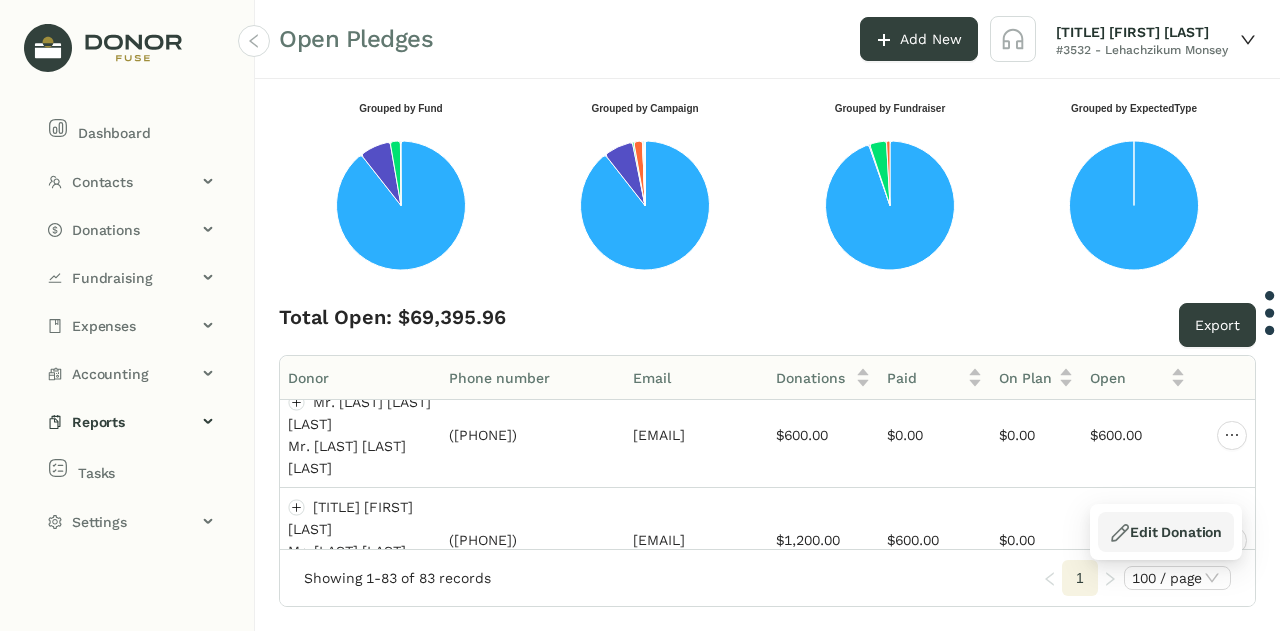 click at bounding box center [1120, 533] 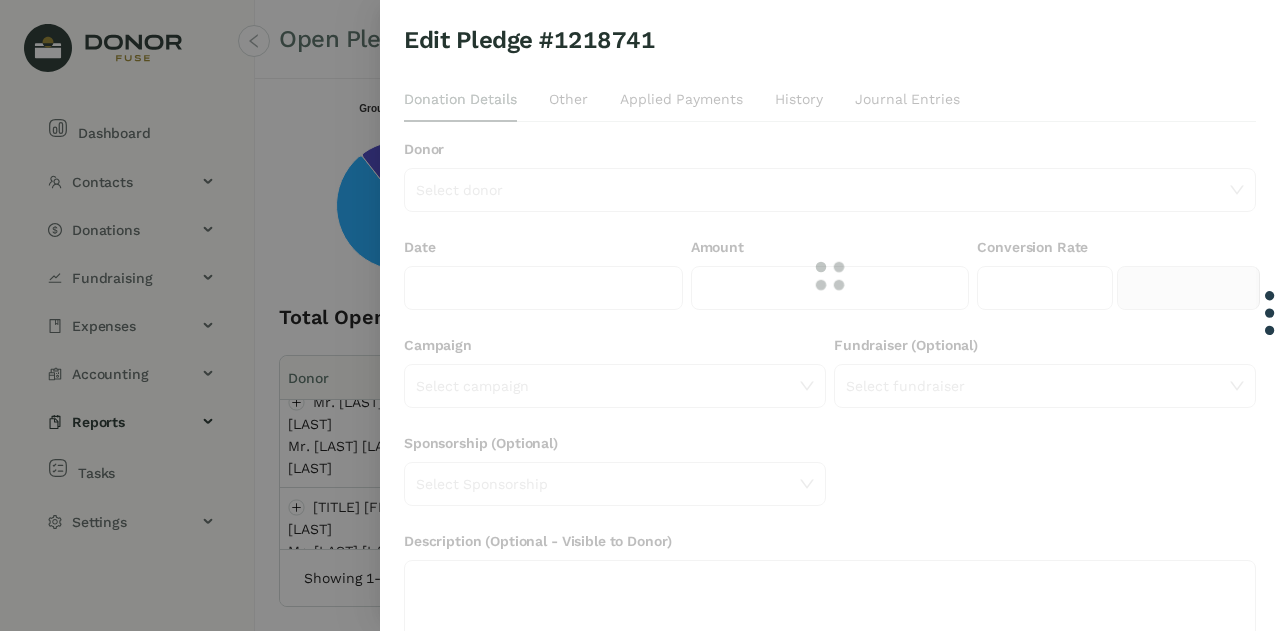 type on "********" 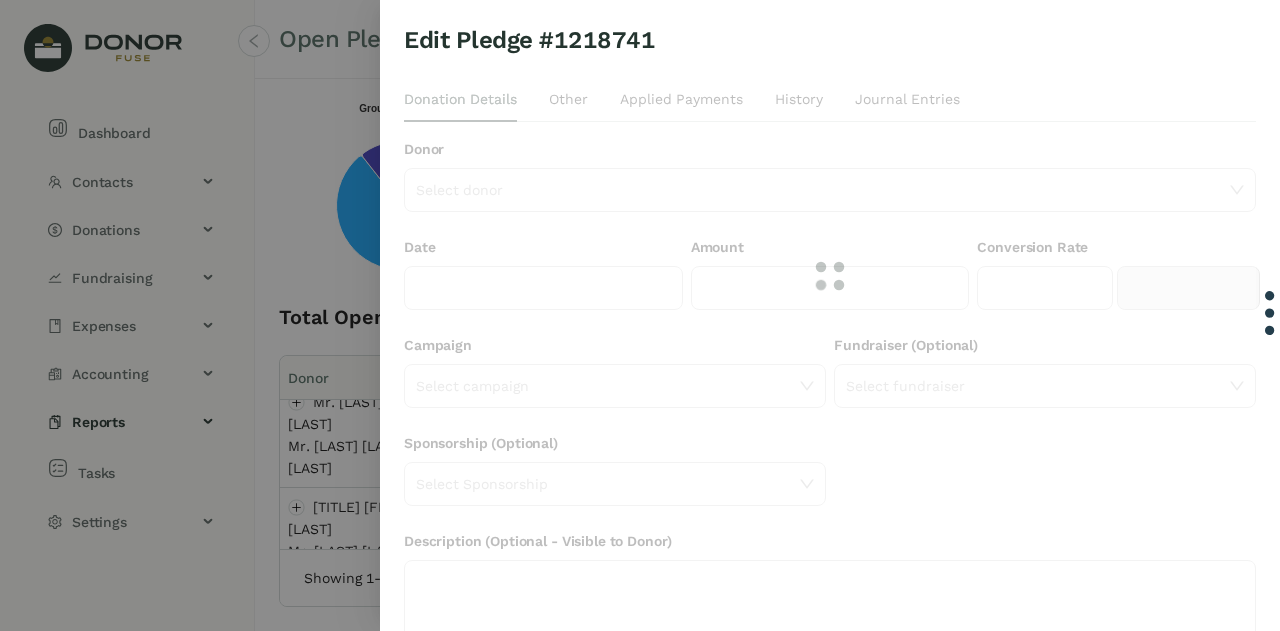 type on "*********" 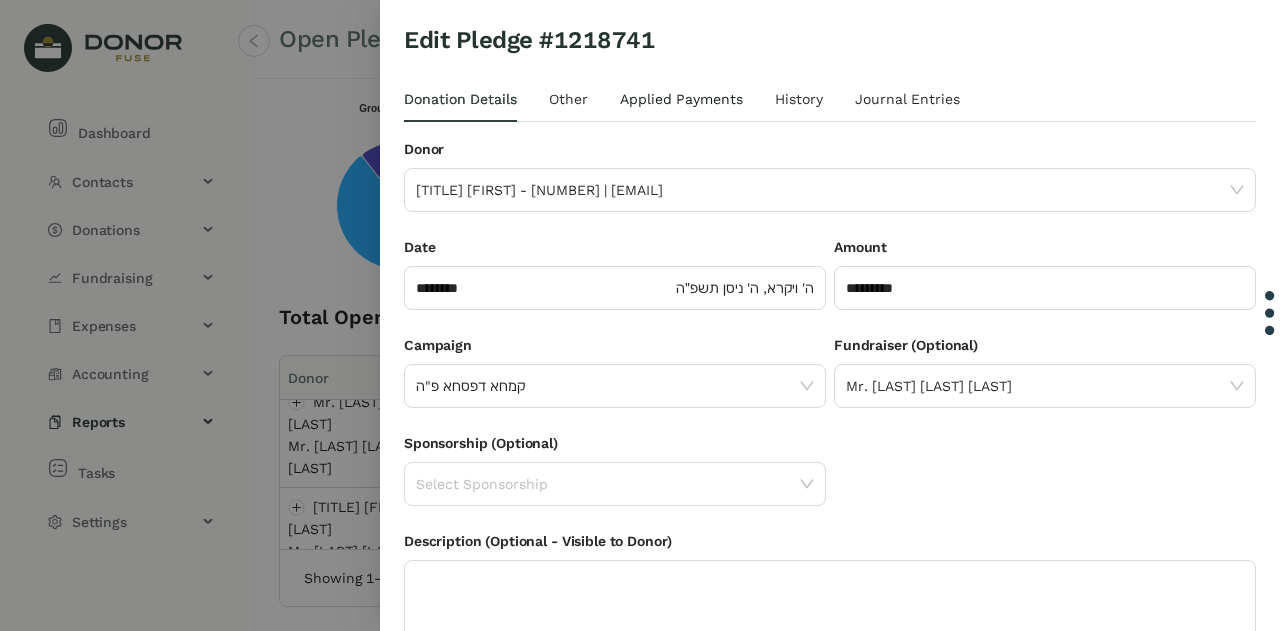 click on "Applied Payments" at bounding box center (681, 99) 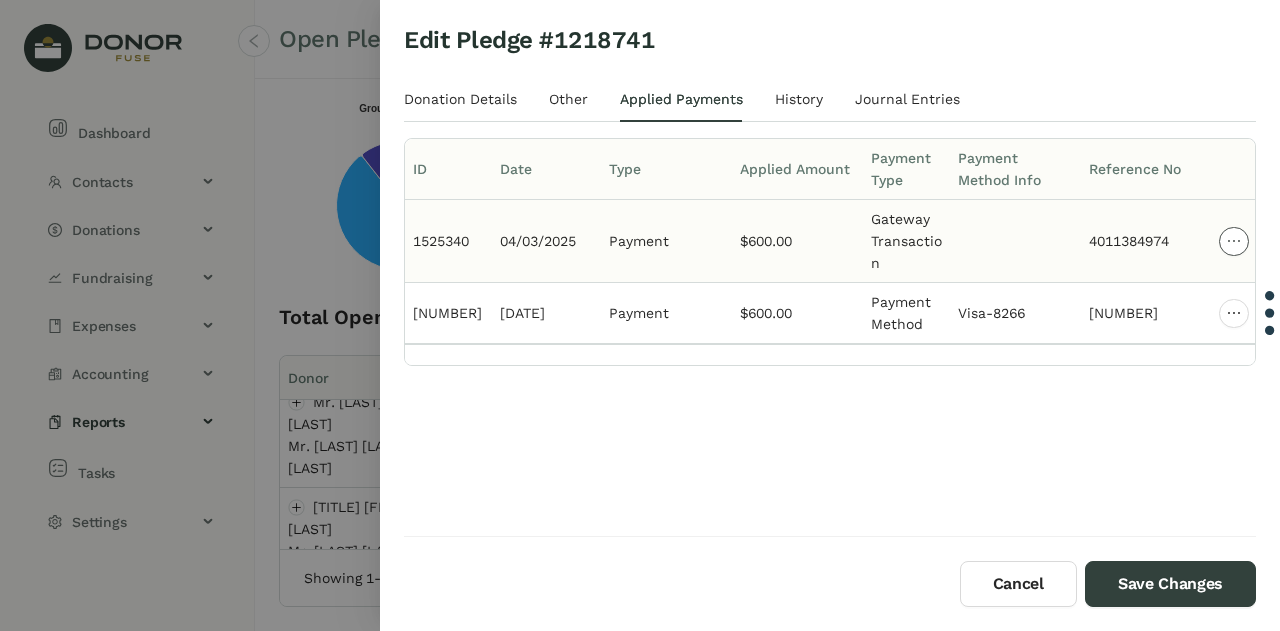 click 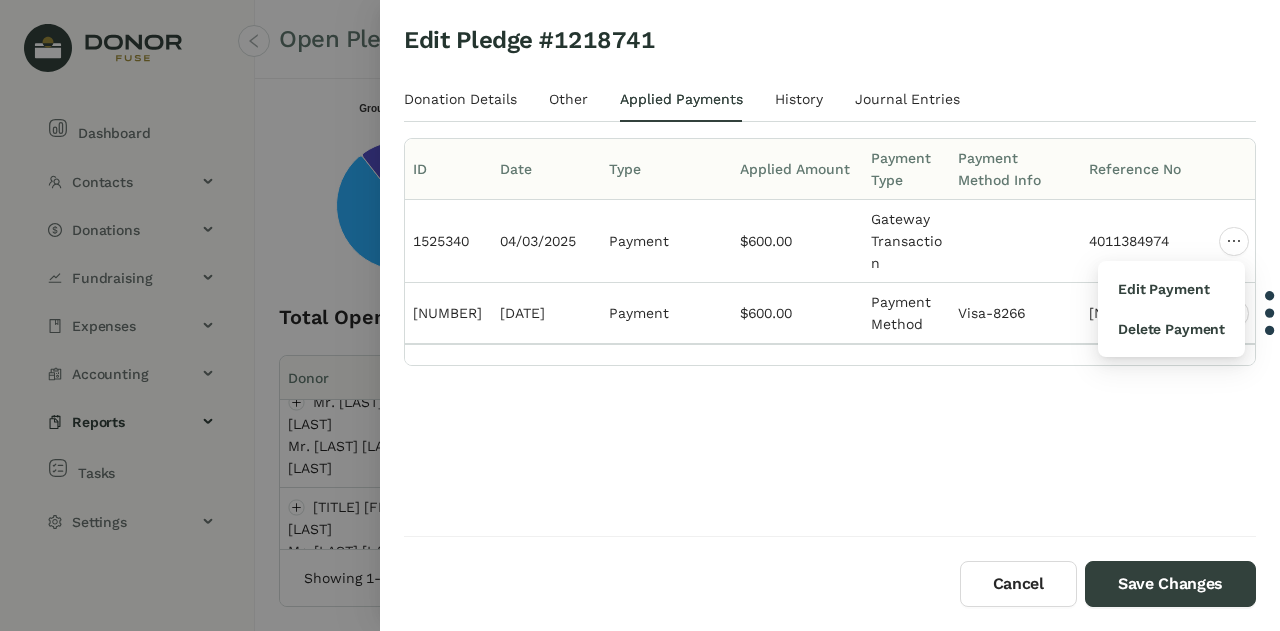 click on "Edit Pledge #[NUMBER] Donation Details Other Applied Payments History Journal Entries Donor Mr. [LAST] [LAST] - [NUMBER] | [EMAIL] | Mr. [LAST] [LAST] [LAST] Date ******** [DATE] Amount ********* Campaign קמחא דפסחא פ"ה Fundraiser (Optional) Mr. [LAST] [LAST] [LAST] Sponsorship (Optional) Select Sponsorship Description (Optional - Visible to Donor) ID Date Type Applied Amount Payment Type Payment Method Info Reference No [NUMBER] [DATE] Payment $[CURRENCY] Gateway Transaction [NUMBER] [DATE] Payment $[CURRENCY] Payment Method Visa-[NUMBER] [NUMBER] Raisers Name Amount No Data Expected Type Yes Tags Please selectenary ID Notes Attachments Upload Time User Field Old Value New Value [DATE] [TIME] [LAST] [LAST] Created [DATE] [TIME] [LAST] [LAST] Amount [NUMBER] [NUMBER] [DATE] [TIME] [LAST] [LAST] CurrencyAmount [NUMBER] [NUMBER] [DATE] [TIME] [LAST] [LAST] CurrencyConversionRate [NUMBER] [NUMBER] Account Amount Debit Amount Credit Fund $[CURRENCY]" at bounding box center [830, 280] 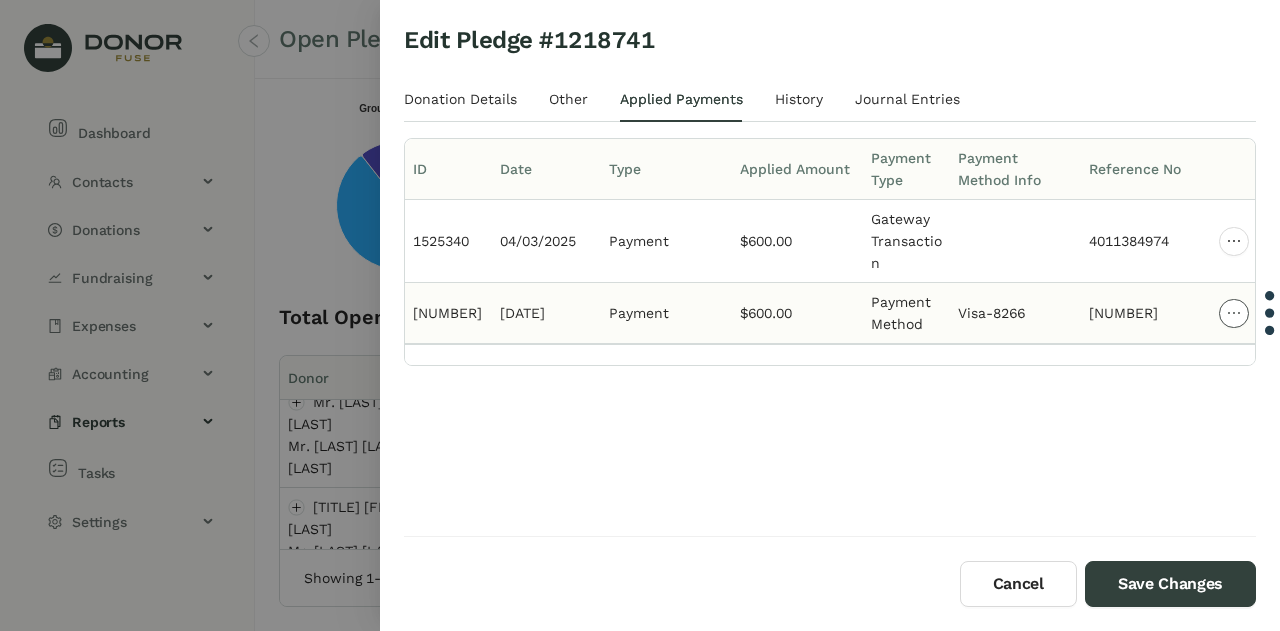 click 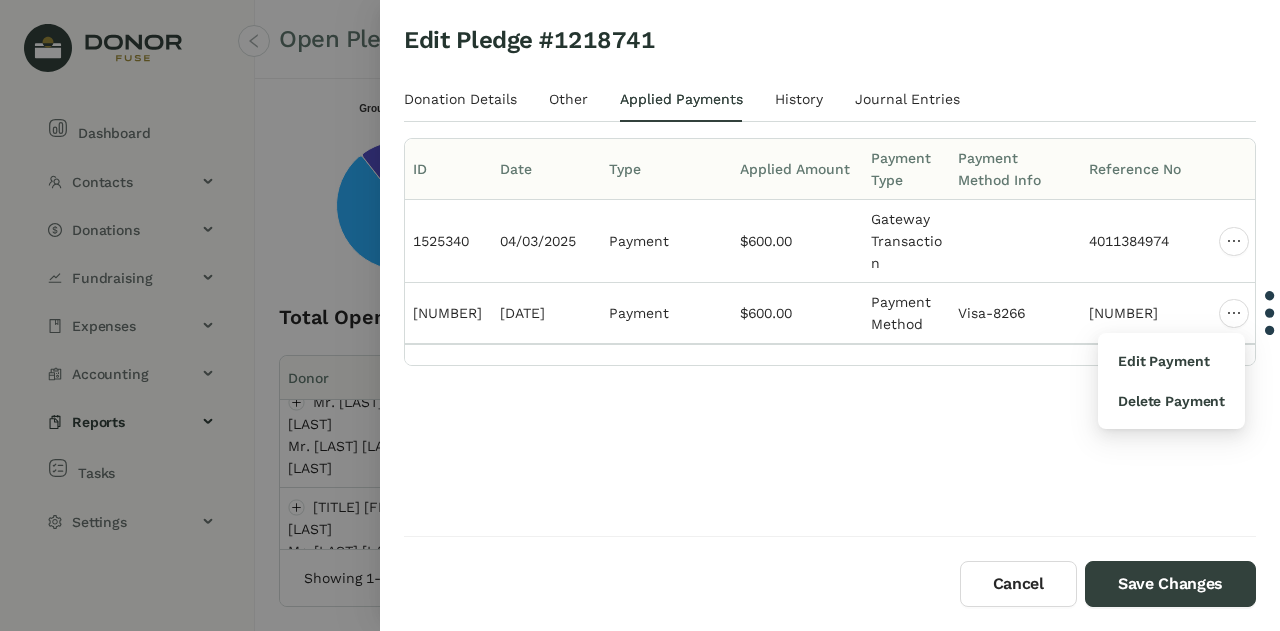 click on "Edit Pledge #[NUMBER] Donation Details Other Applied Payments History Journal Entries Donor Mr. [LAST] [LAST] - [NUMBER] | [EMAIL] | Mr. [LAST] [LAST] [LAST] Date ******** [DATE] Amount ********* Campaign קמחא דפסחא פ"ה Fundraiser (Optional) Mr. [LAST] [LAST] [LAST] Sponsorship (Optional) Select Sponsorship Description (Optional - Visible to Donor) ID Date Type Applied Amount Payment Type Payment Method Info Reference No [NUMBER] [DATE] Payment $[CURRENCY] Gateway Transaction [NUMBER] [DATE] Payment $[CURRENCY] Payment Method Visa-[NUMBER] [NUMBER] Raisers Name Amount No Data Expected Type Yes Tags Please selectenary ID Notes Attachments Upload Time User Field Old Value New Value [DATE] [TIME] [LAST] [LAST] Created [DATE] [TIME] [LAST] [LAST] Amount [NUMBER] [NUMBER] [DATE] [TIME] [LAST] [LAST] CurrencyAmount [NUMBER] [NUMBER] [DATE] [TIME] [LAST] [LAST] CurrencyConversionRate [NUMBER] [NUMBER] Account Amount Debit Amount Credit Fund $[CURRENCY]" at bounding box center [830, 280] 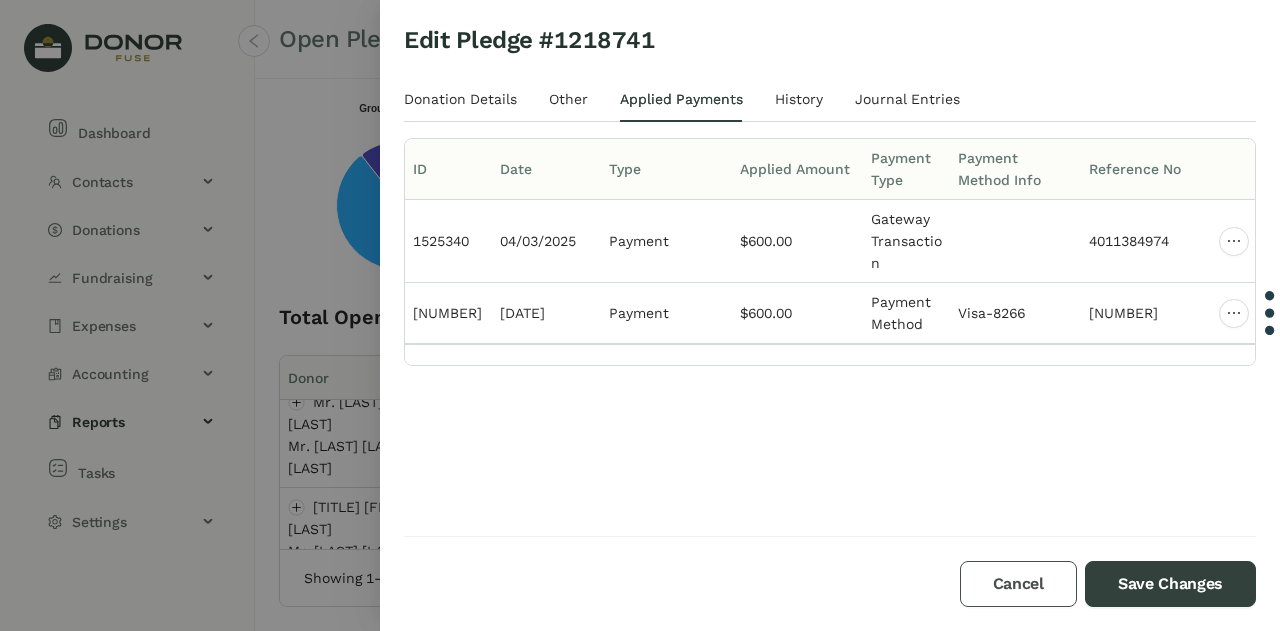 click on "Cancel" at bounding box center (1018, 584) 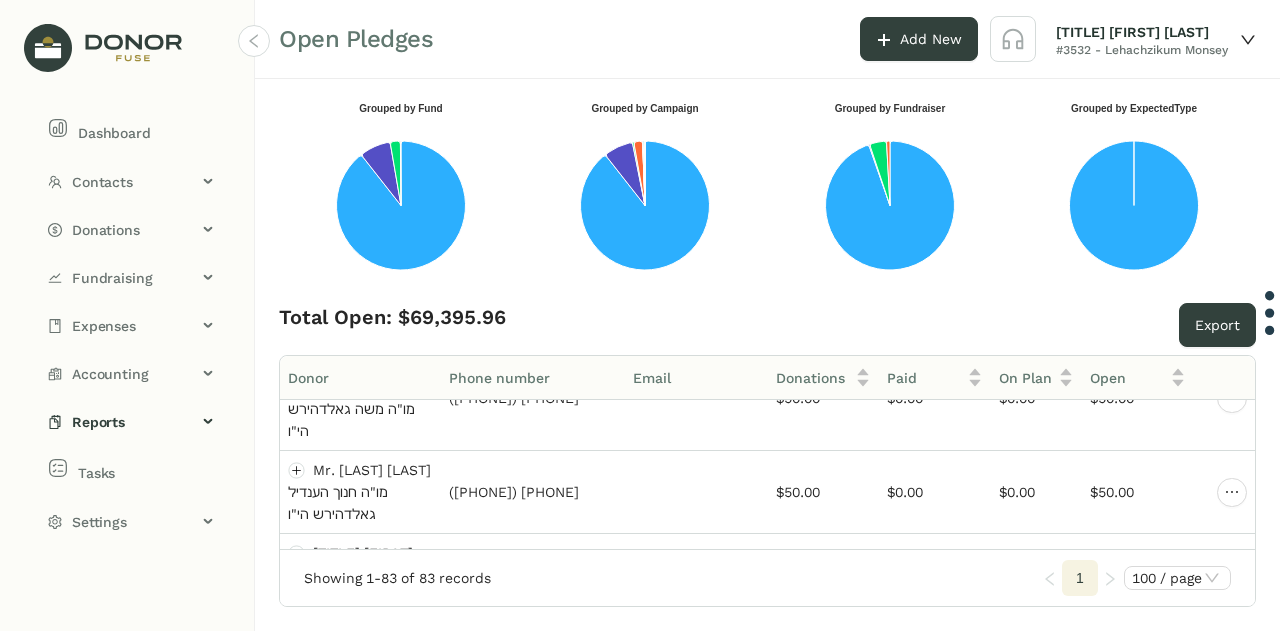 scroll, scrollTop: 7060, scrollLeft: 8, axis: both 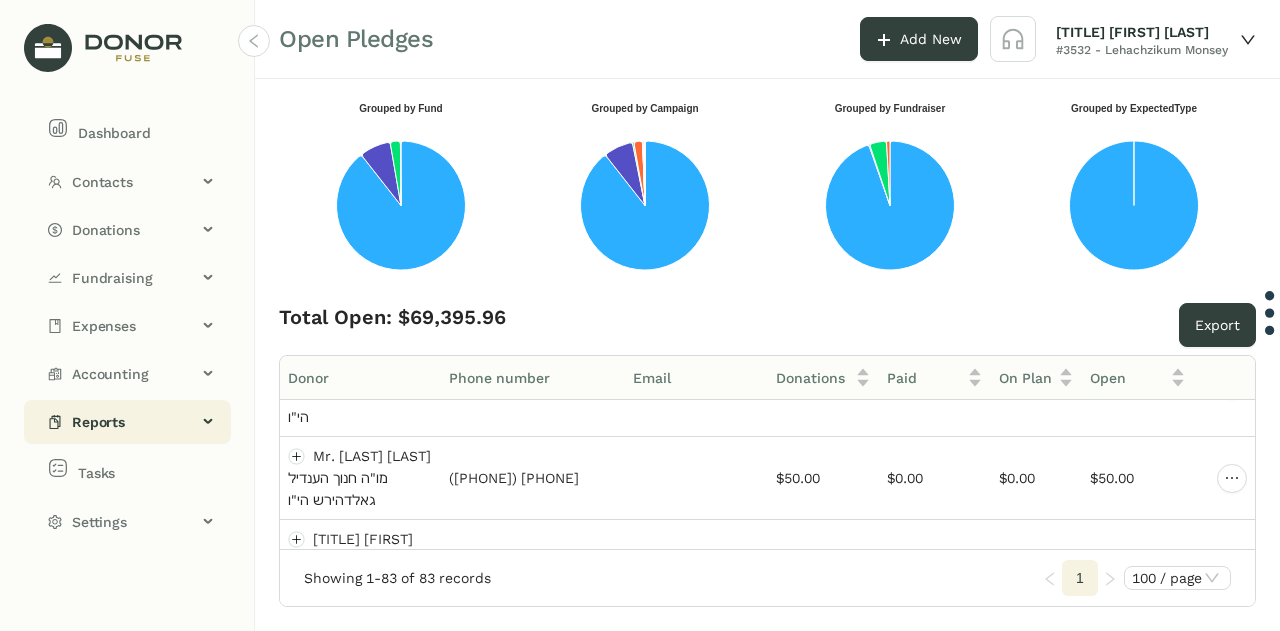 click on "Reports" 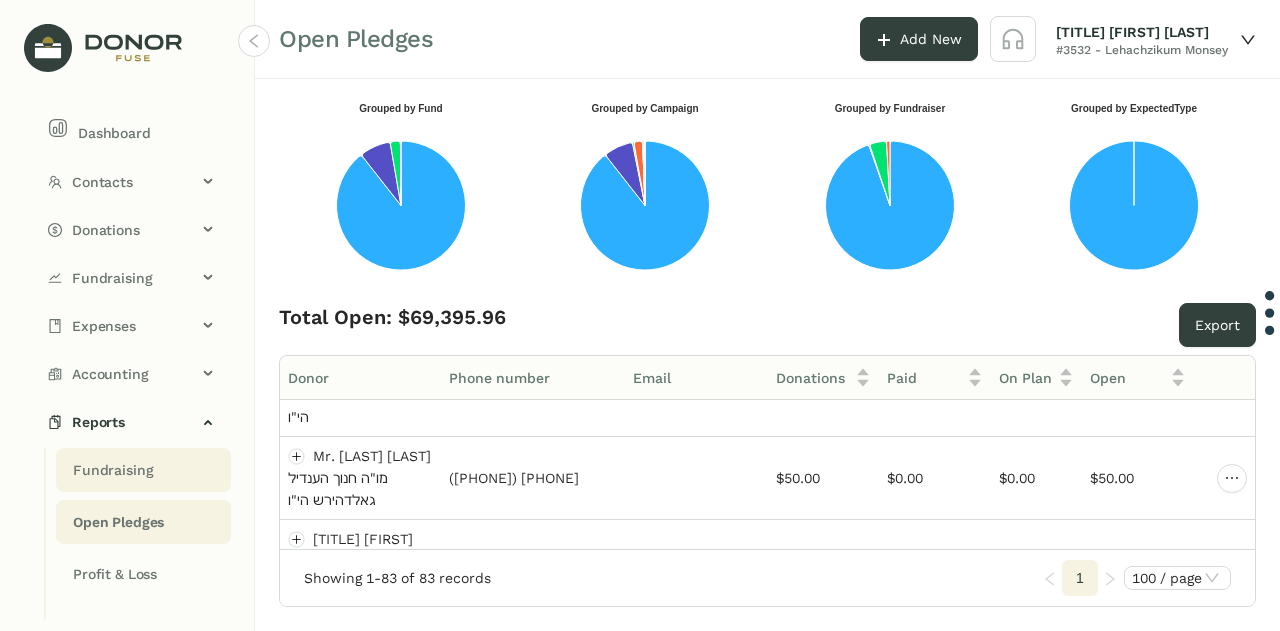 click on "Fundraising" 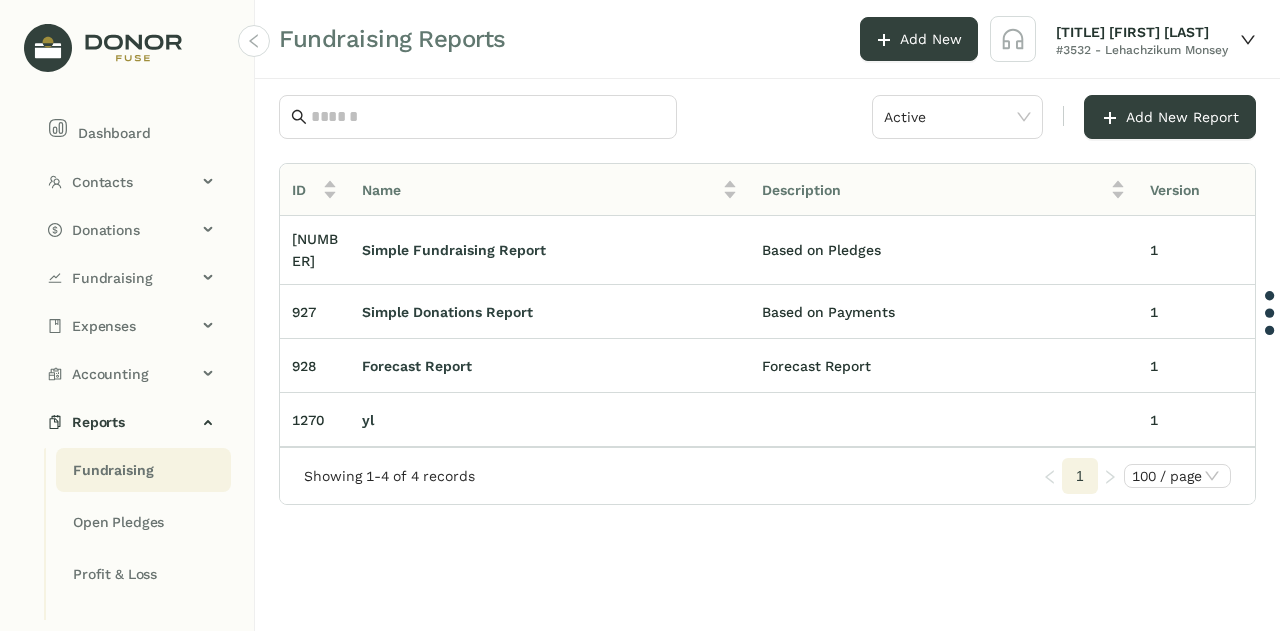 scroll, scrollTop: 0, scrollLeft: 183, axis: horizontal 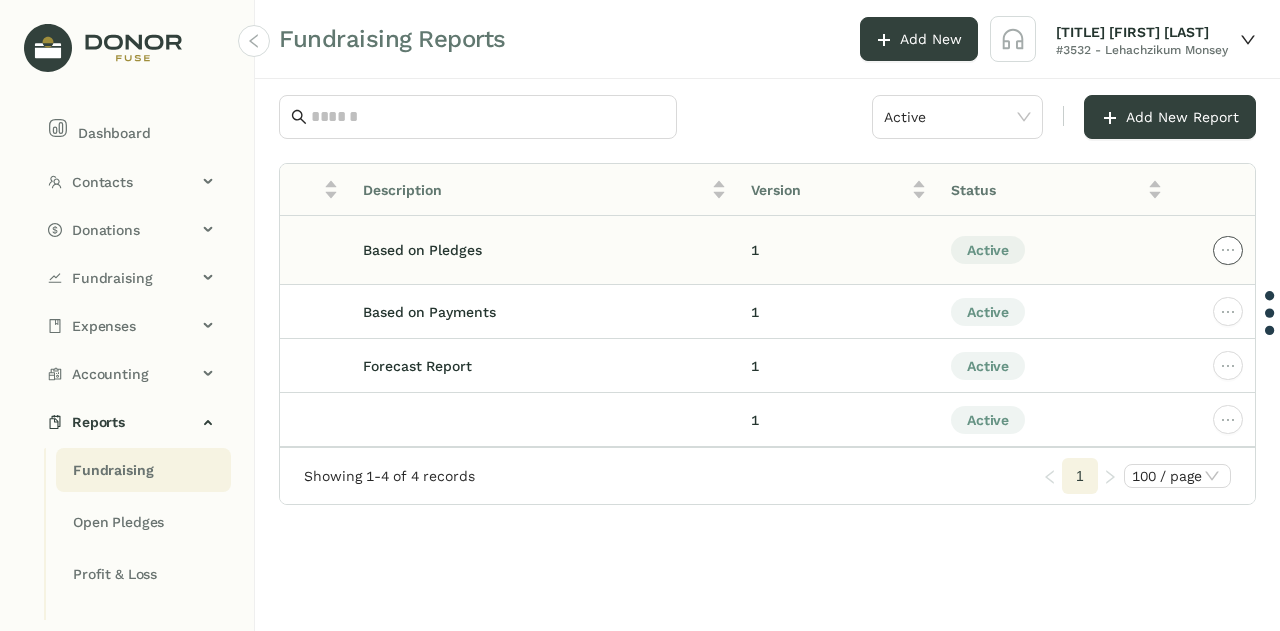 click 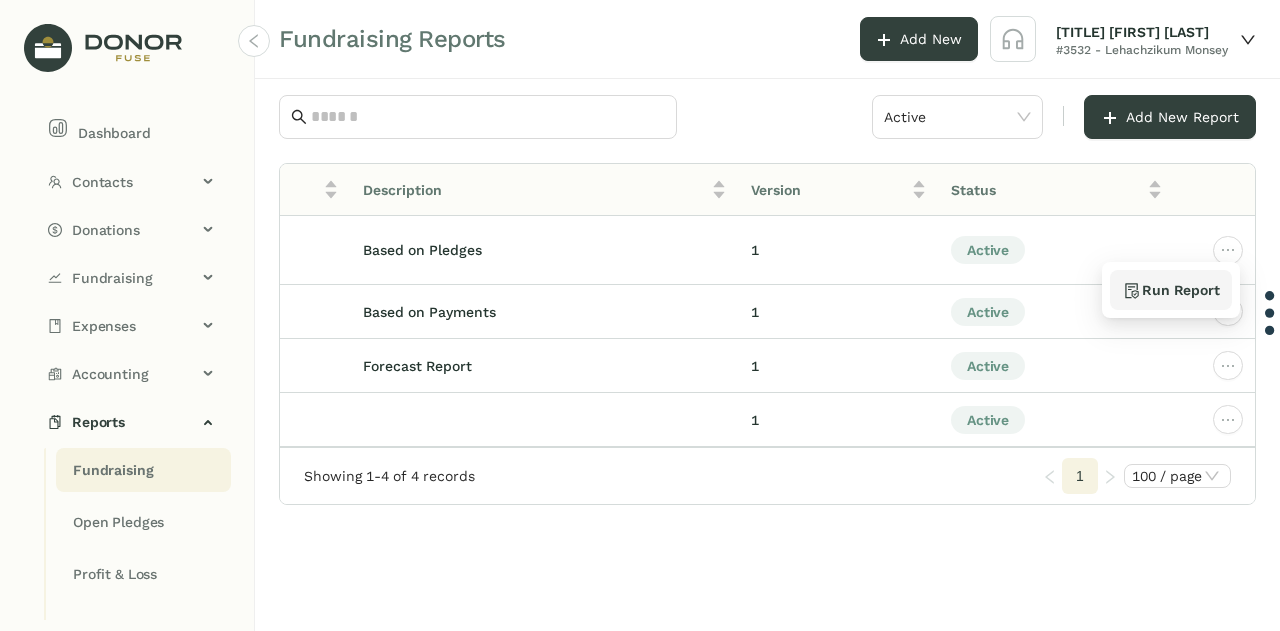 click on "Run Report" at bounding box center (1171, 290) 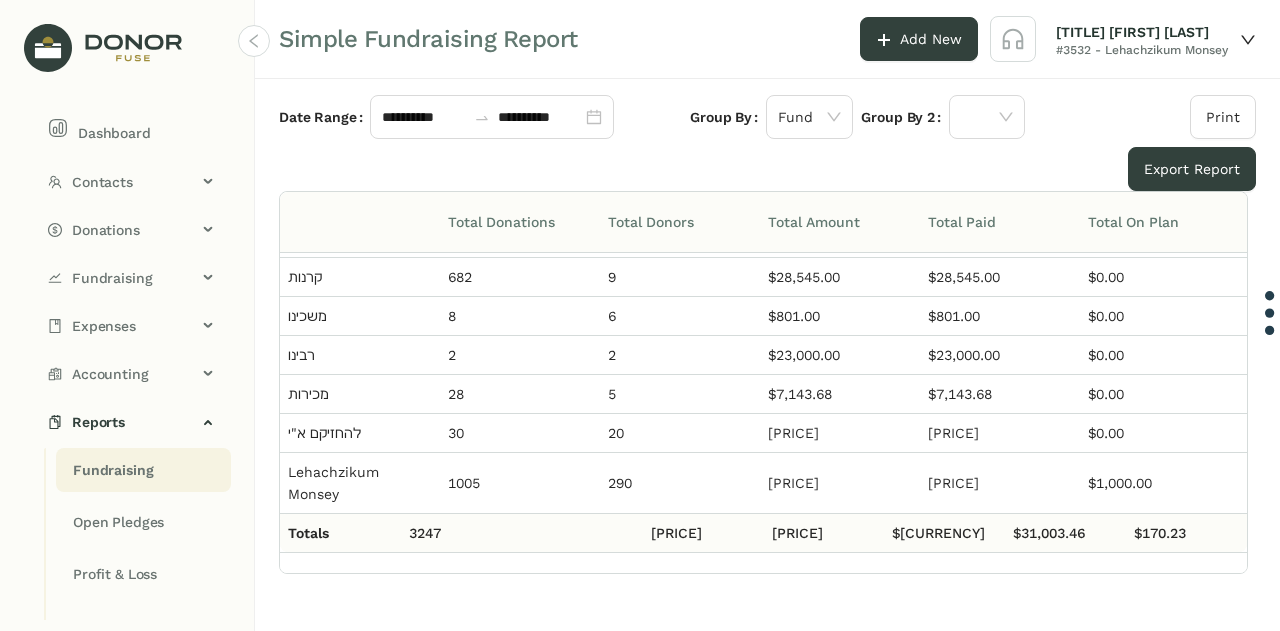 scroll, scrollTop: 116, scrollLeft: 0, axis: vertical 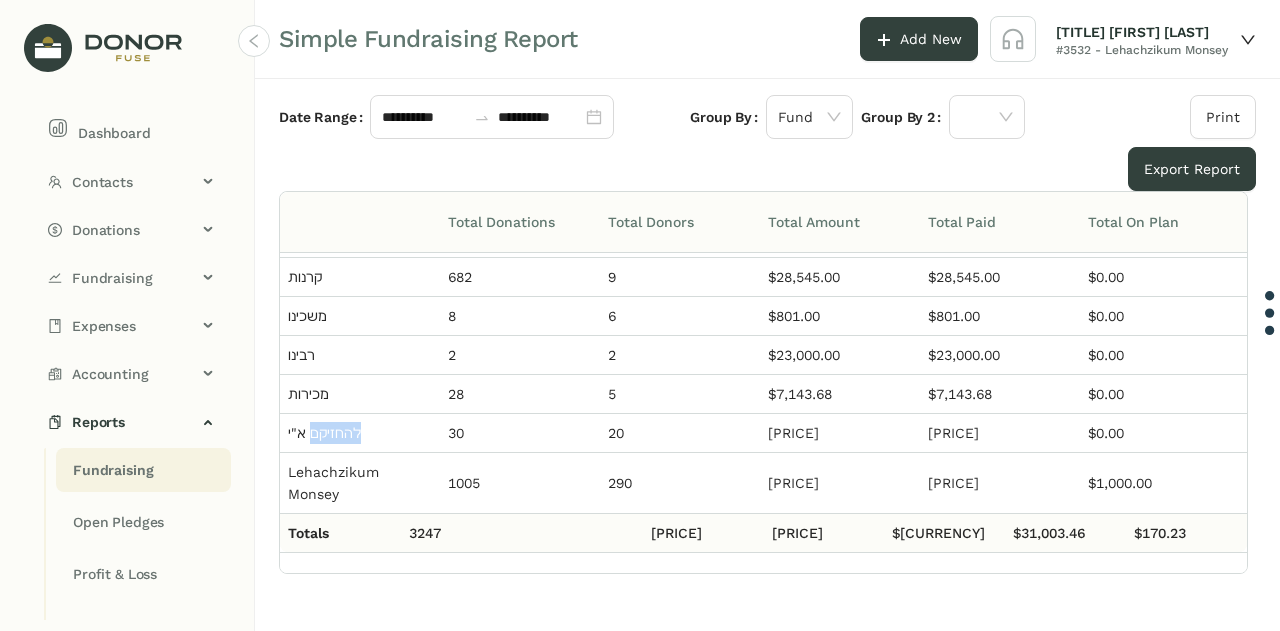 click on "**********" 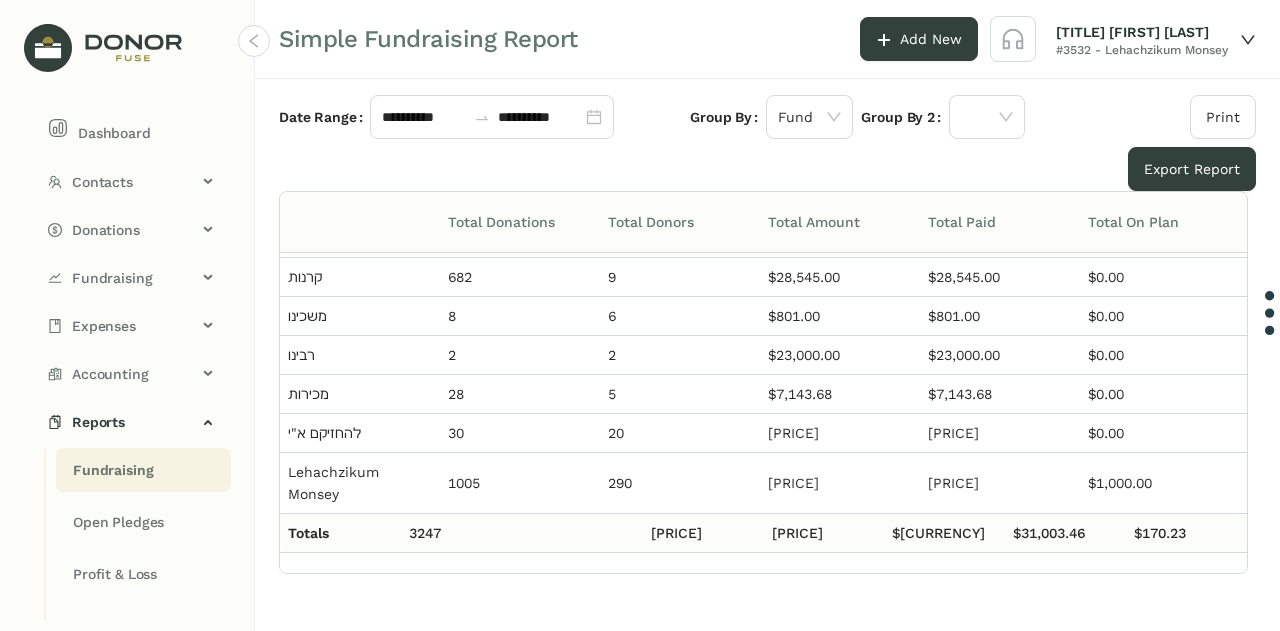 scroll, scrollTop: 118, scrollLeft: 152, axis: both 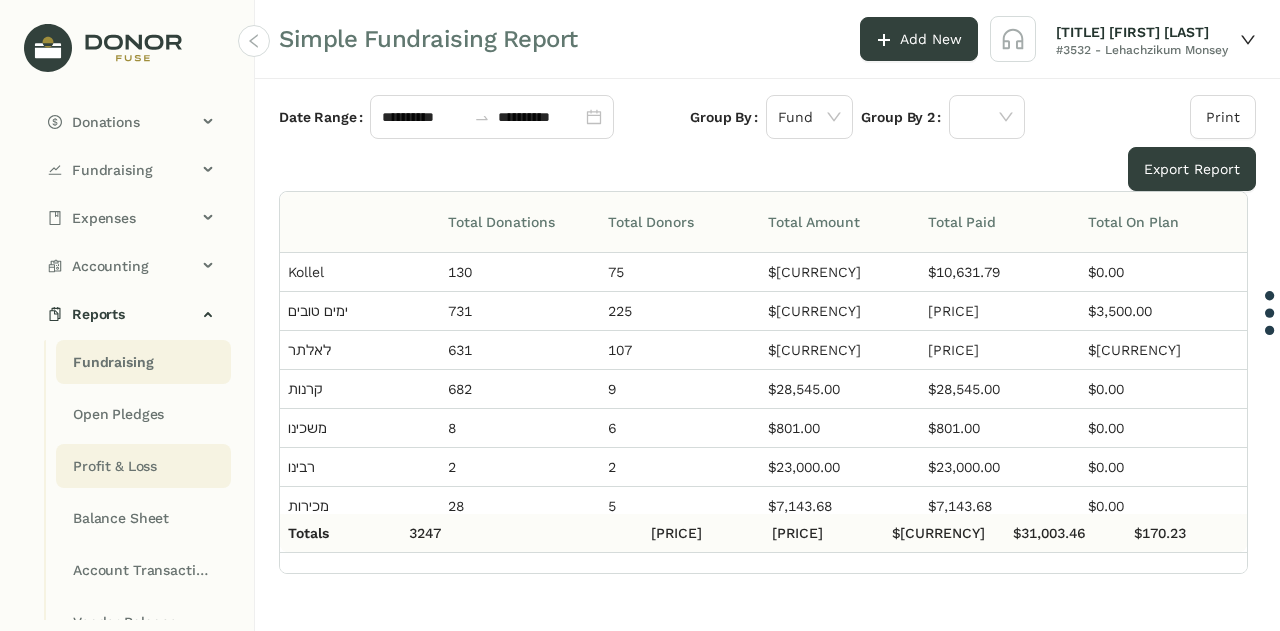 click on "Profit & Loss" 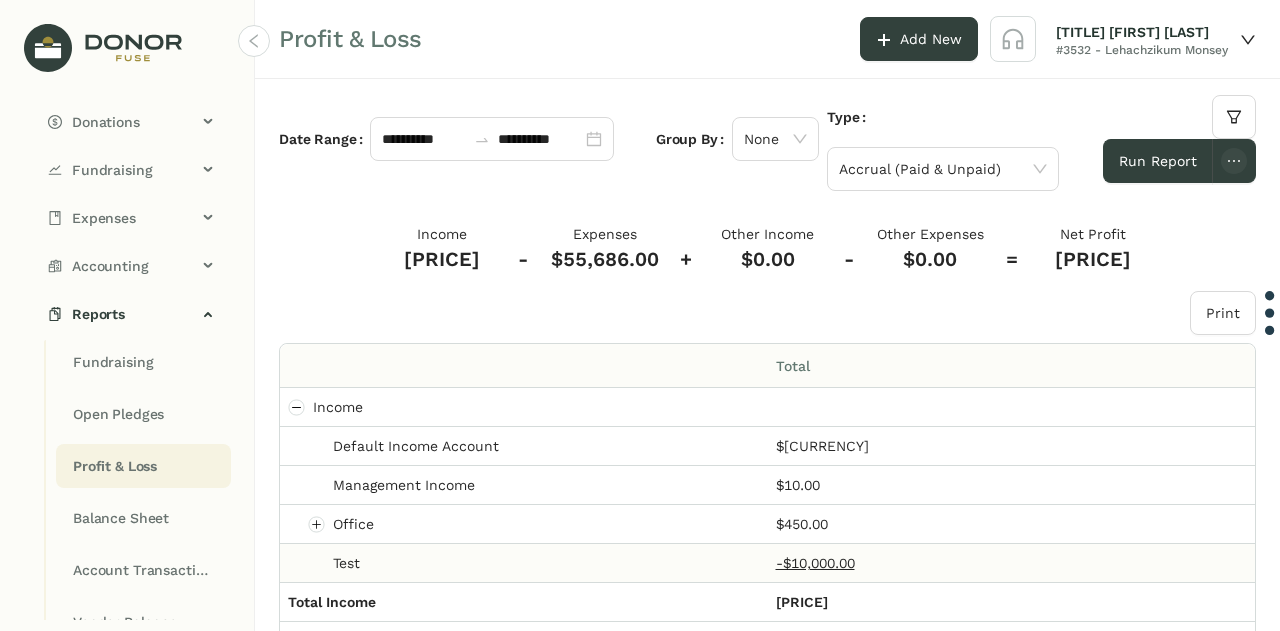 click on "-$10,000.00" at bounding box center [815, 563] 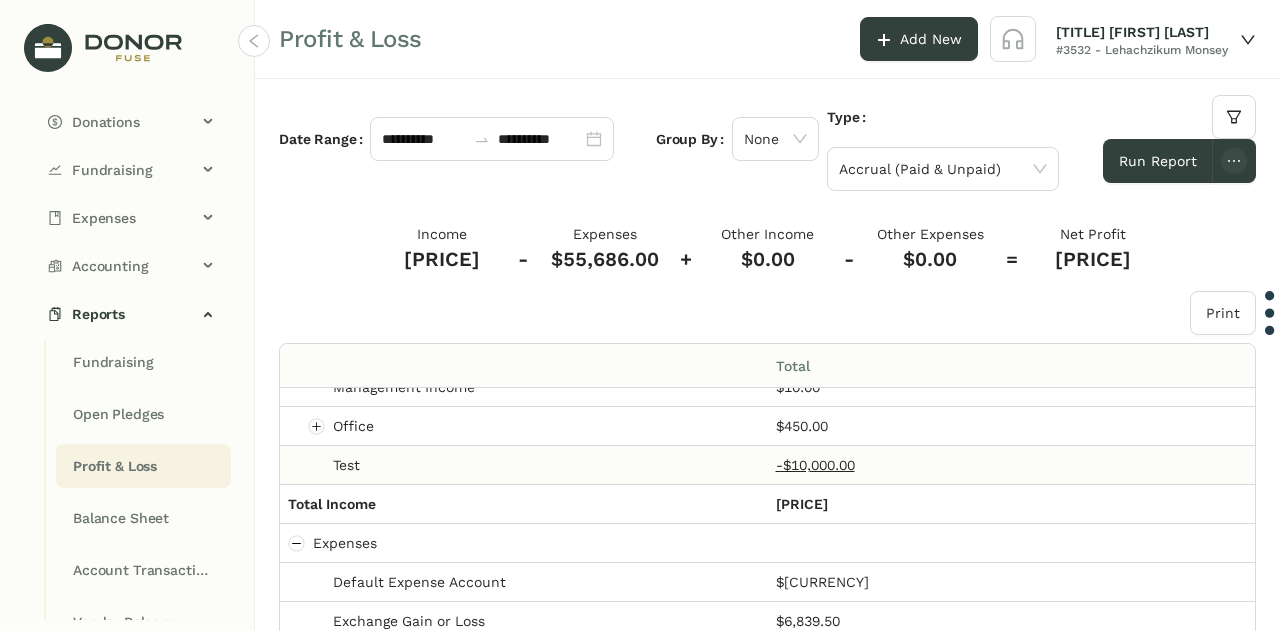 scroll, scrollTop: 0, scrollLeft: 0, axis: both 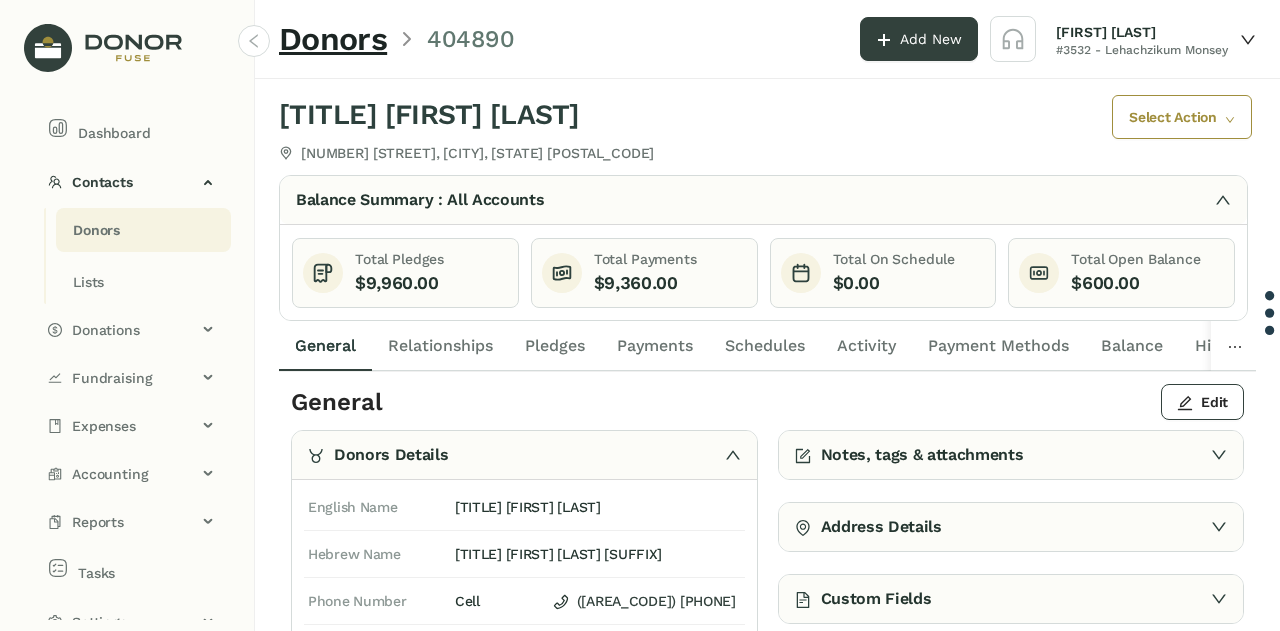 click on "Schedules" 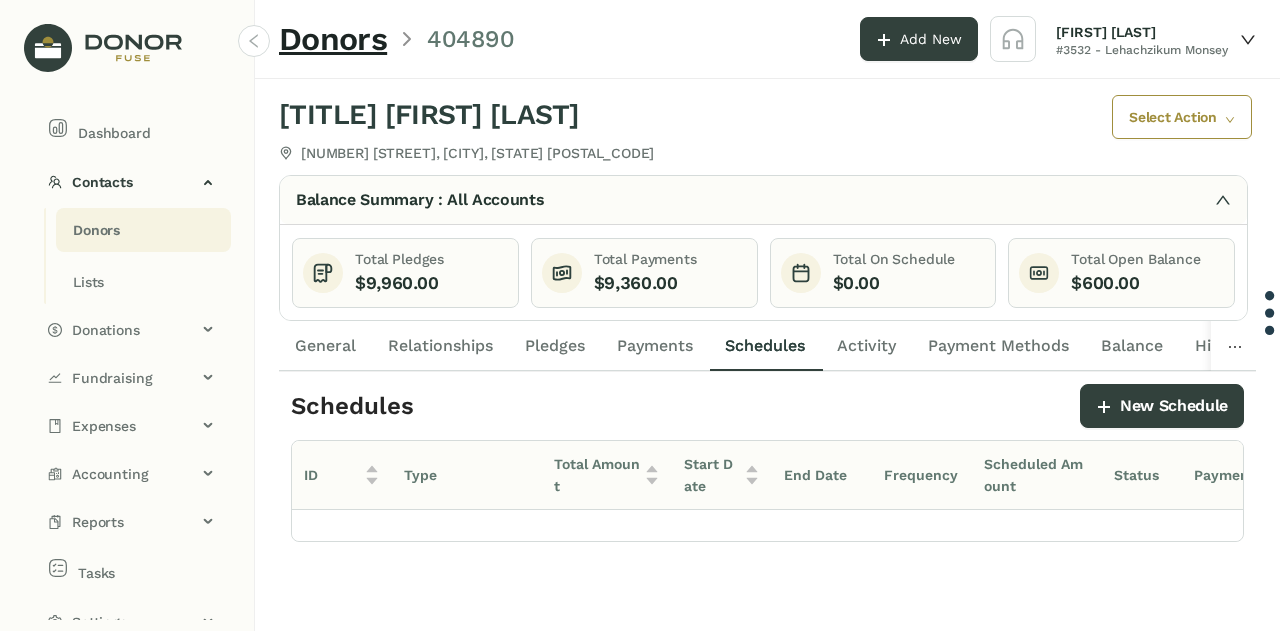 scroll, scrollTop: 0, scrollLeft: 0, axis: both 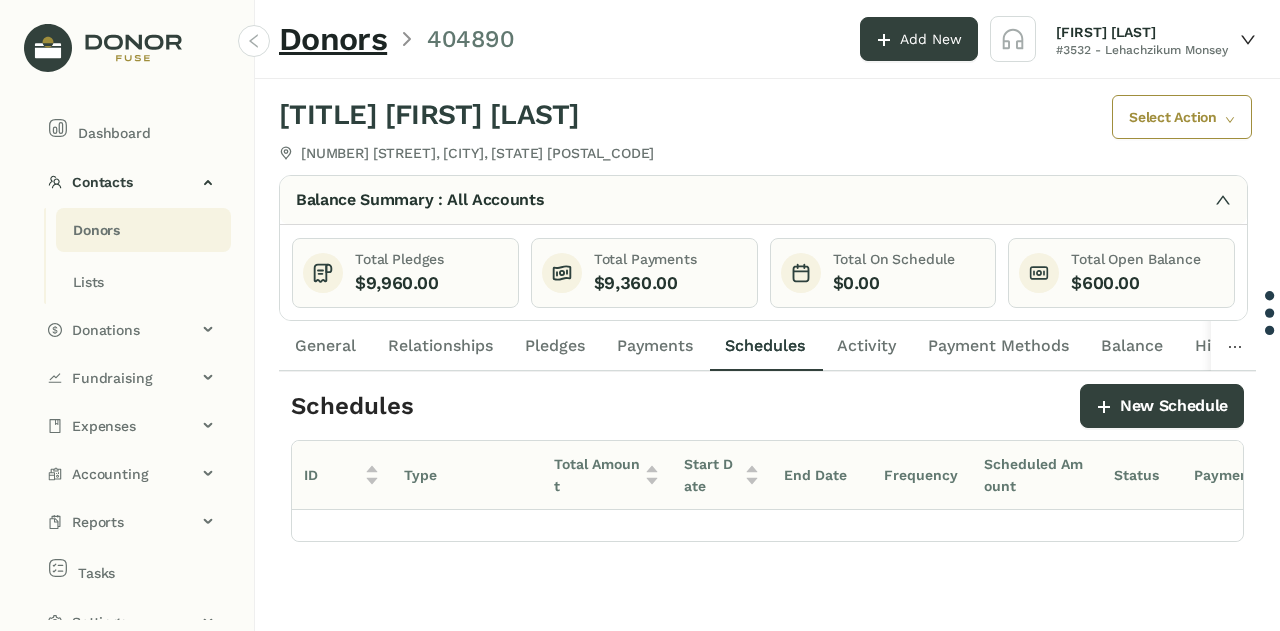 click on "Payments" 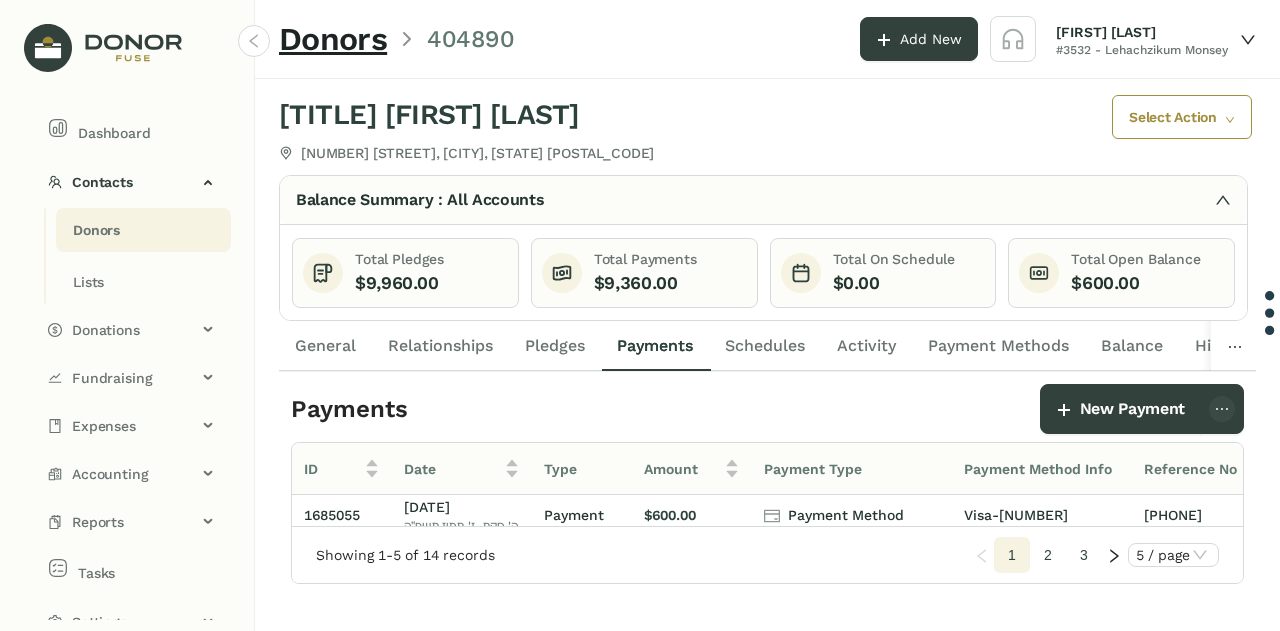 scroll, scrollTop: 4, scrollLeft: 0, axis: vertical 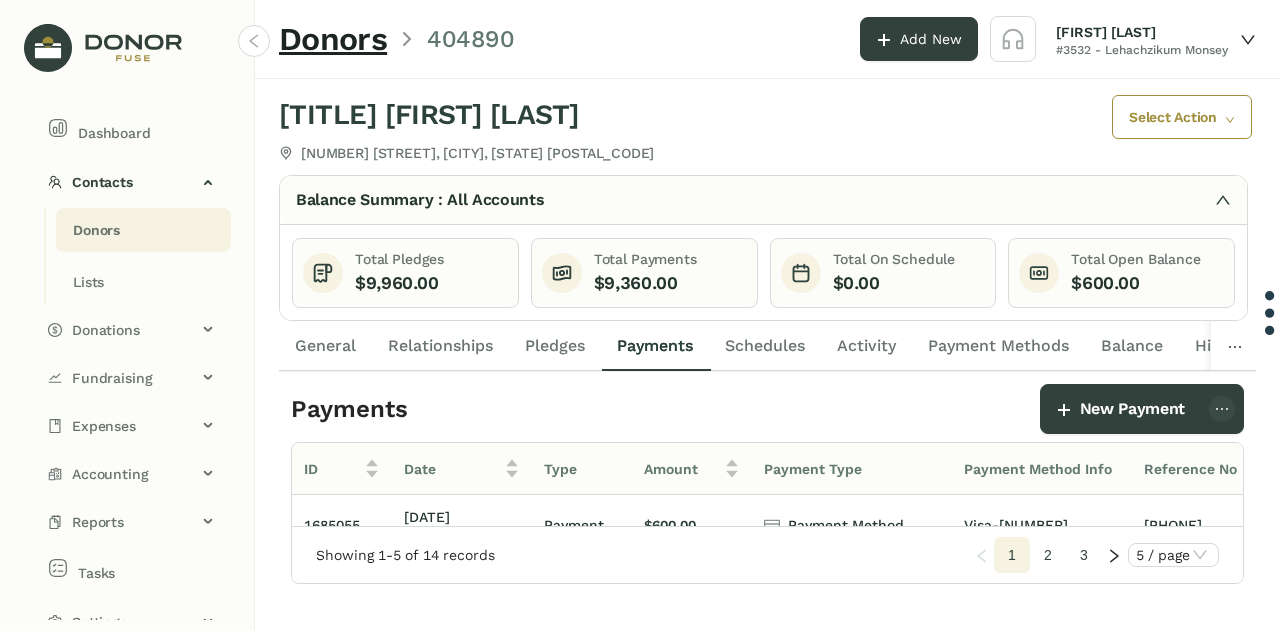 click on "Total Payments    $9,360.00" 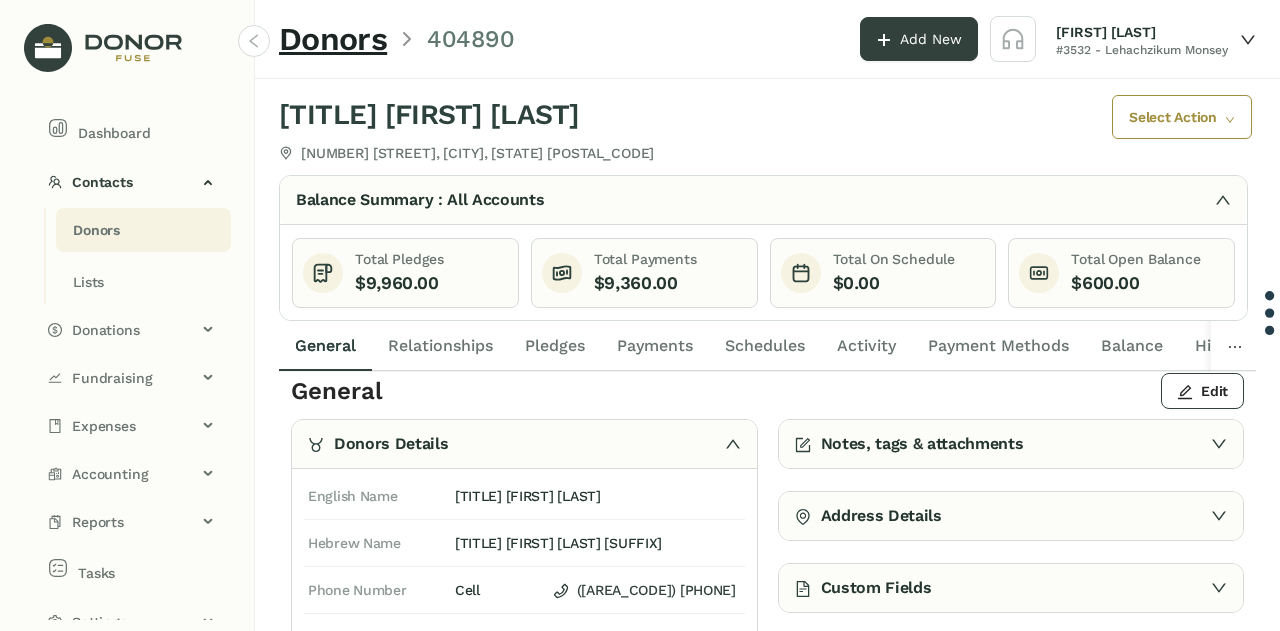 scroll, scrollTop: 8, scrollLeft: 0, axis: vertical 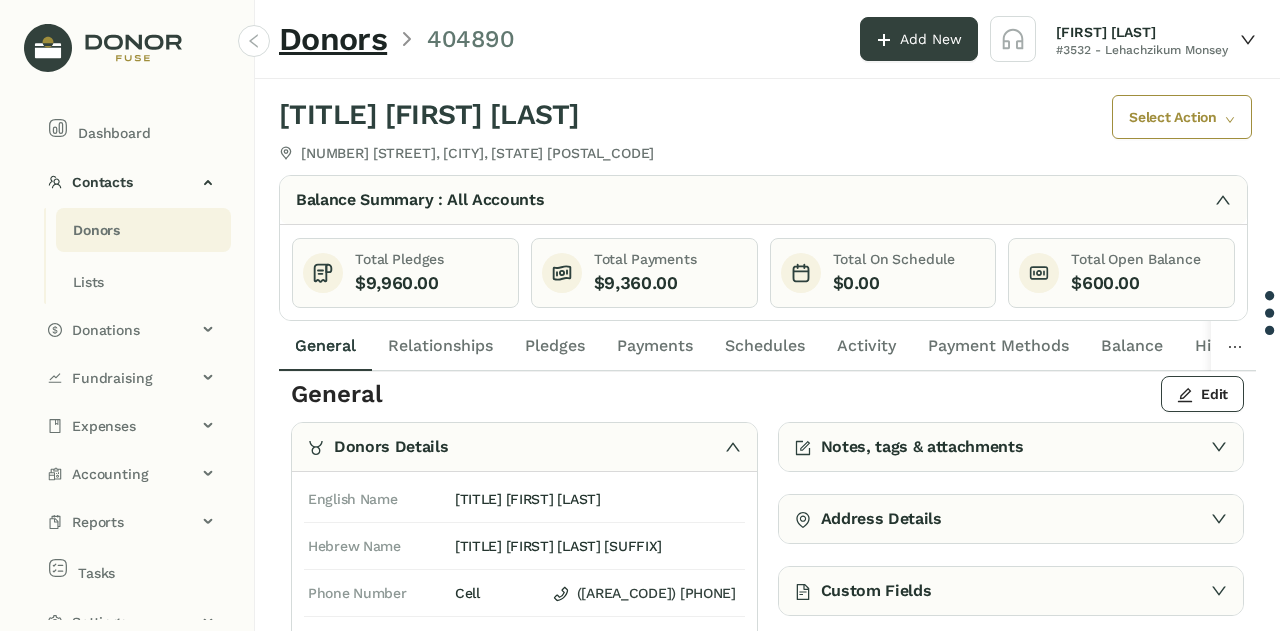 click on "Select Action" 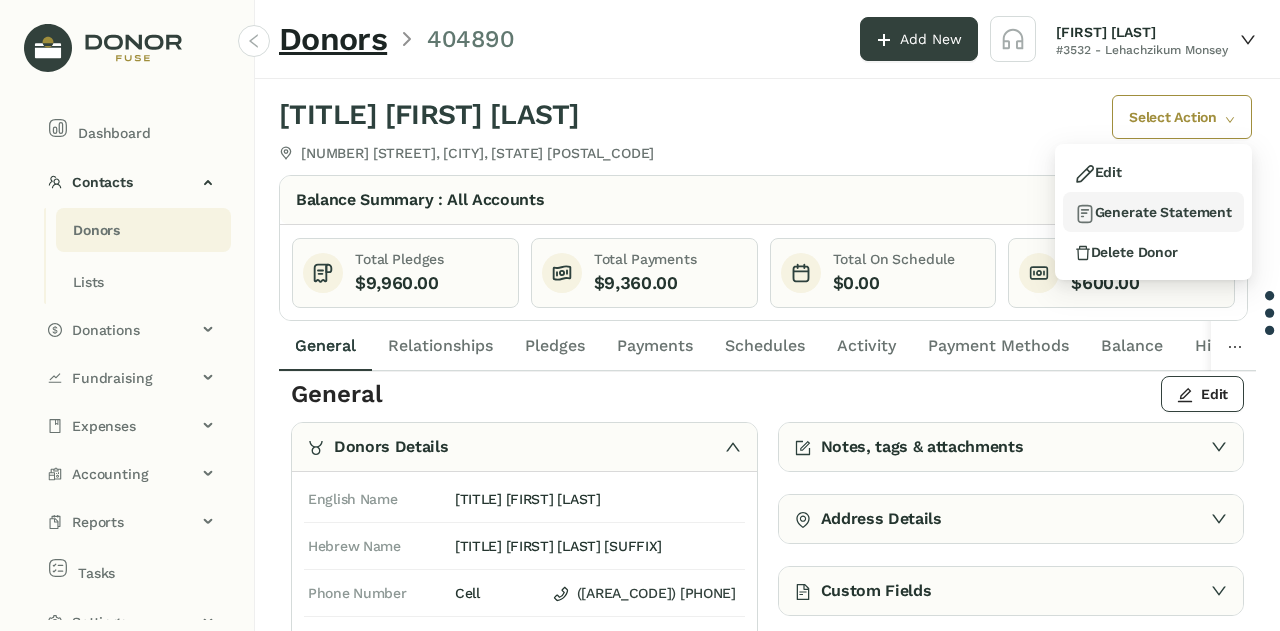 click on "Generate Statement" at bounding box center (1153, 212) 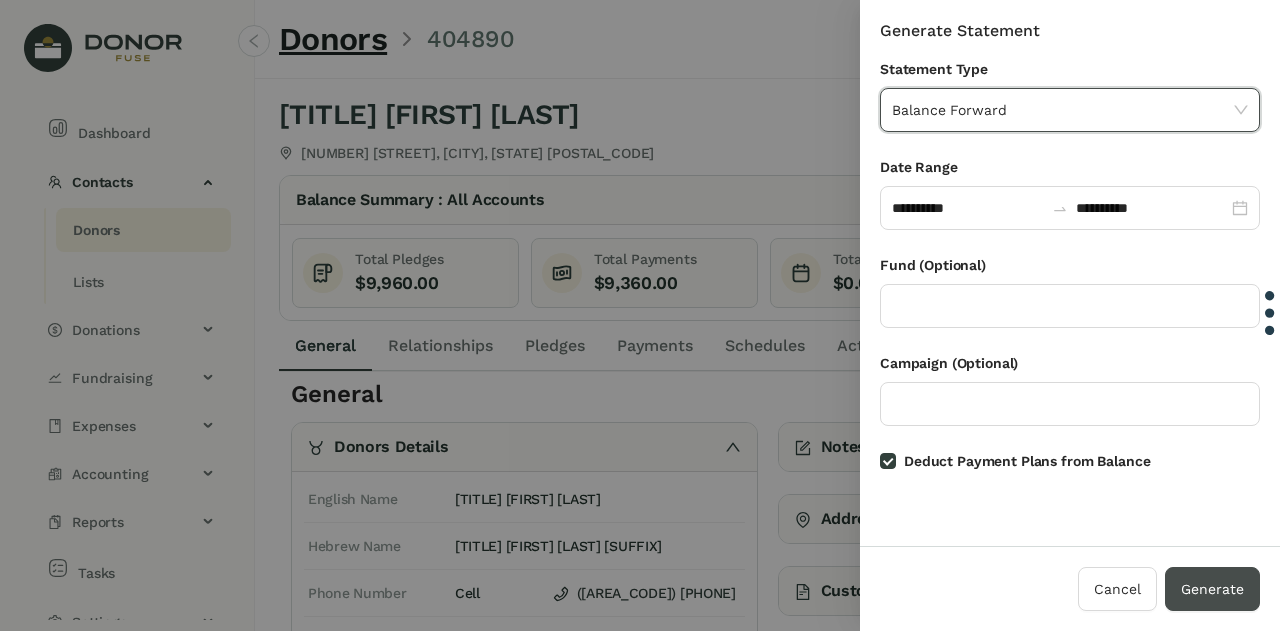 click on "Generate" at bounding box center [1212, 589] 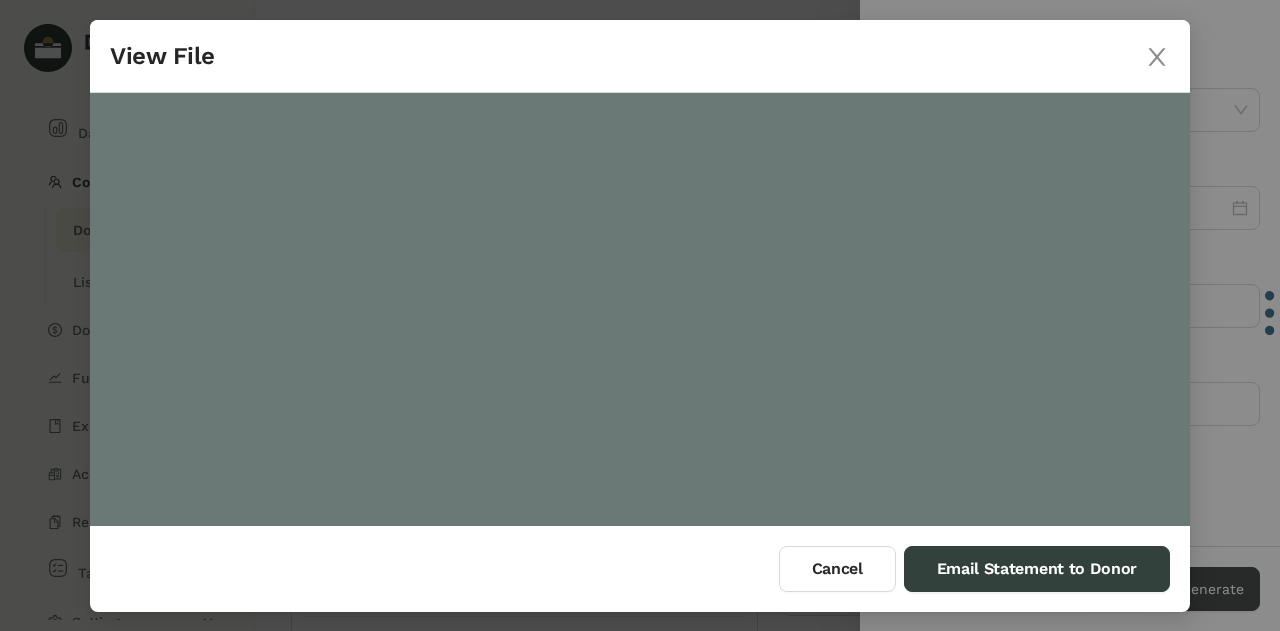 scroll, scrollTop: 370, scrollLeft: 0, axis: vertical 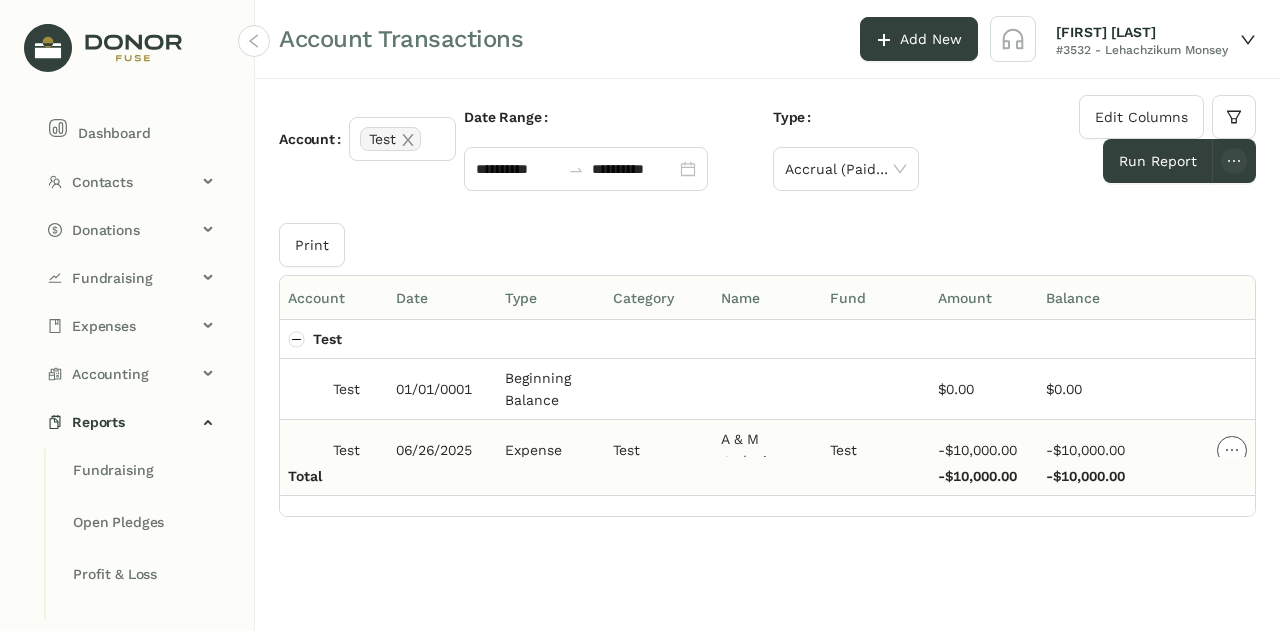 click 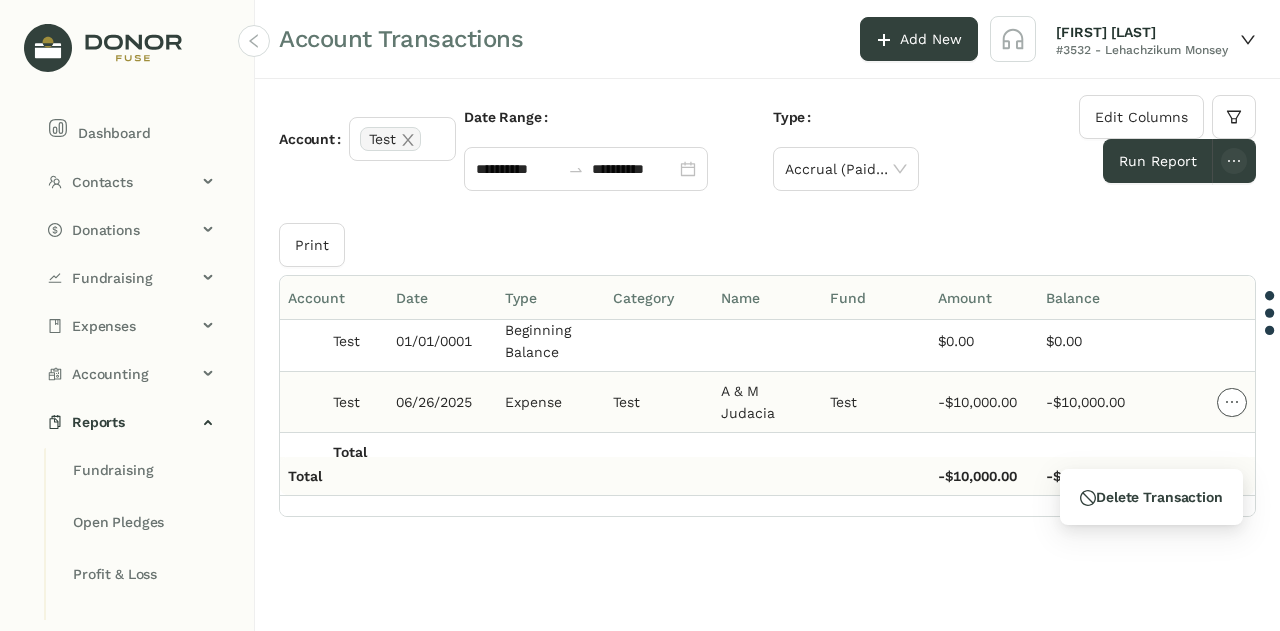 scroll, scrollTop: 40, scrollLeft: 0, axis: vertical 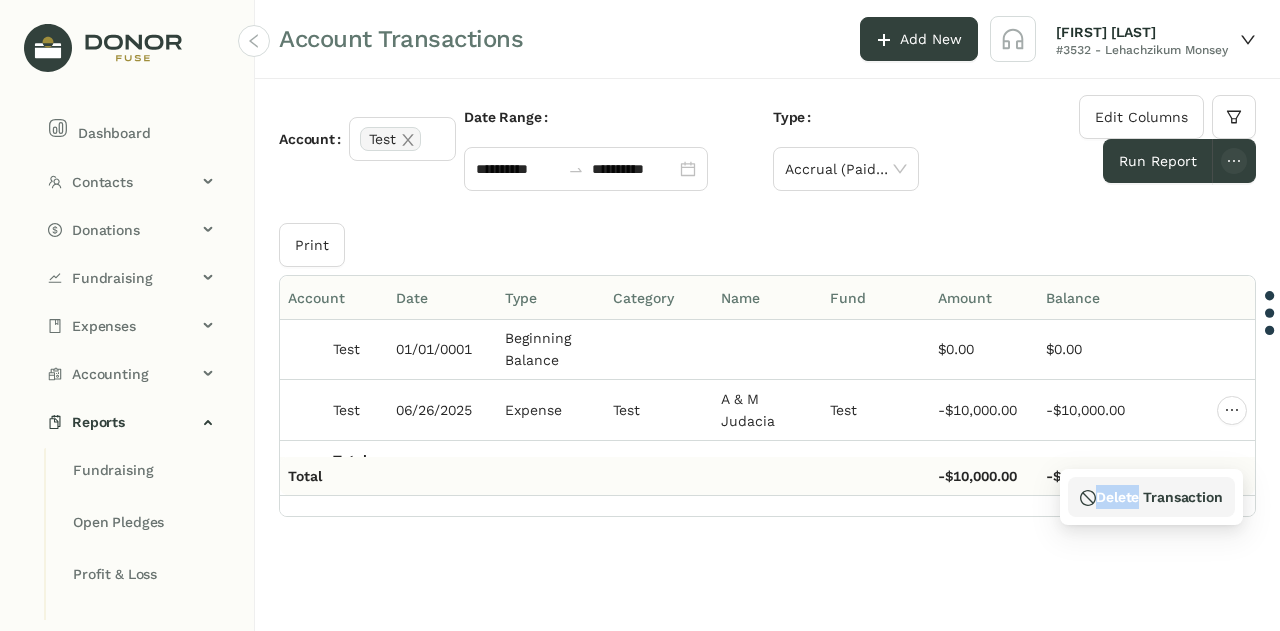 click on "Delete Transaction" at bounding box center [1151, 497] 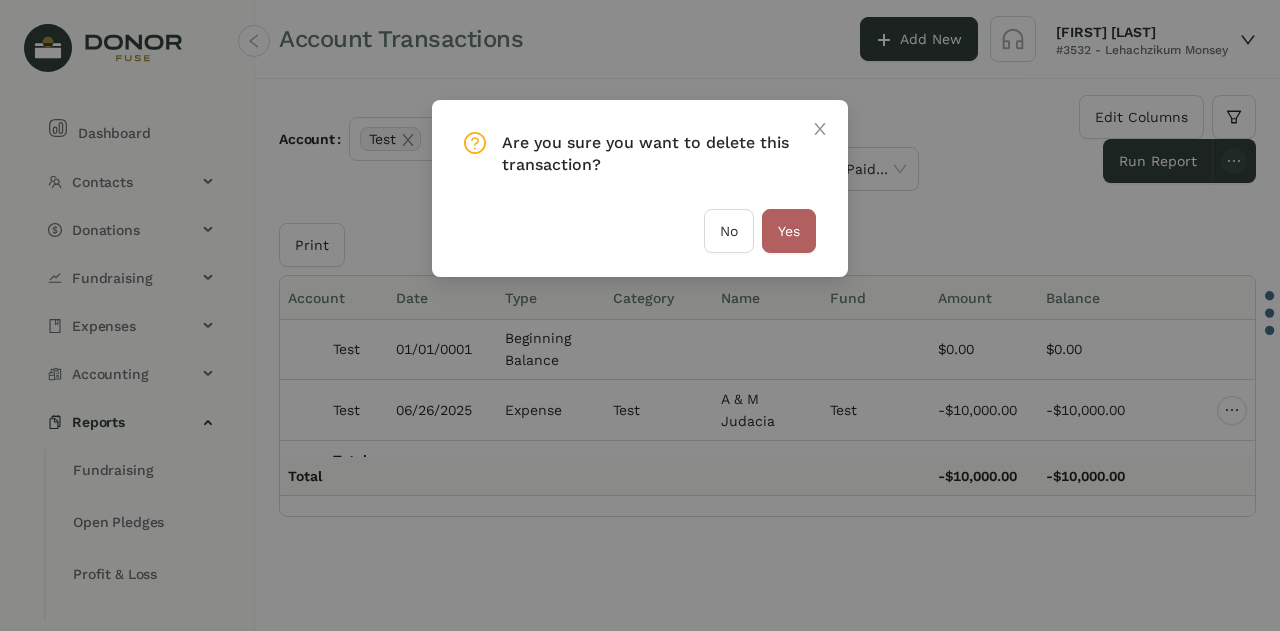 click on "Are you sure you want to delete this transaction?  No   Yes" at bounding box center [640, 188] 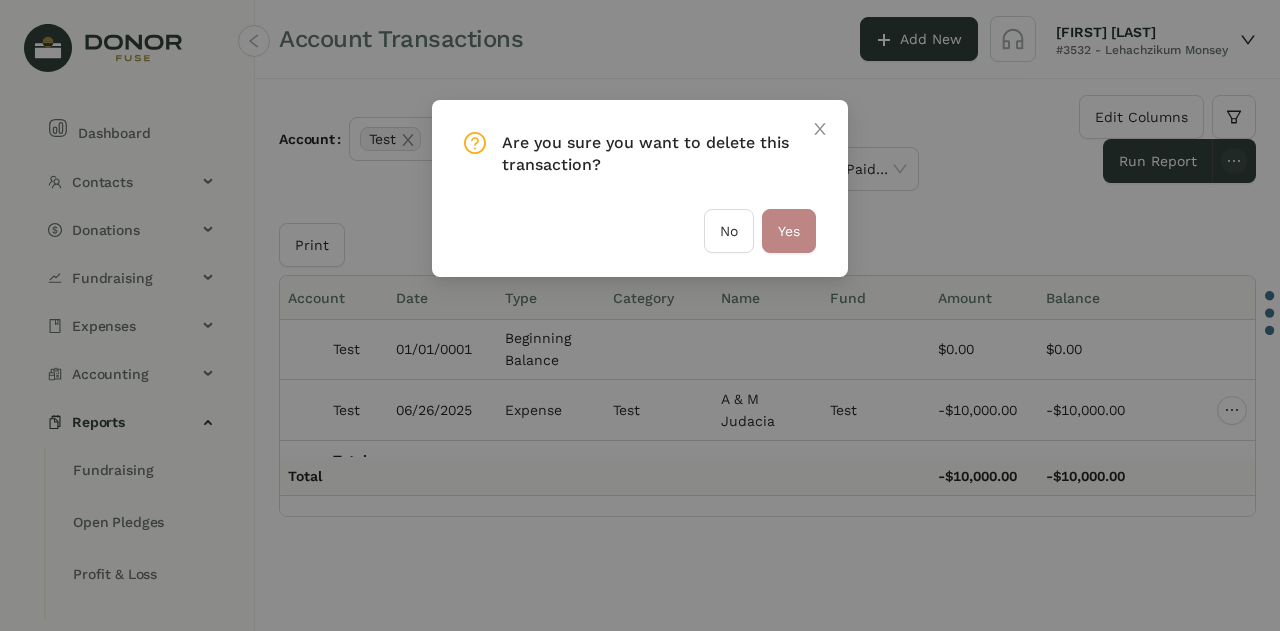 click on "Yes" at bounding box center [789, 231] 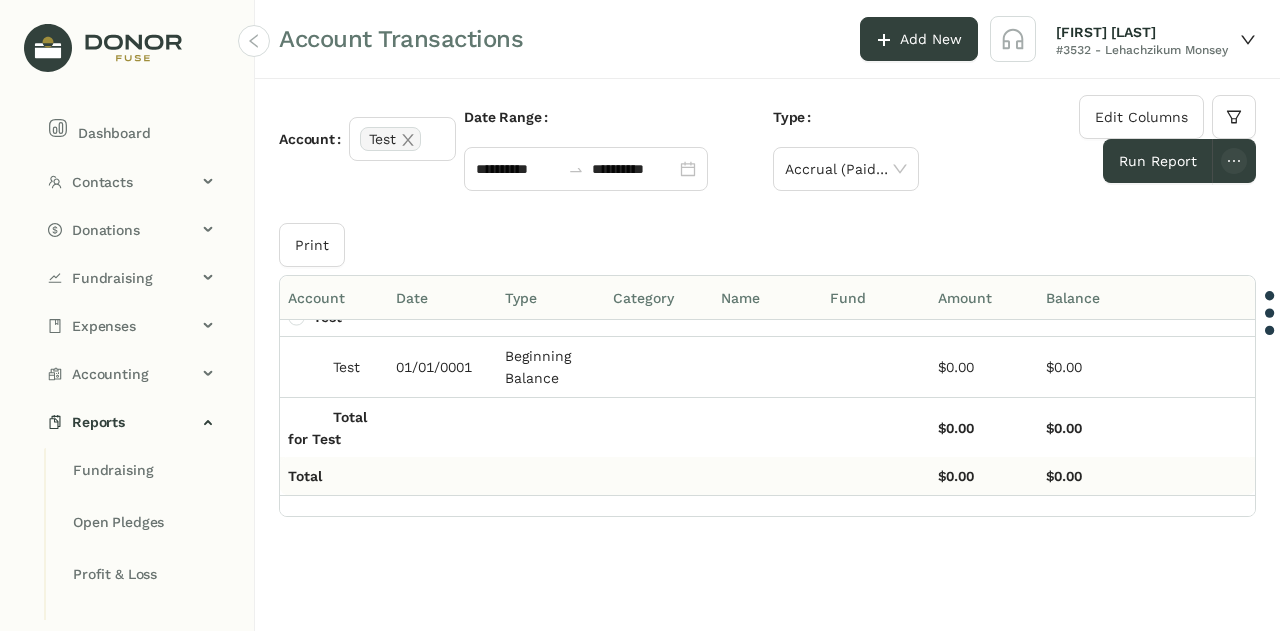 scroll, scrollTop: 0, scrollLeft: 0, axis: both 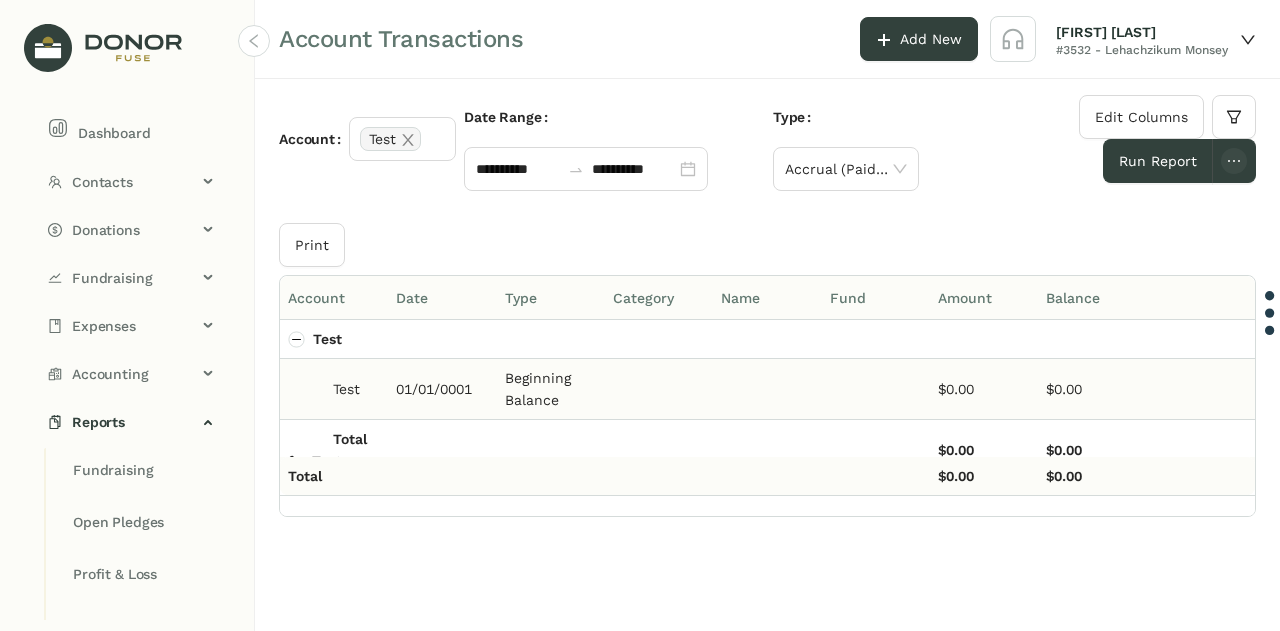 click at bounding box center [767, 389] 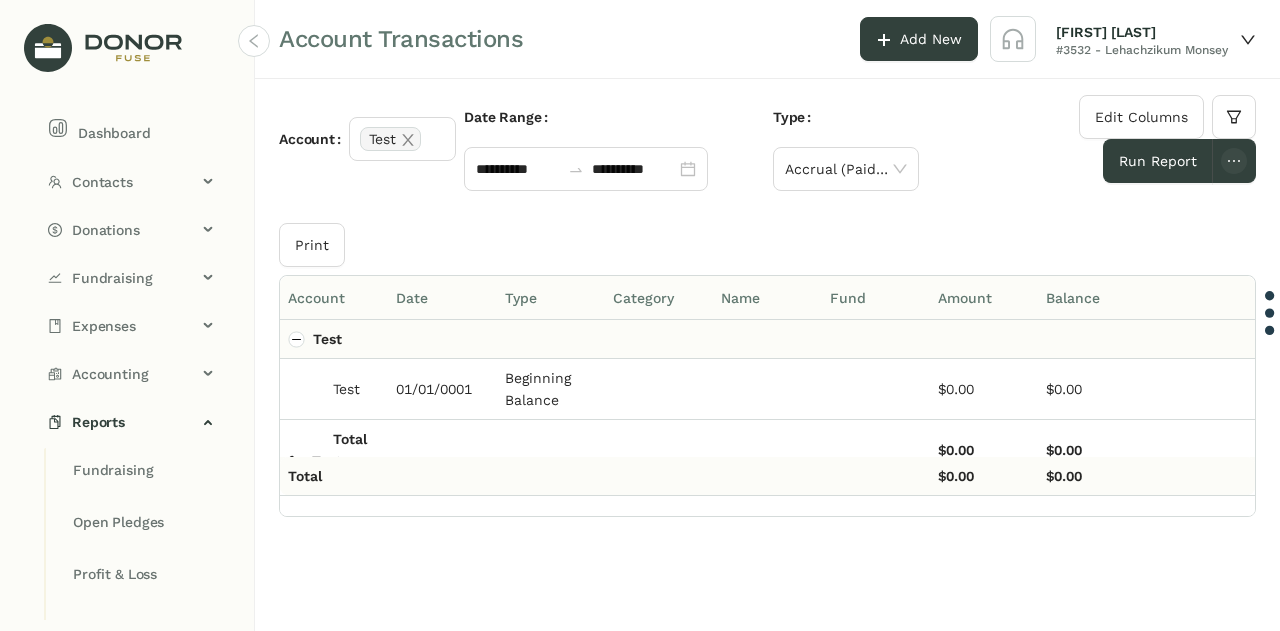 click at bounding box center [767, 339] 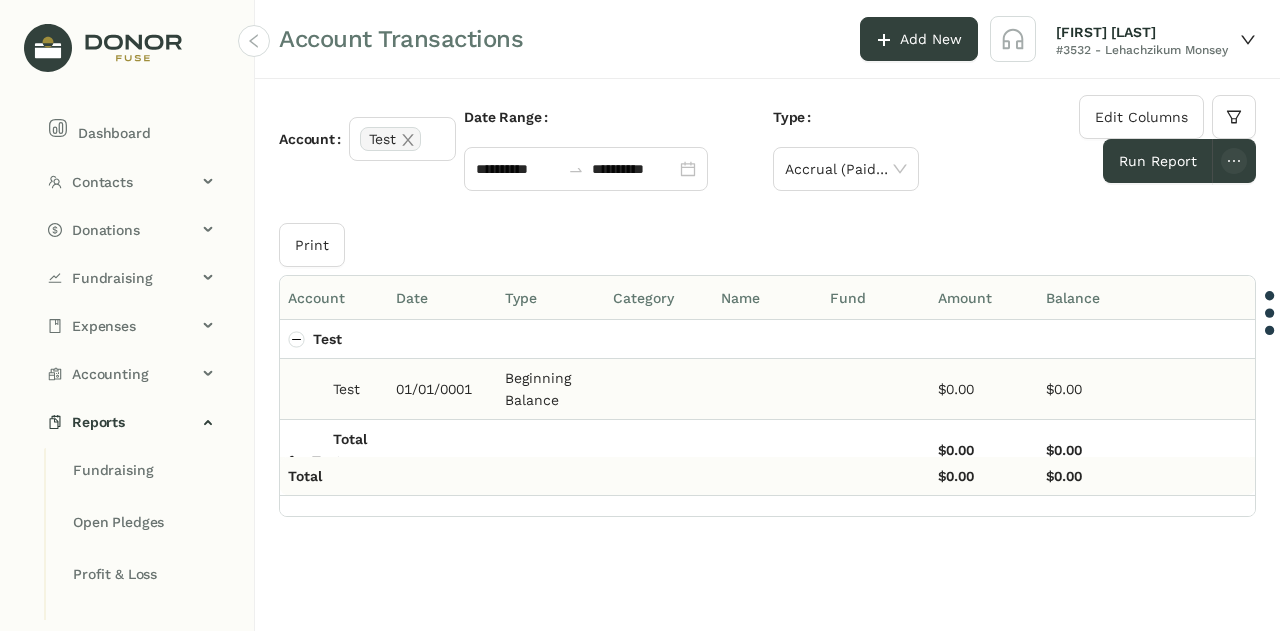 click at bounding box center (659, 389) 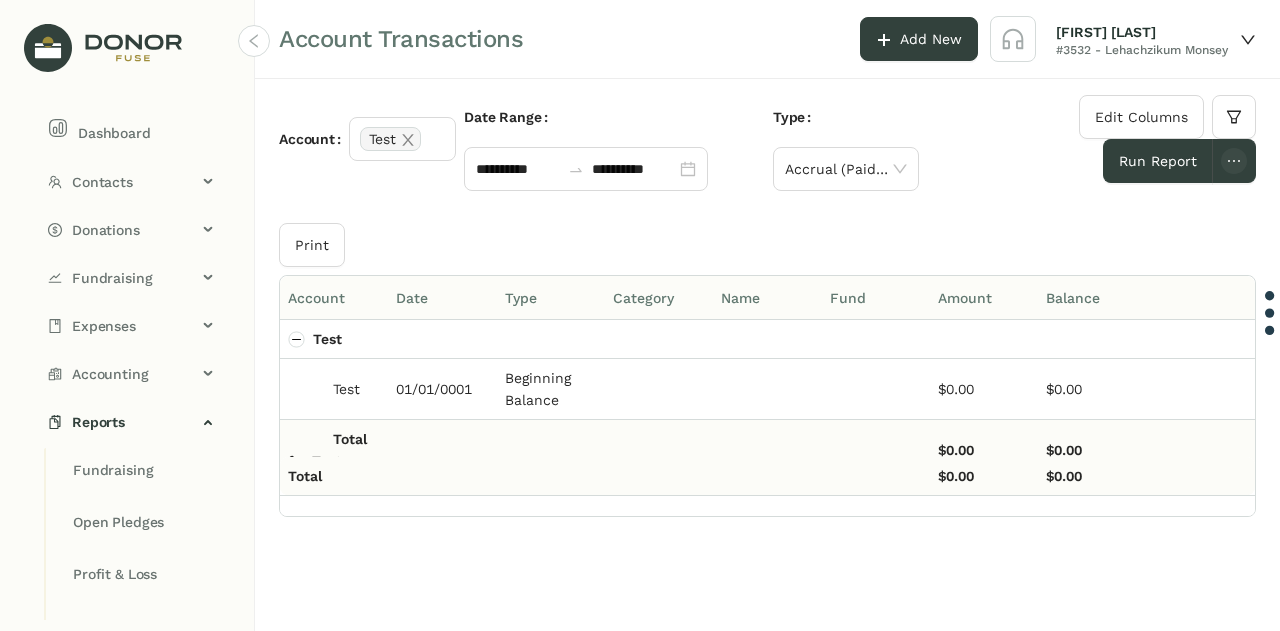 click at bounding box center (767, 450) 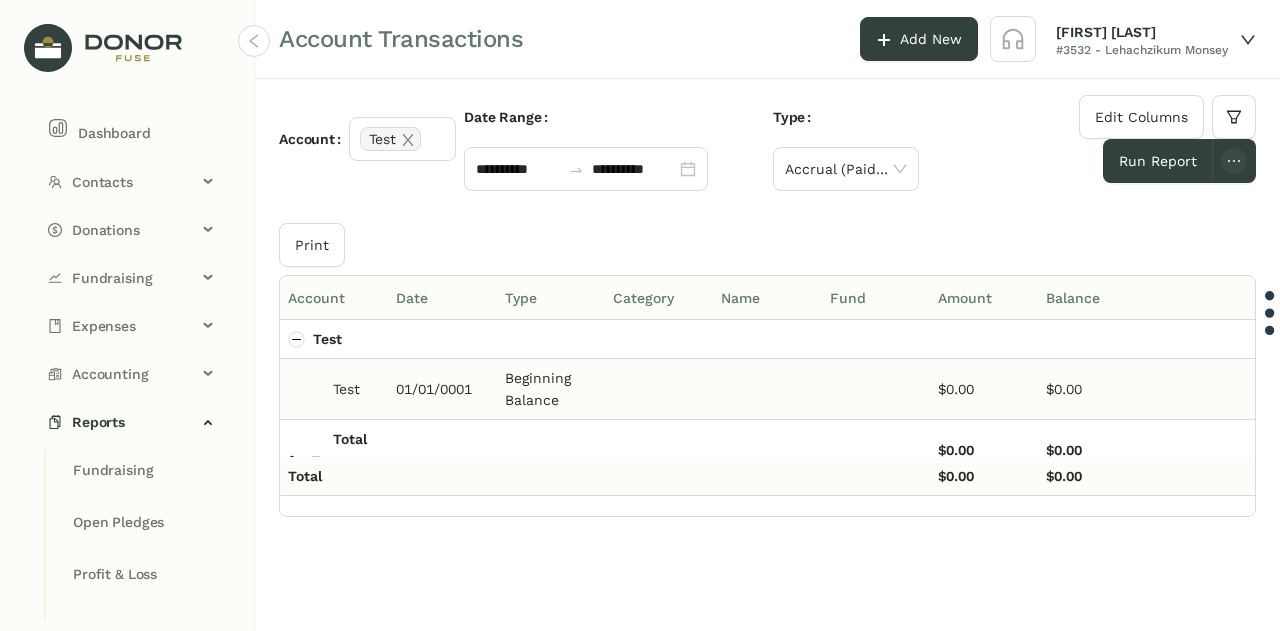 click at bounding box center (767, 389) 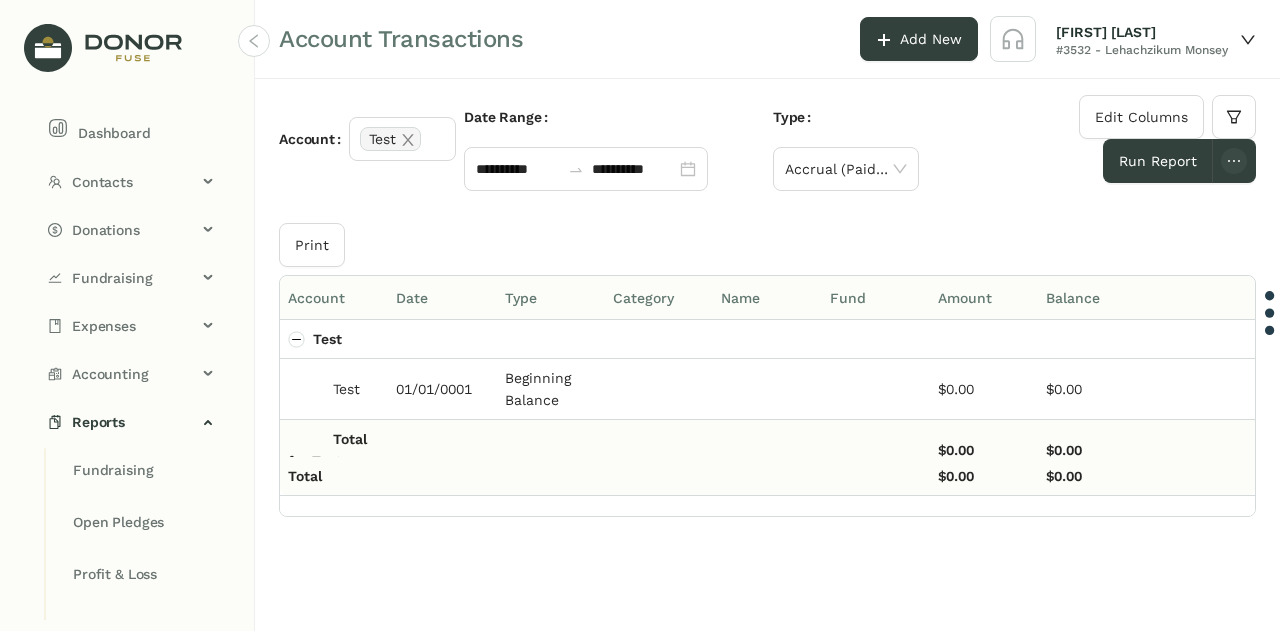 click at bounding box center [767, 450] 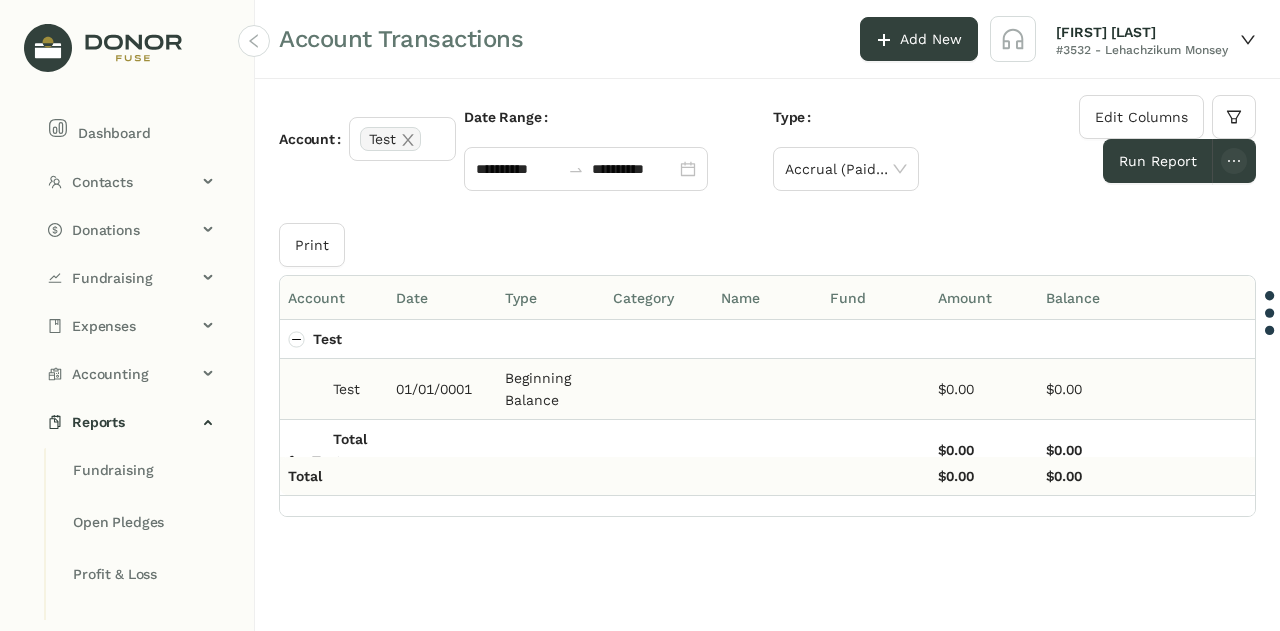 click at bounding box center [767, 389] 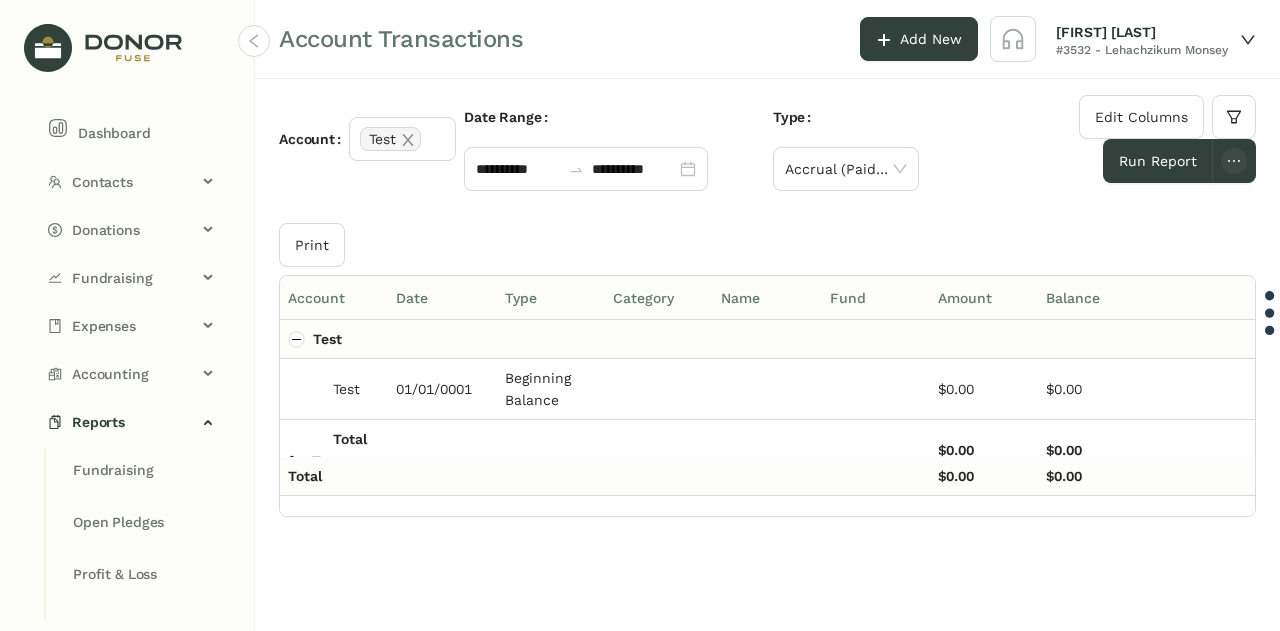 click at bounding box center (767, 339) 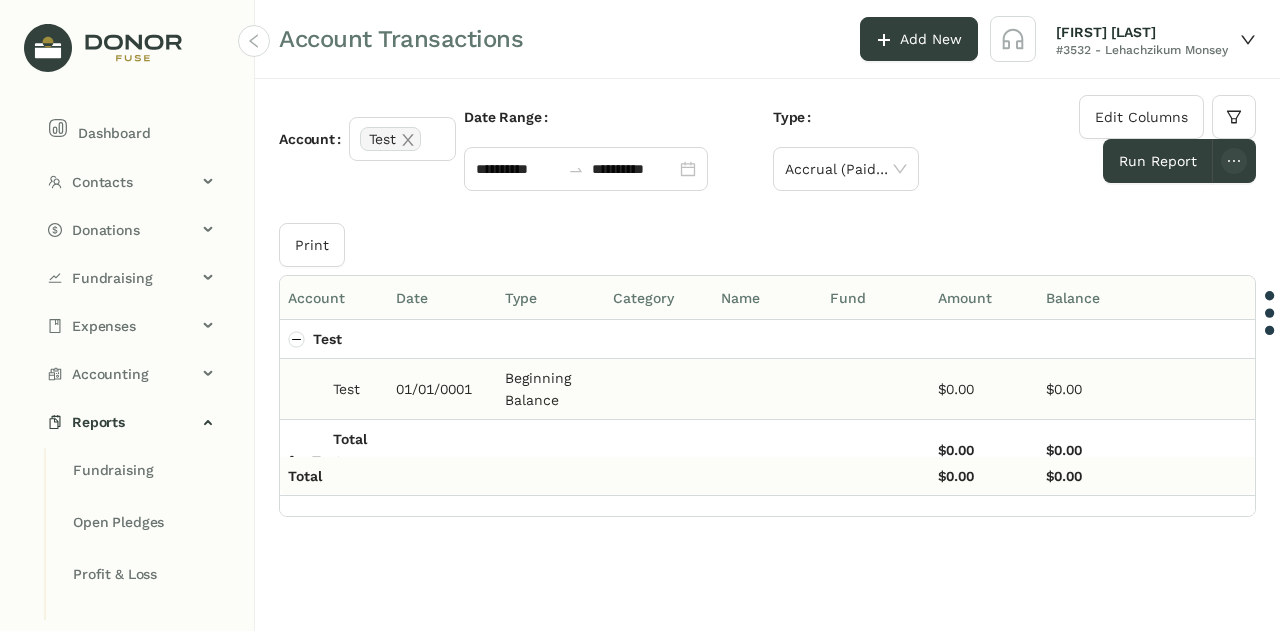 click at bounding box center [767, 389] 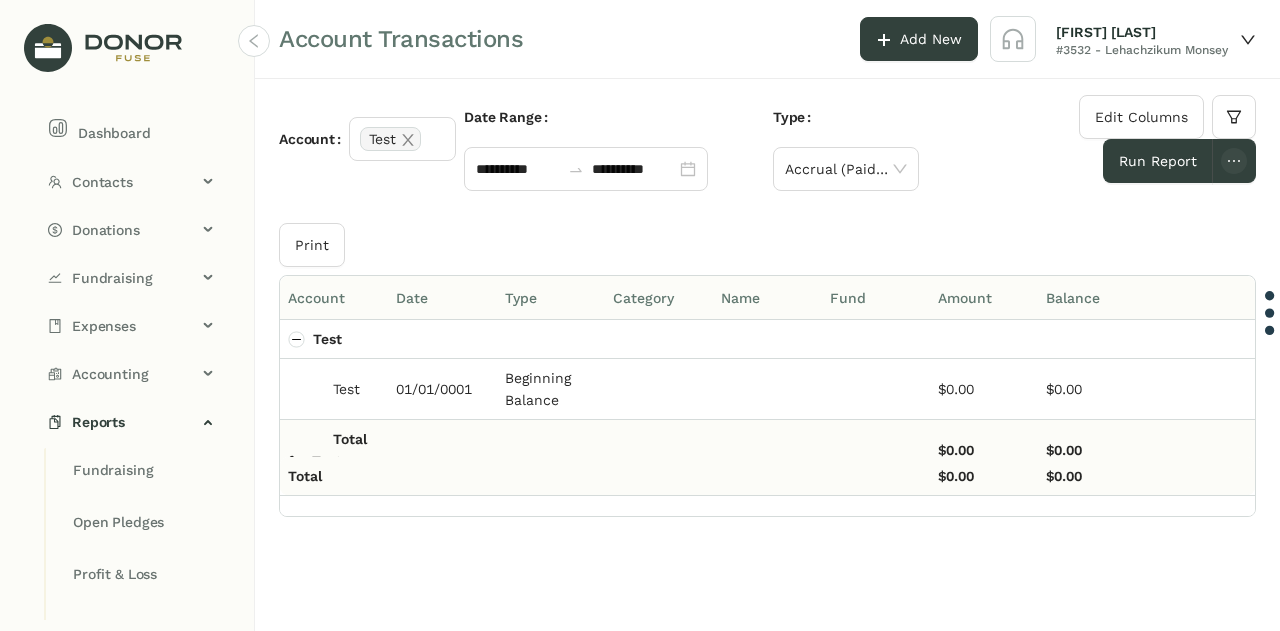 click at bounding box center [767, 450] 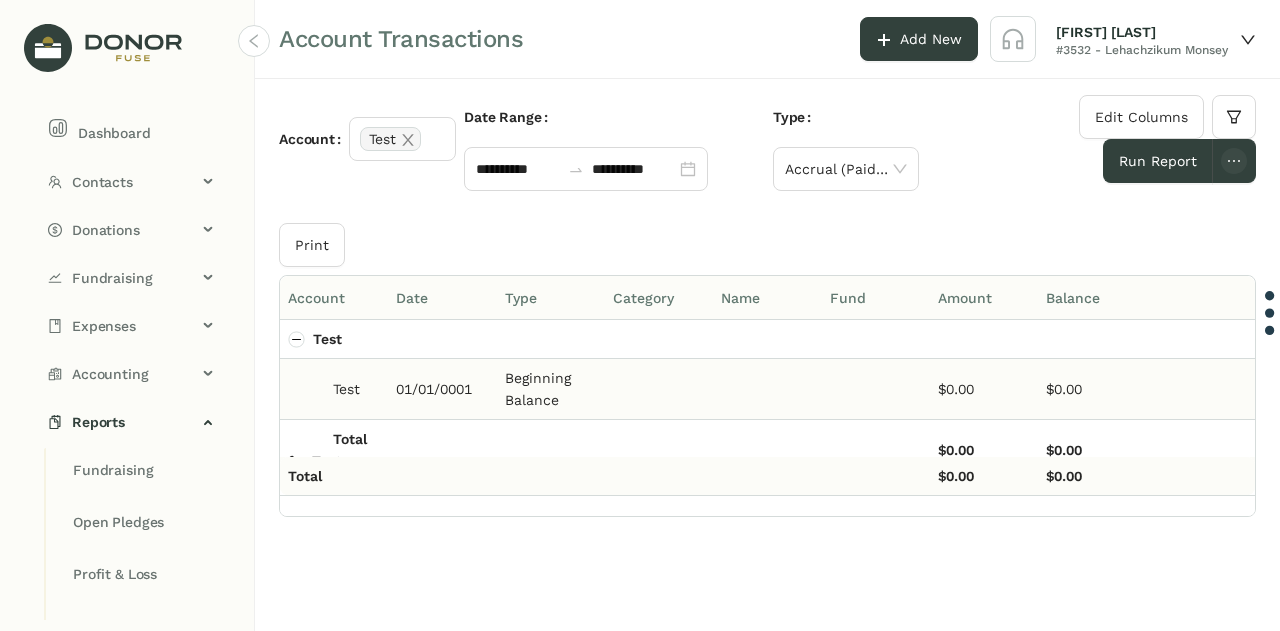 click at bounding box center (767, 389) 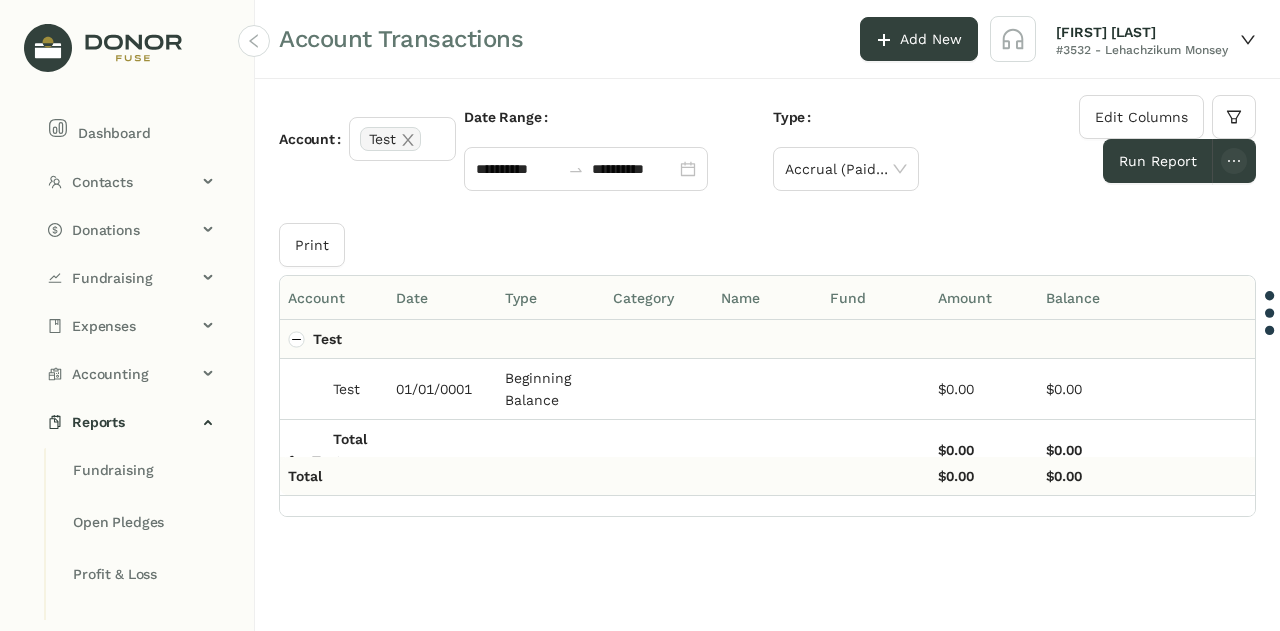 click at bounding box center [767, 339] 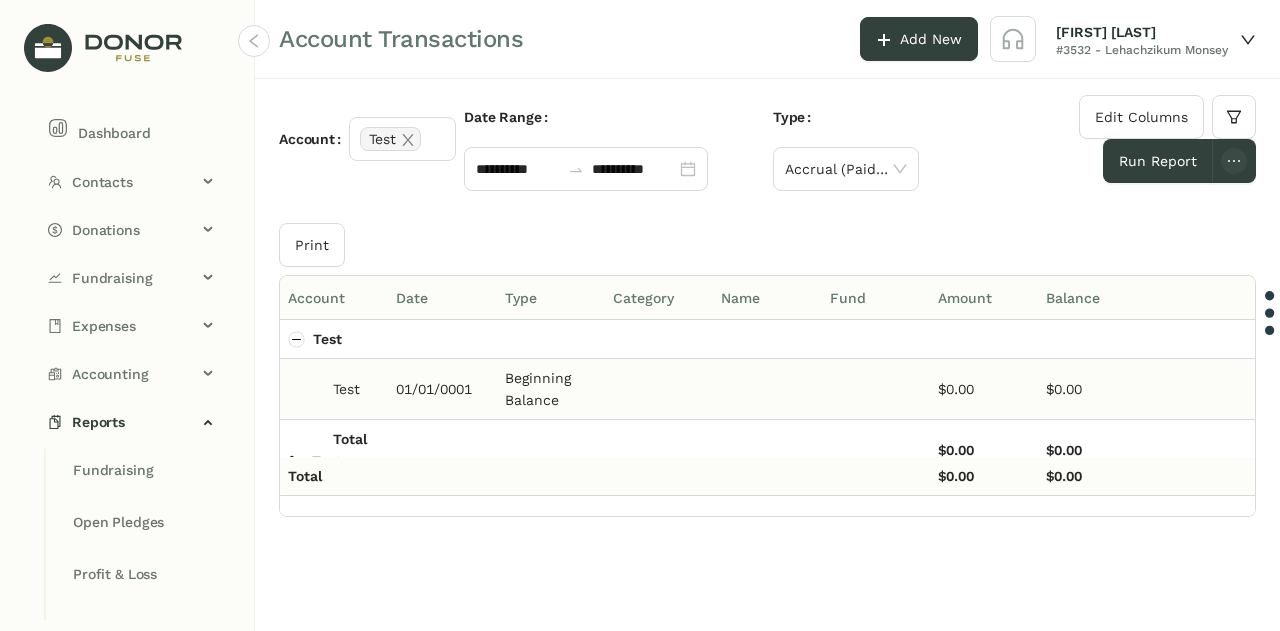 click at bounding box center [767, 389] 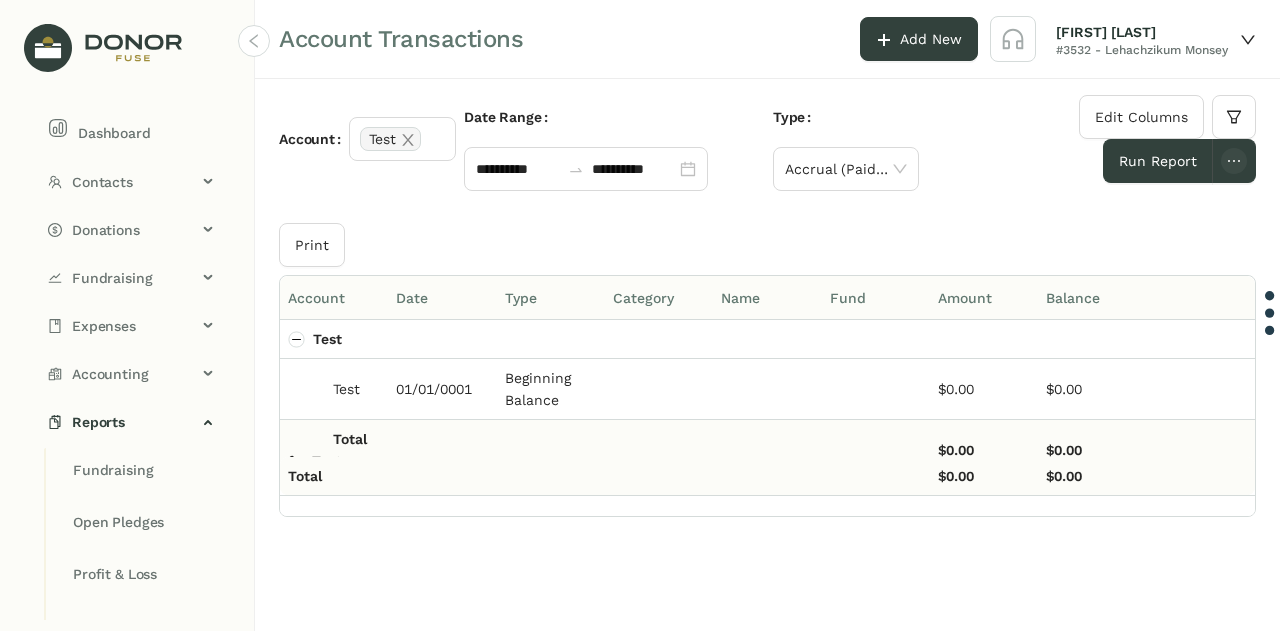 click at bounding box center [767, 450] 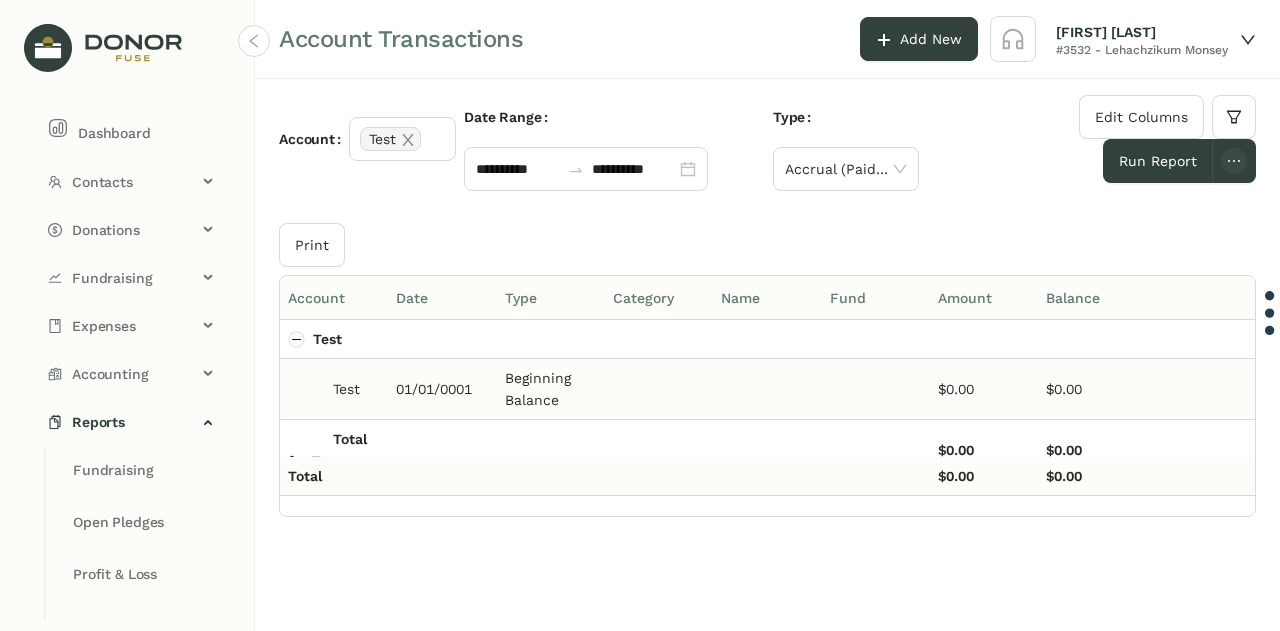 click at bounding box center [767, 389] 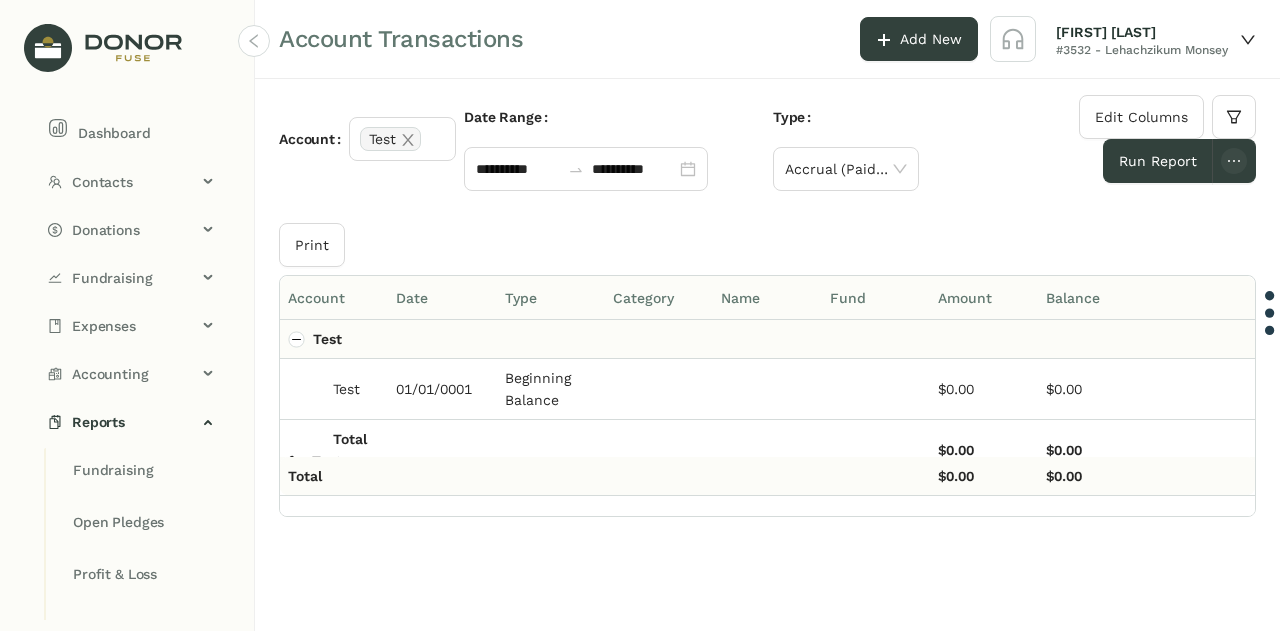 click at bounding box center (767, 339) 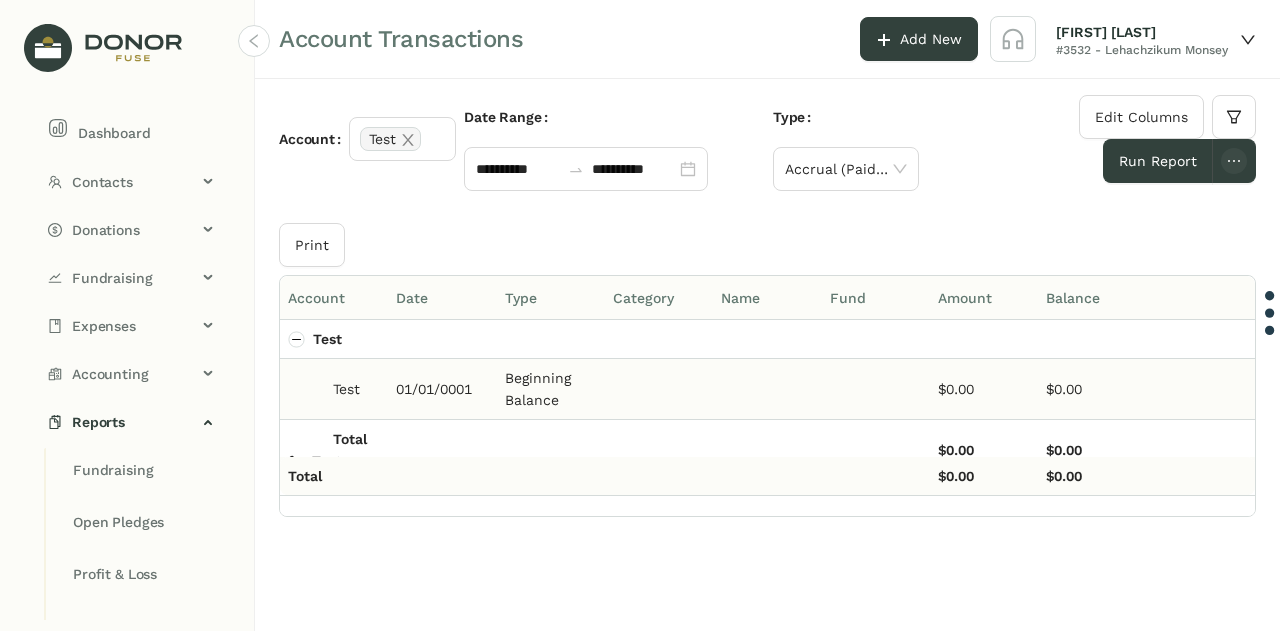 click at bounding box center (767, 389) 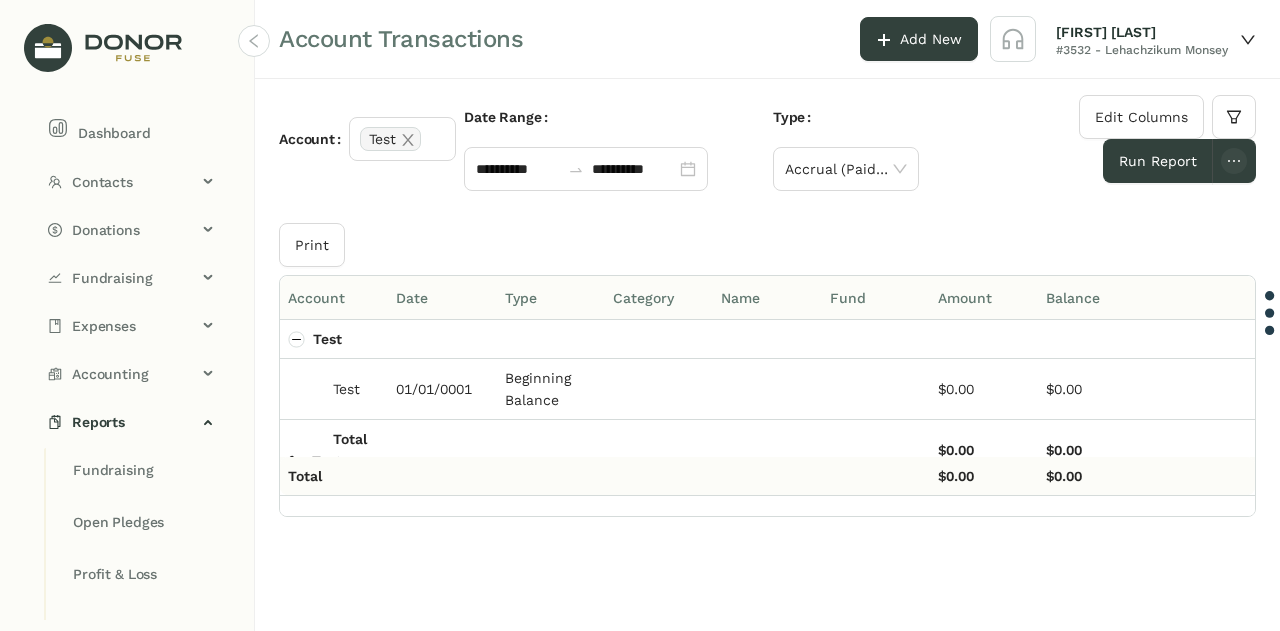 click 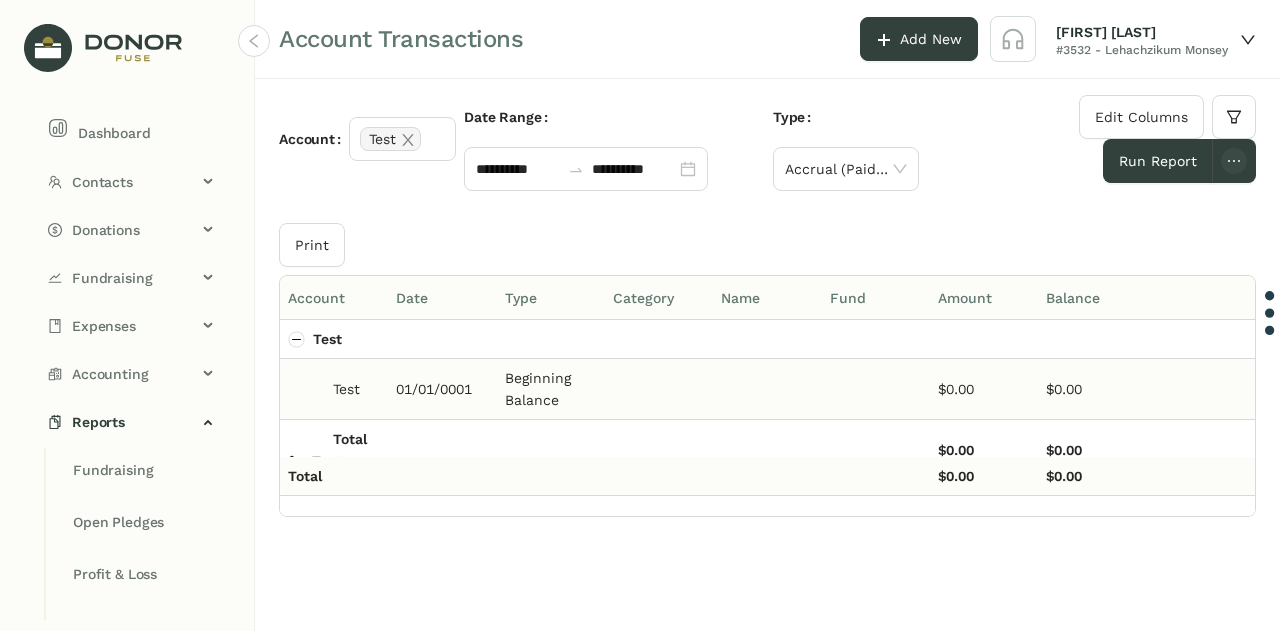 click at bounding box center [767, 389] 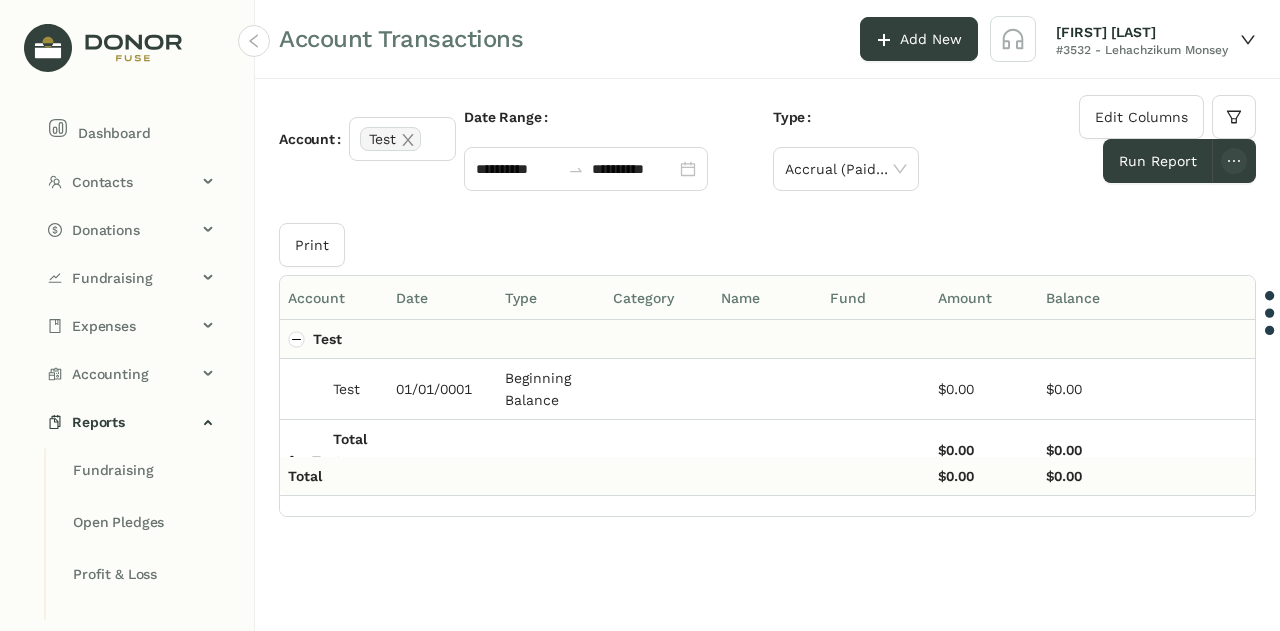 click at bounding box center (767, 339) 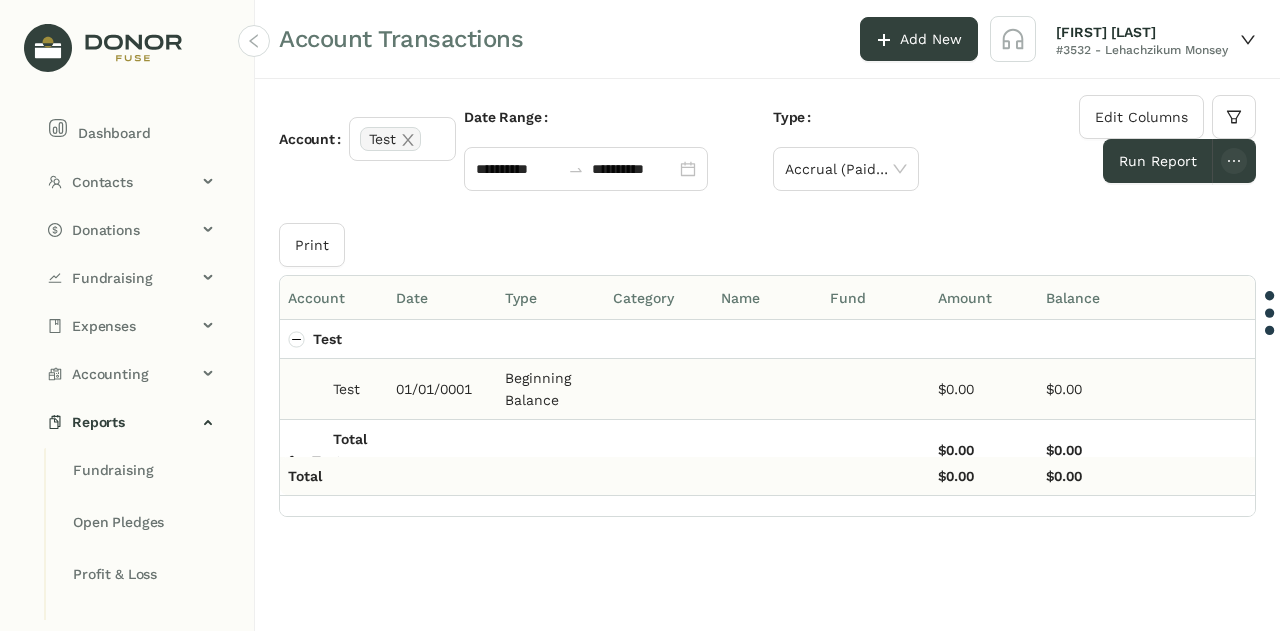 click at bounding box center [767, 389] 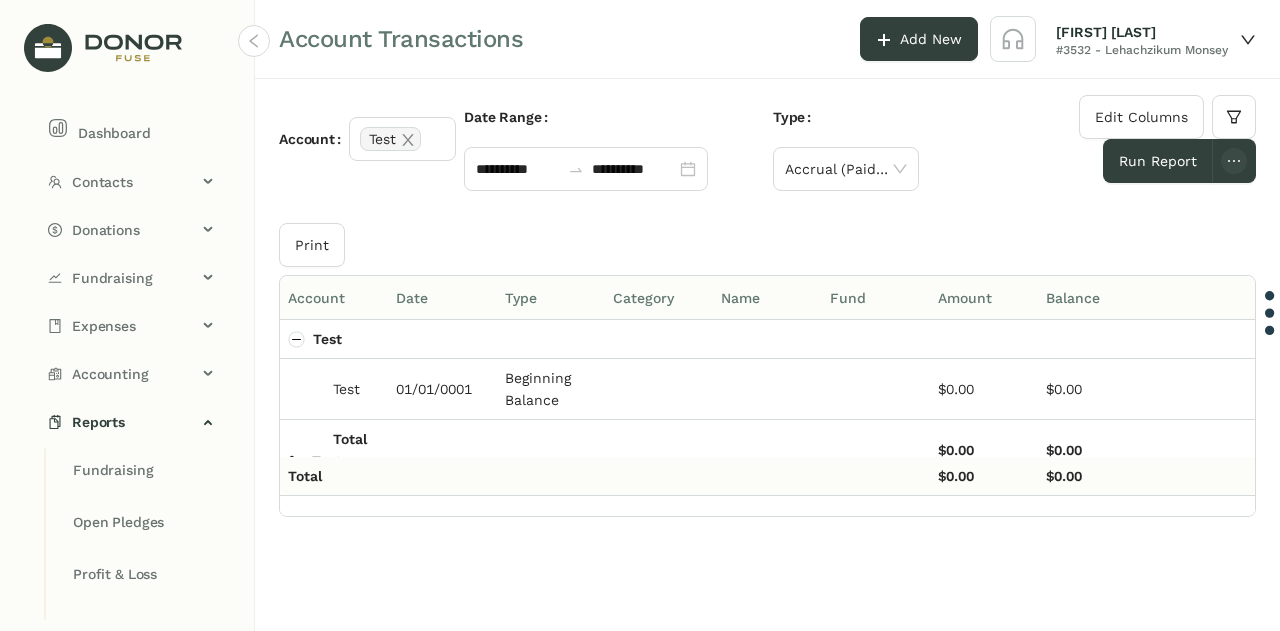 click 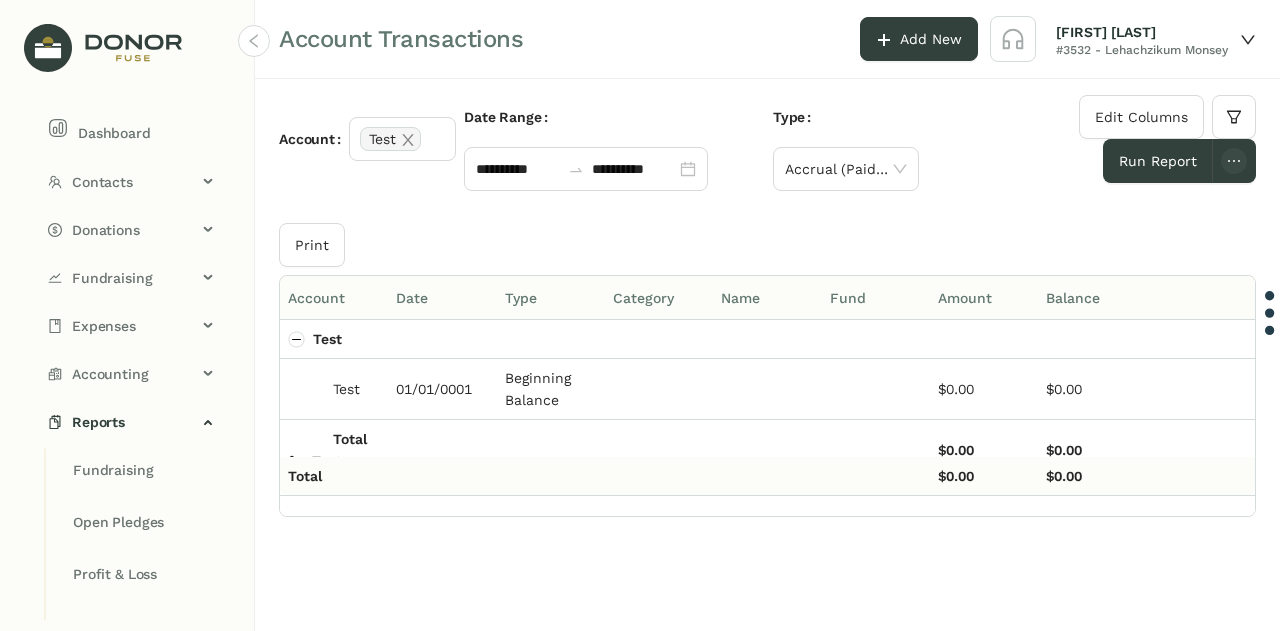scroll, scrollTop: 22, scrollLeft: 0, axis: vertical 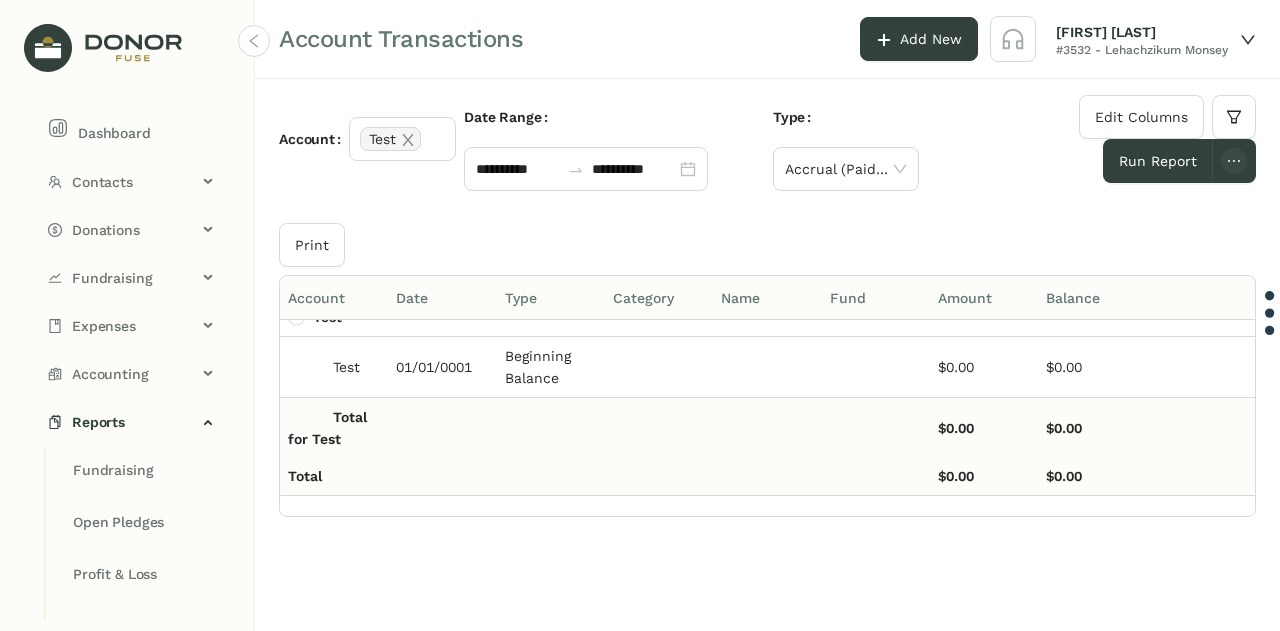 click on "$0.00" at bounding box center (984, 428) 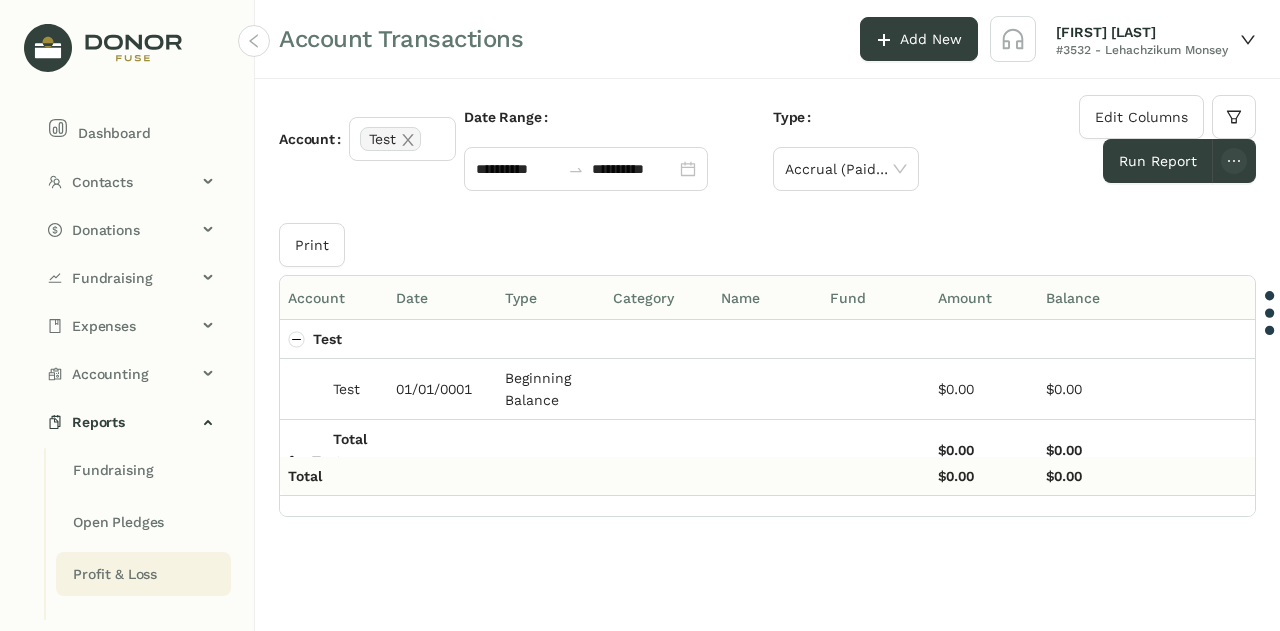 click on "Profit & Loss" 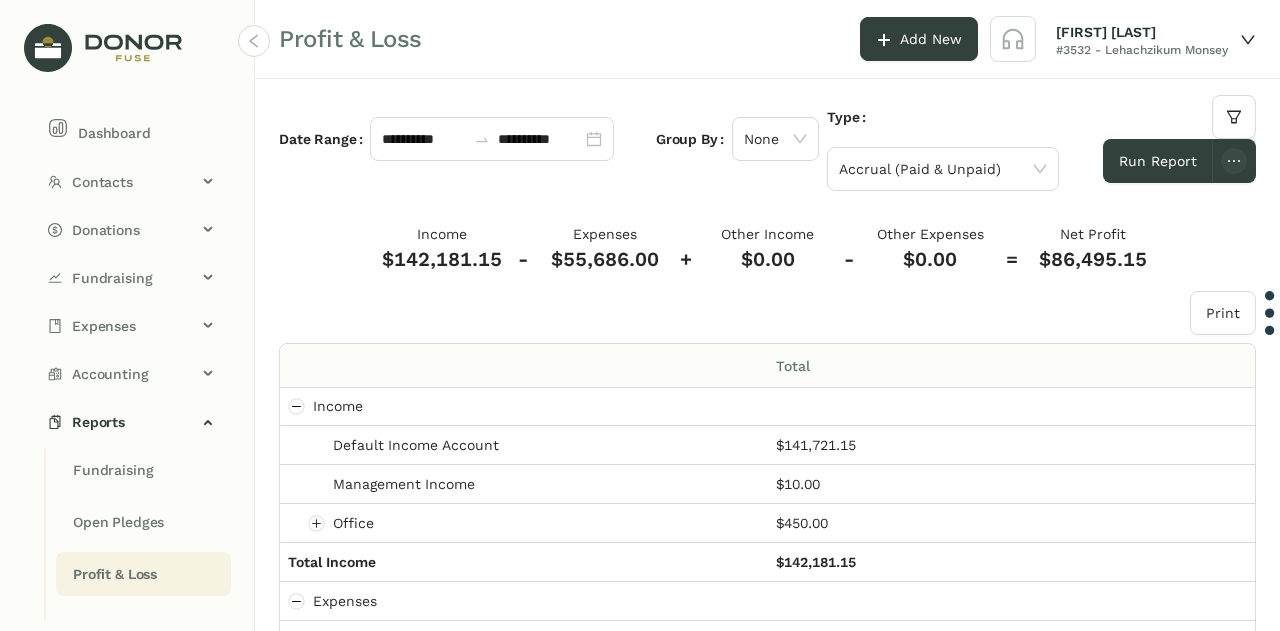 scroll, scrollTop: 0, scrollLeft: 0, axis: both 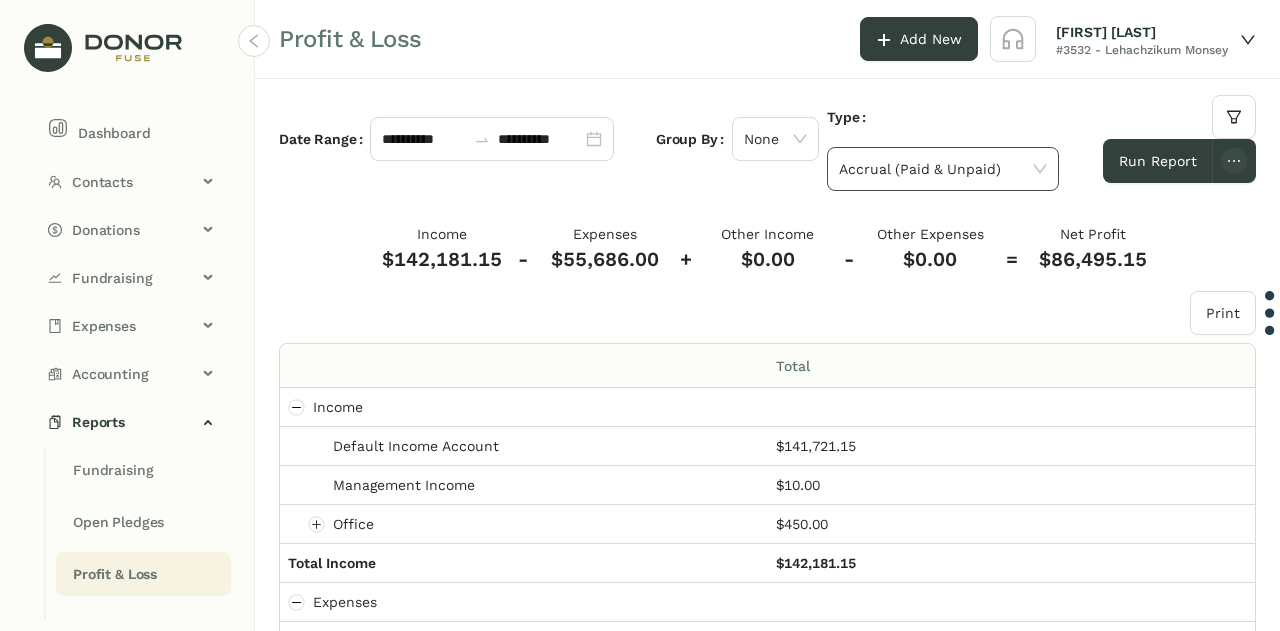 click on "Accrual (Paid & Unpaid)" 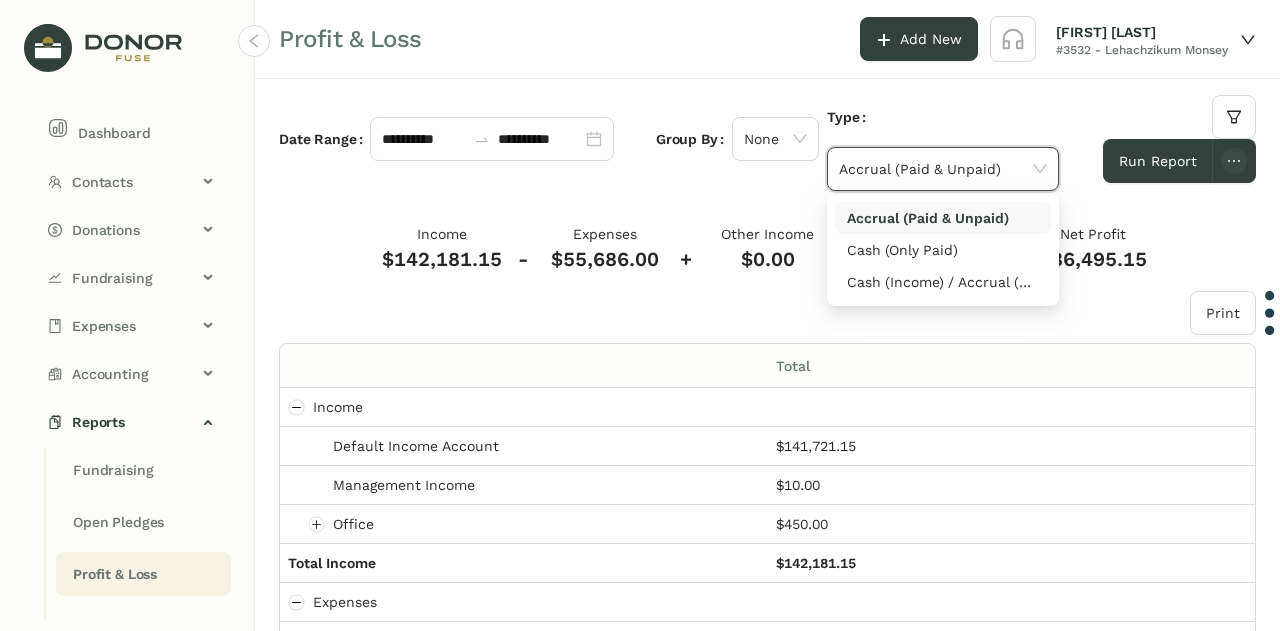 click on "Cash (Only Paid)" at bounding box center (943, 250) 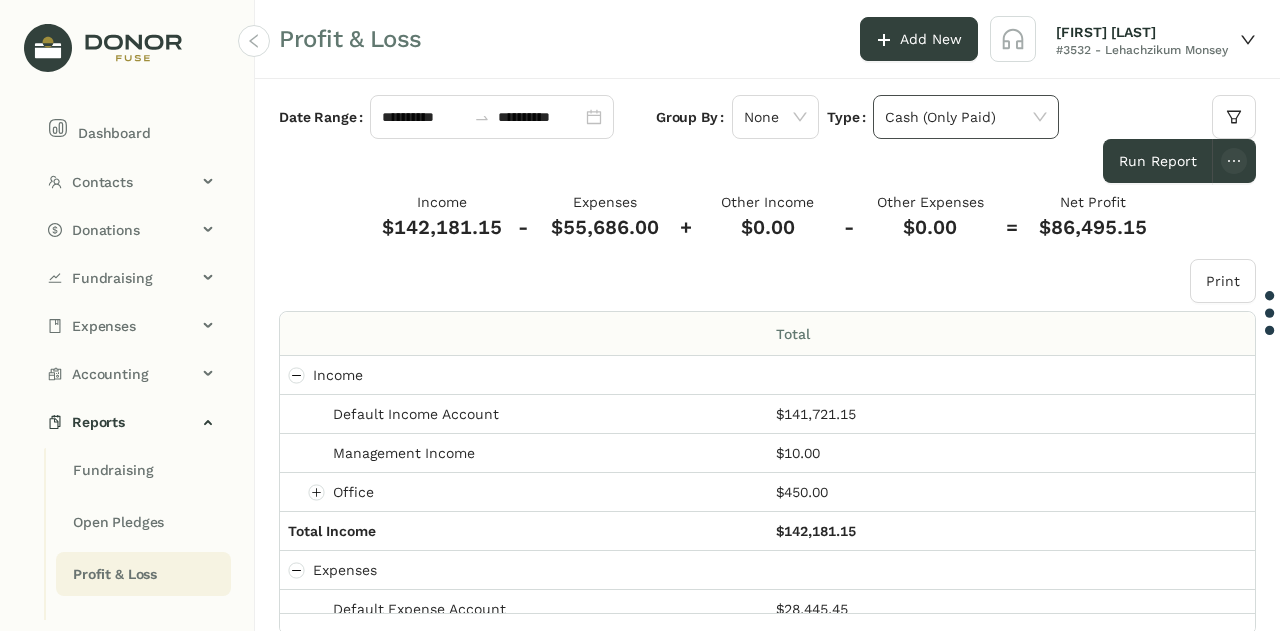 click on "Cash (Only Paid)" 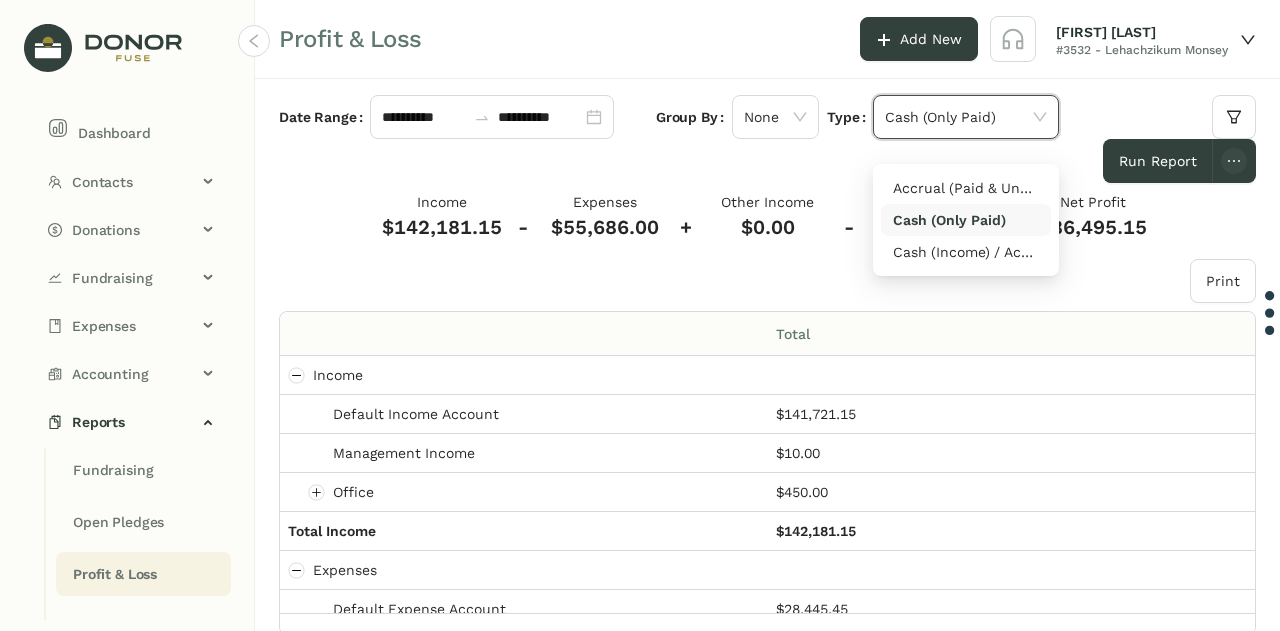 click on "Cash (Income) / Accrual (Expenses)" at bounding box center (966, 252) 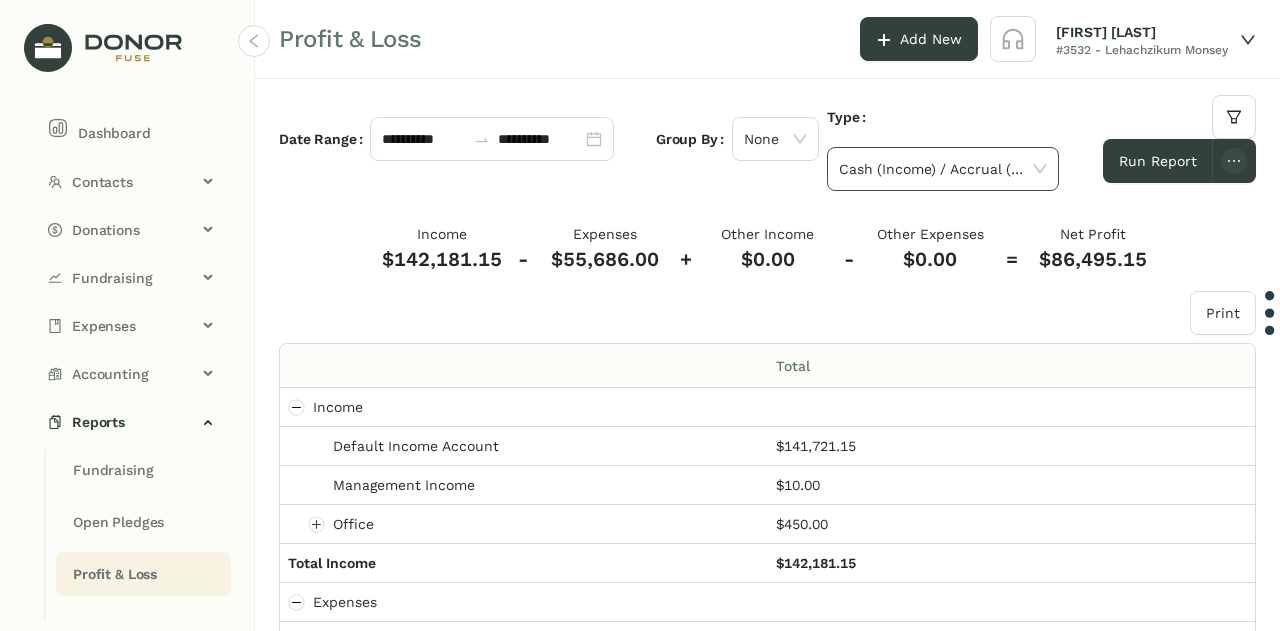 click on "Cash (Income) / Accrual (Expenses)" 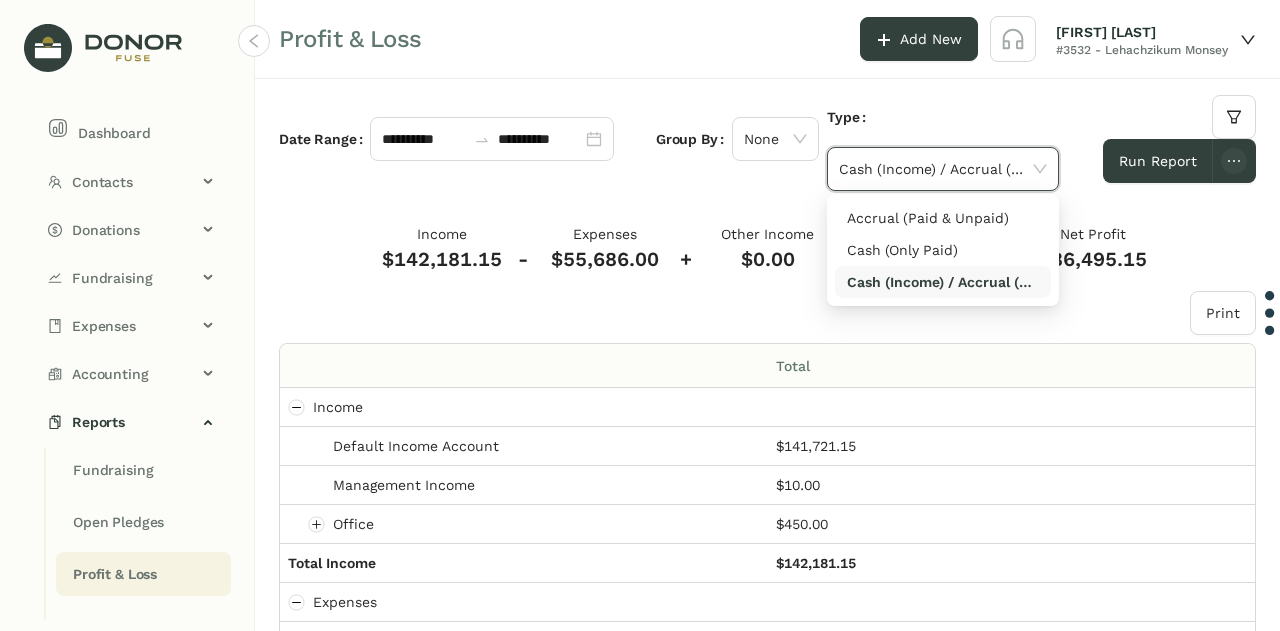 click on "Accrual (Paid & Unpaid)" at bounding box center [943, 218] 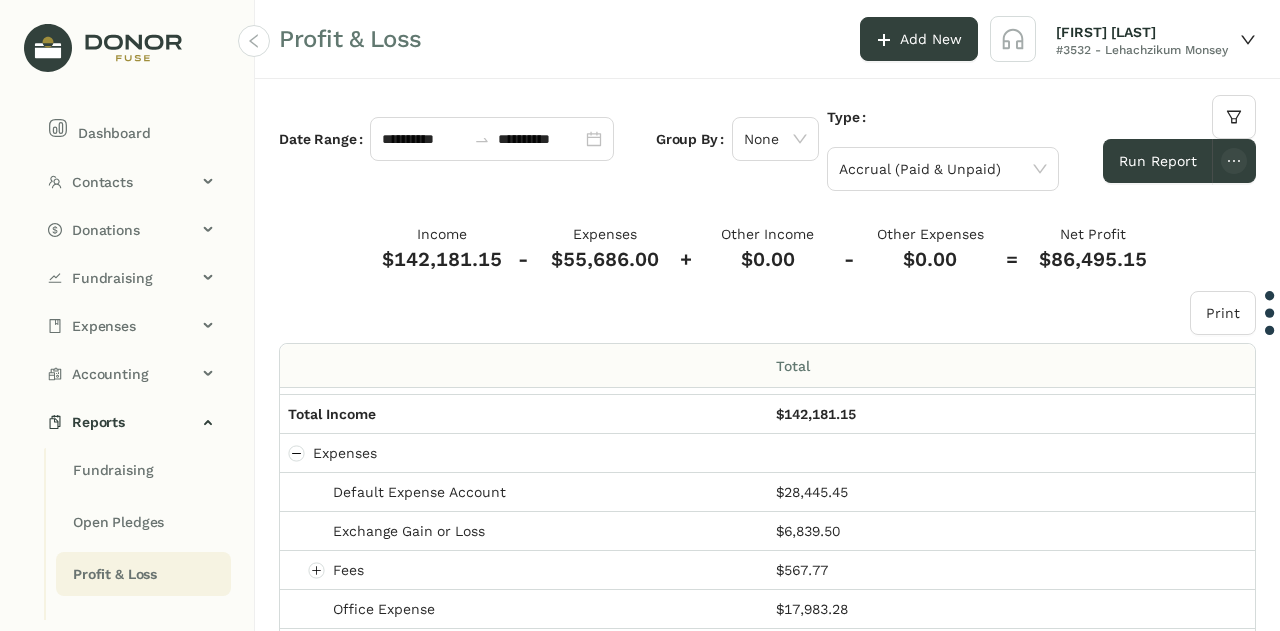 scroll, scrollTop: 438, scrollLeft: 0, axis: vertical 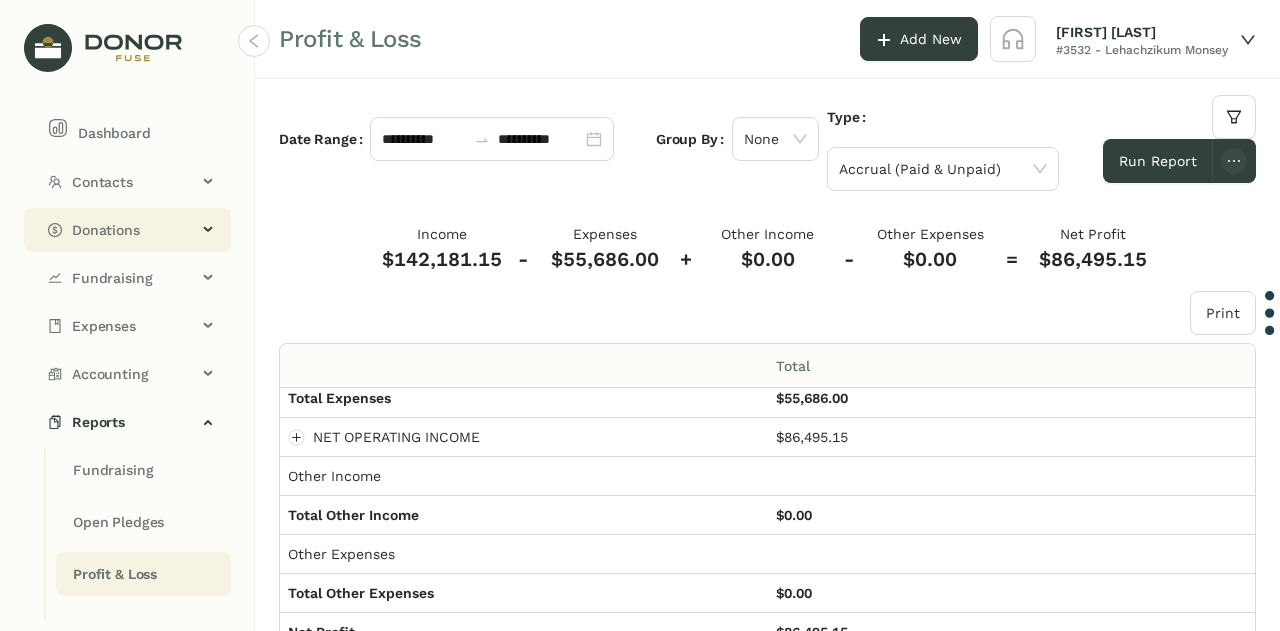 click on "Donations" 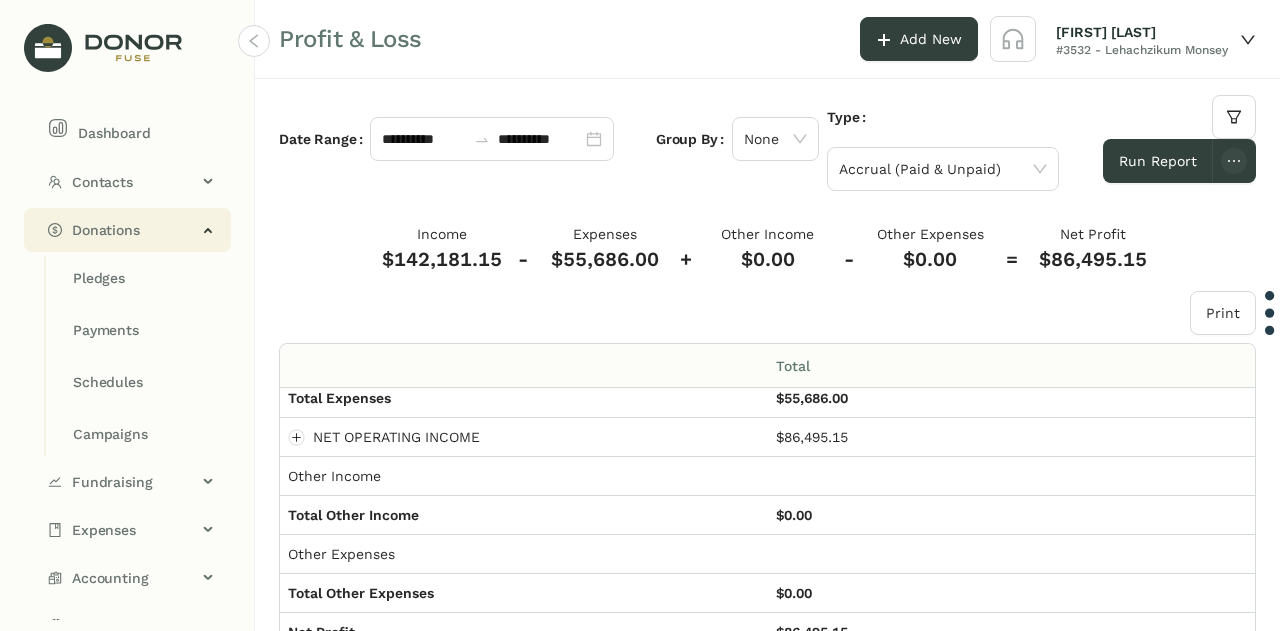 scroll, scrollTop: 127, scrollLeft: 0, axis: vertical 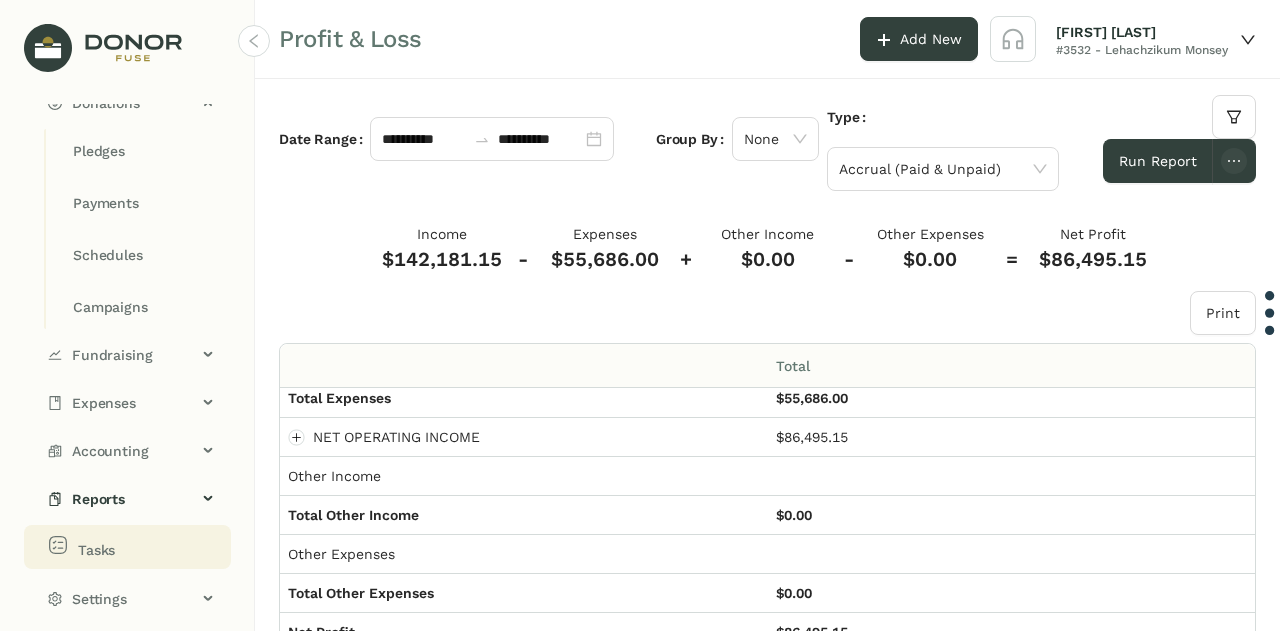 click on "Tasks" 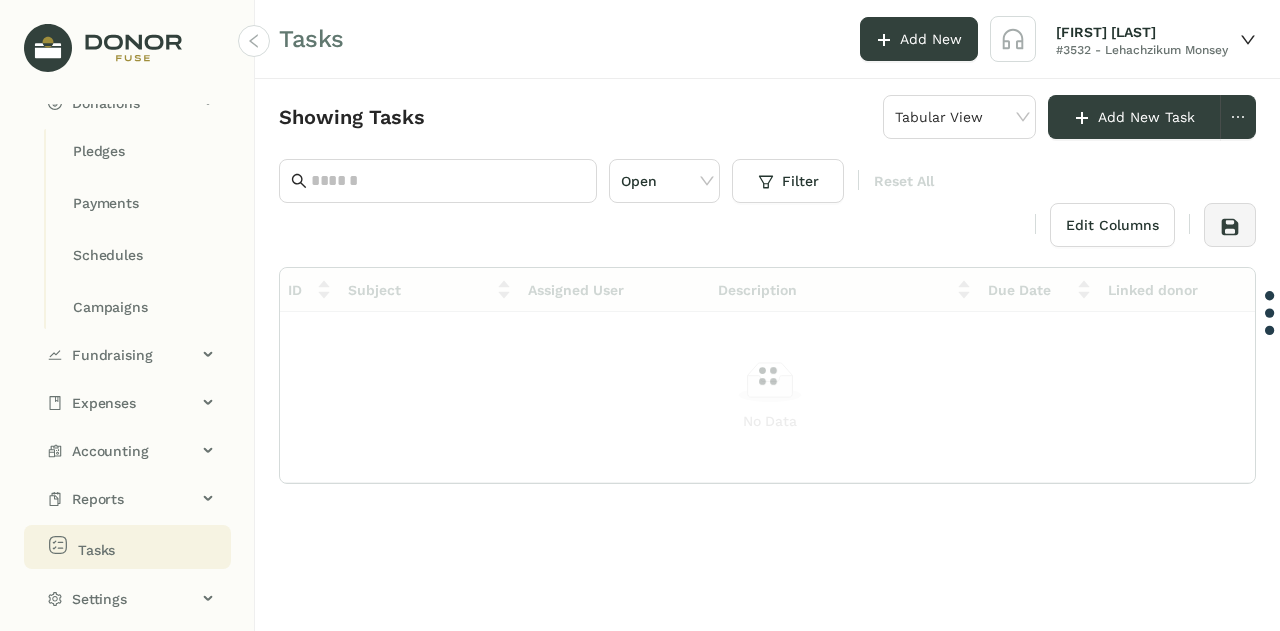 scroll, scrollTop: 0, scrollLeft: 0, axis: both 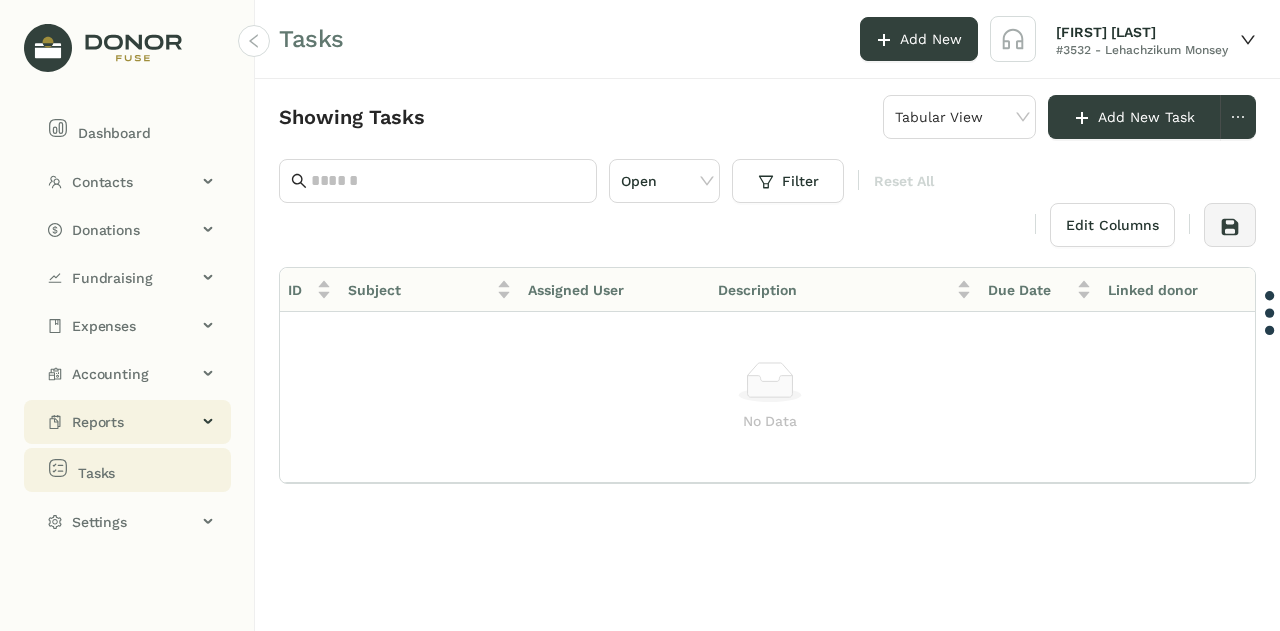 click on "Reports" 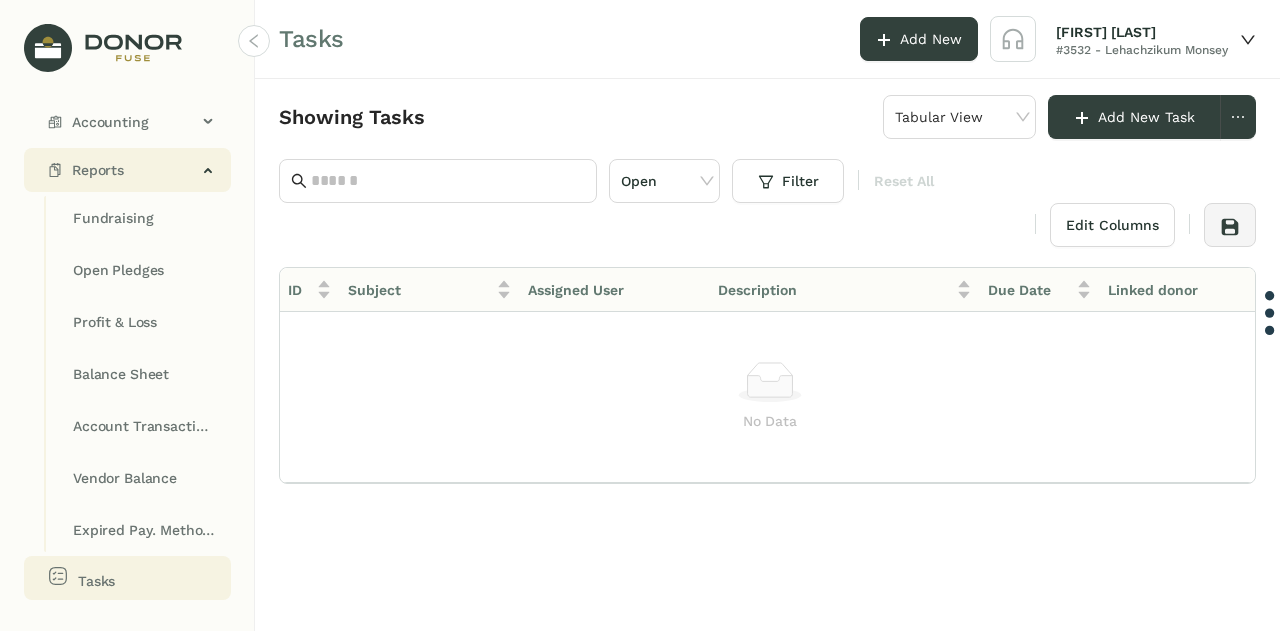 scroll, scrollTop: 283, scrollLeft: 0, axis: vertical 